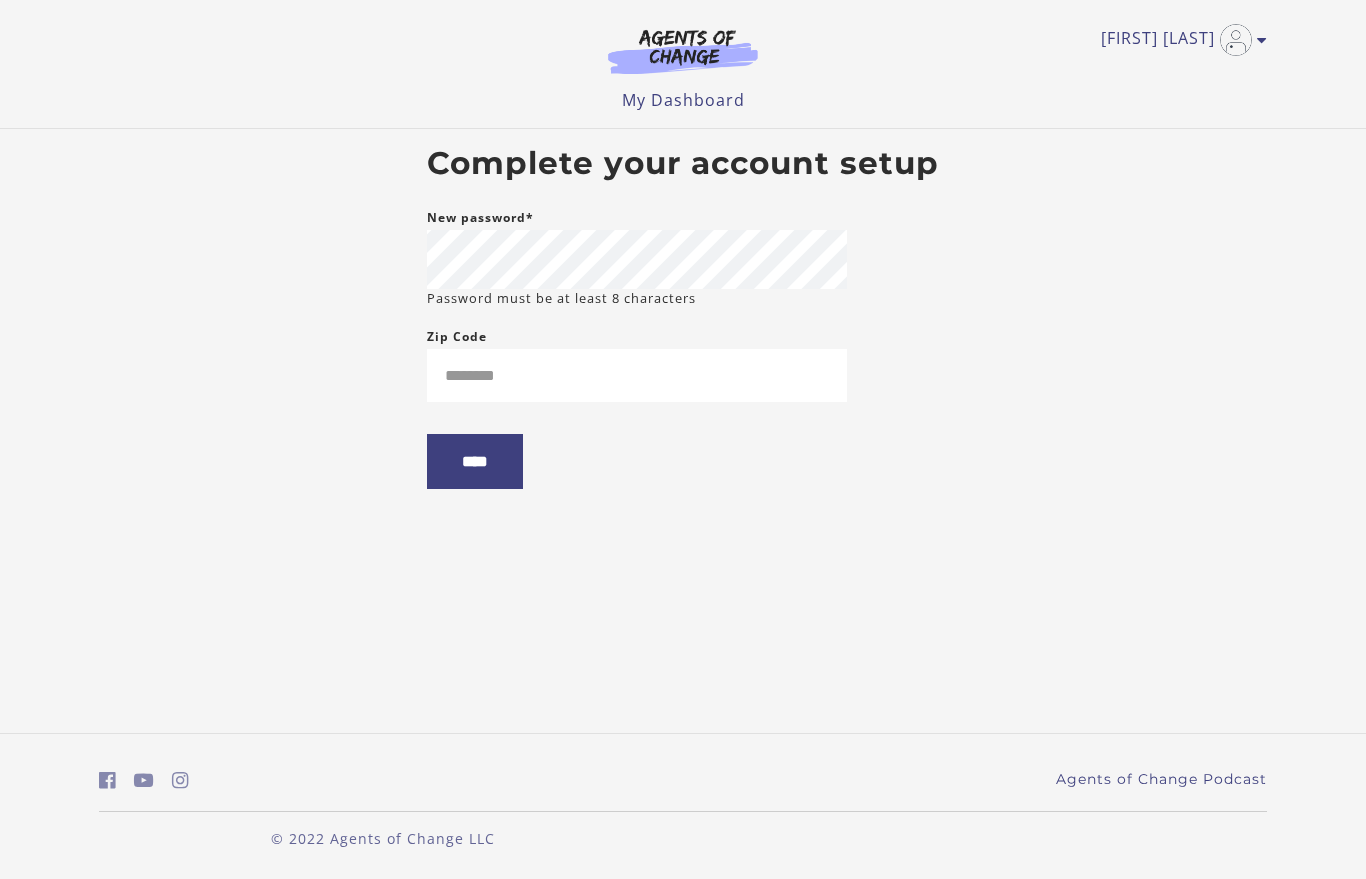 scroll, scrollTop: 0, scrollLeft: 0, axis: both 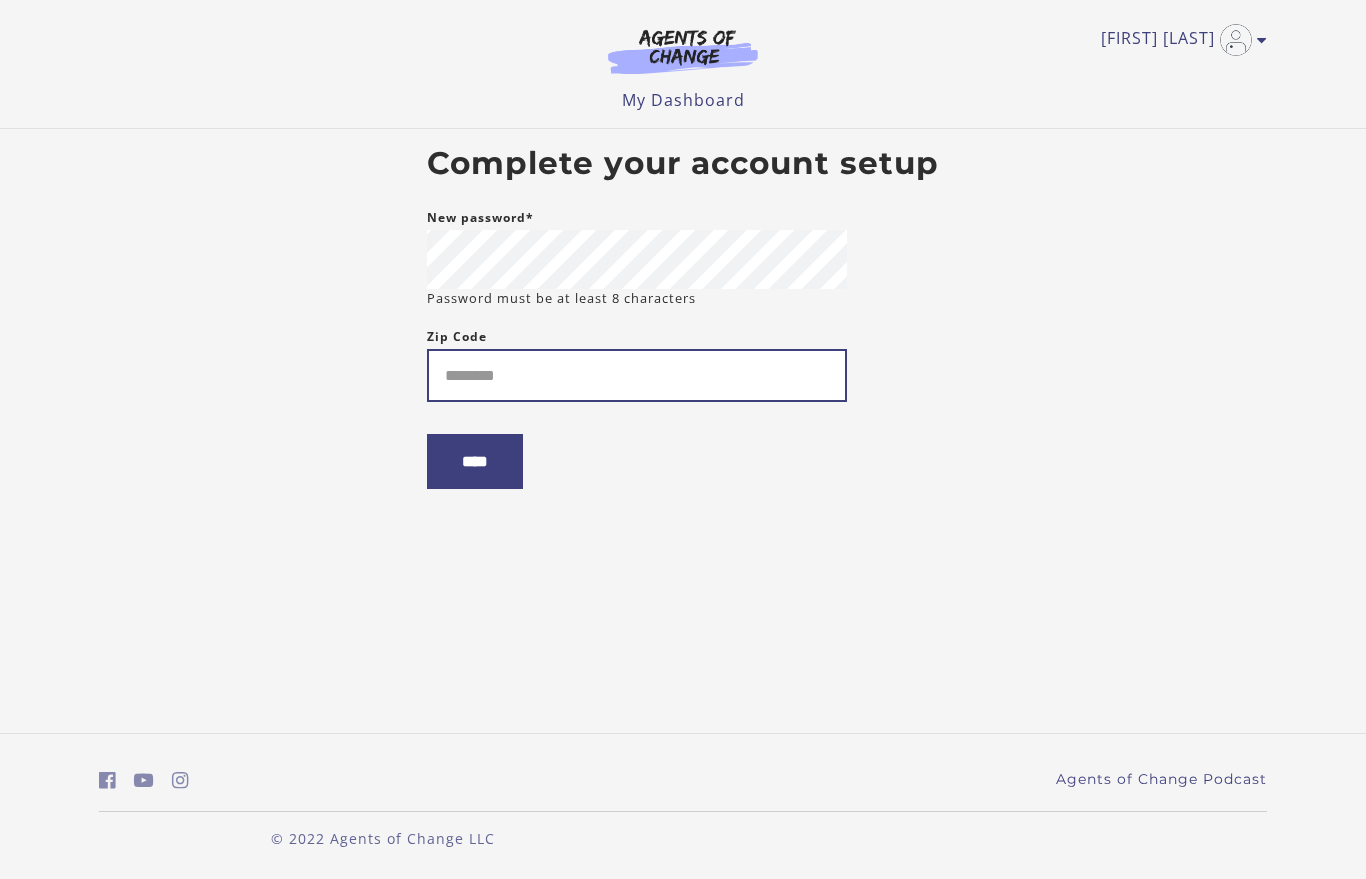 type on "*" 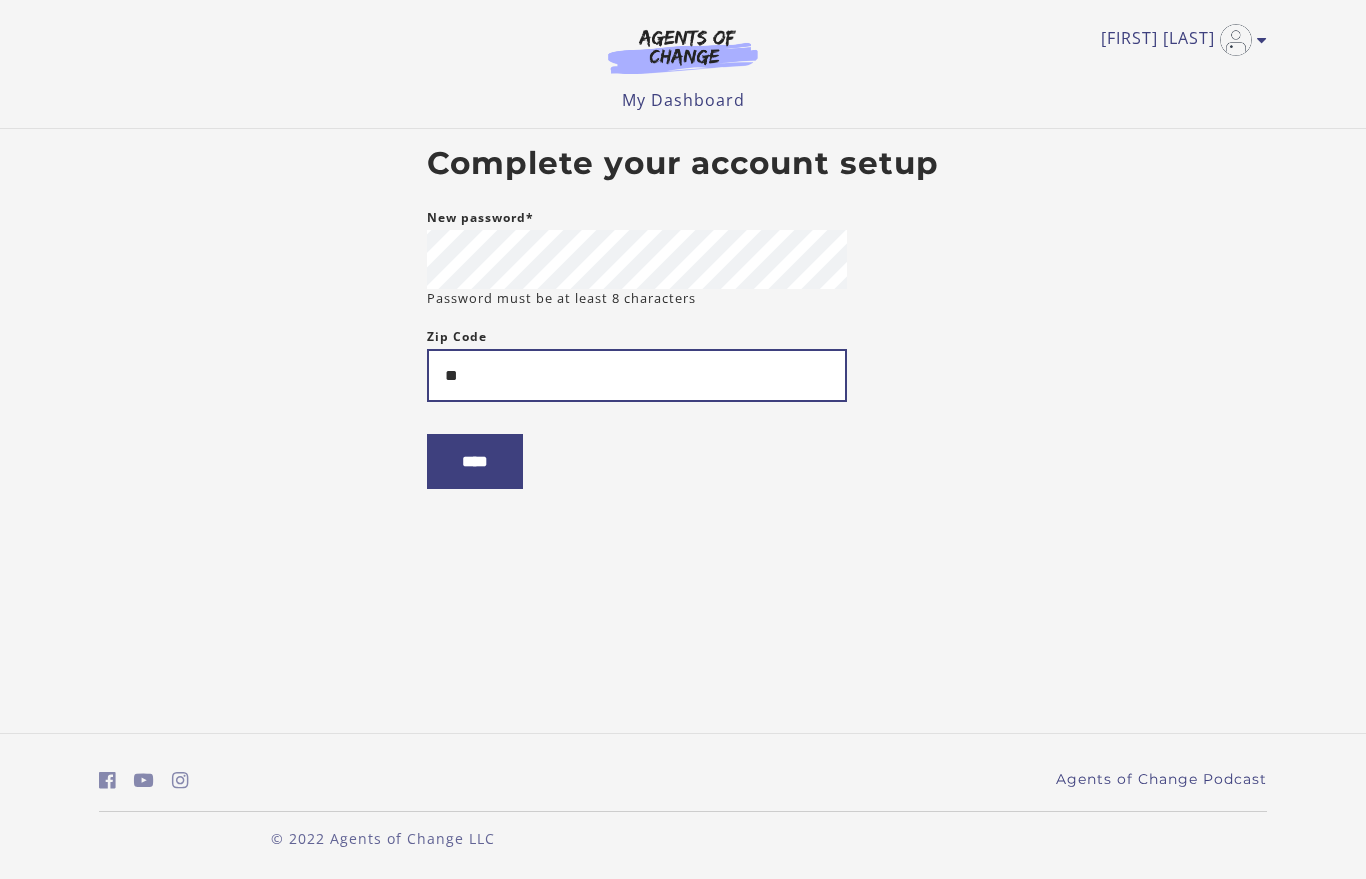 type on "*" 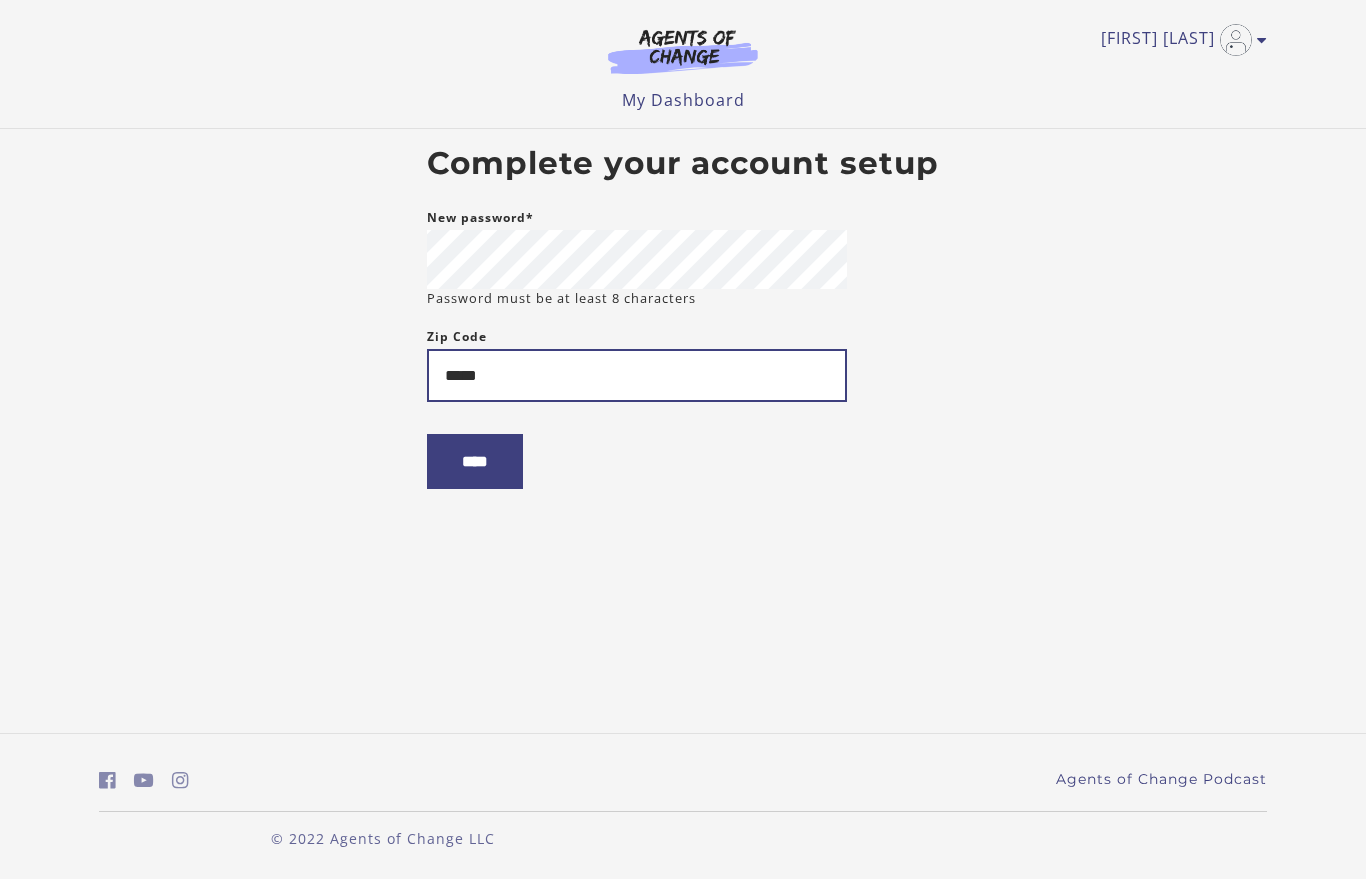type on "*****" 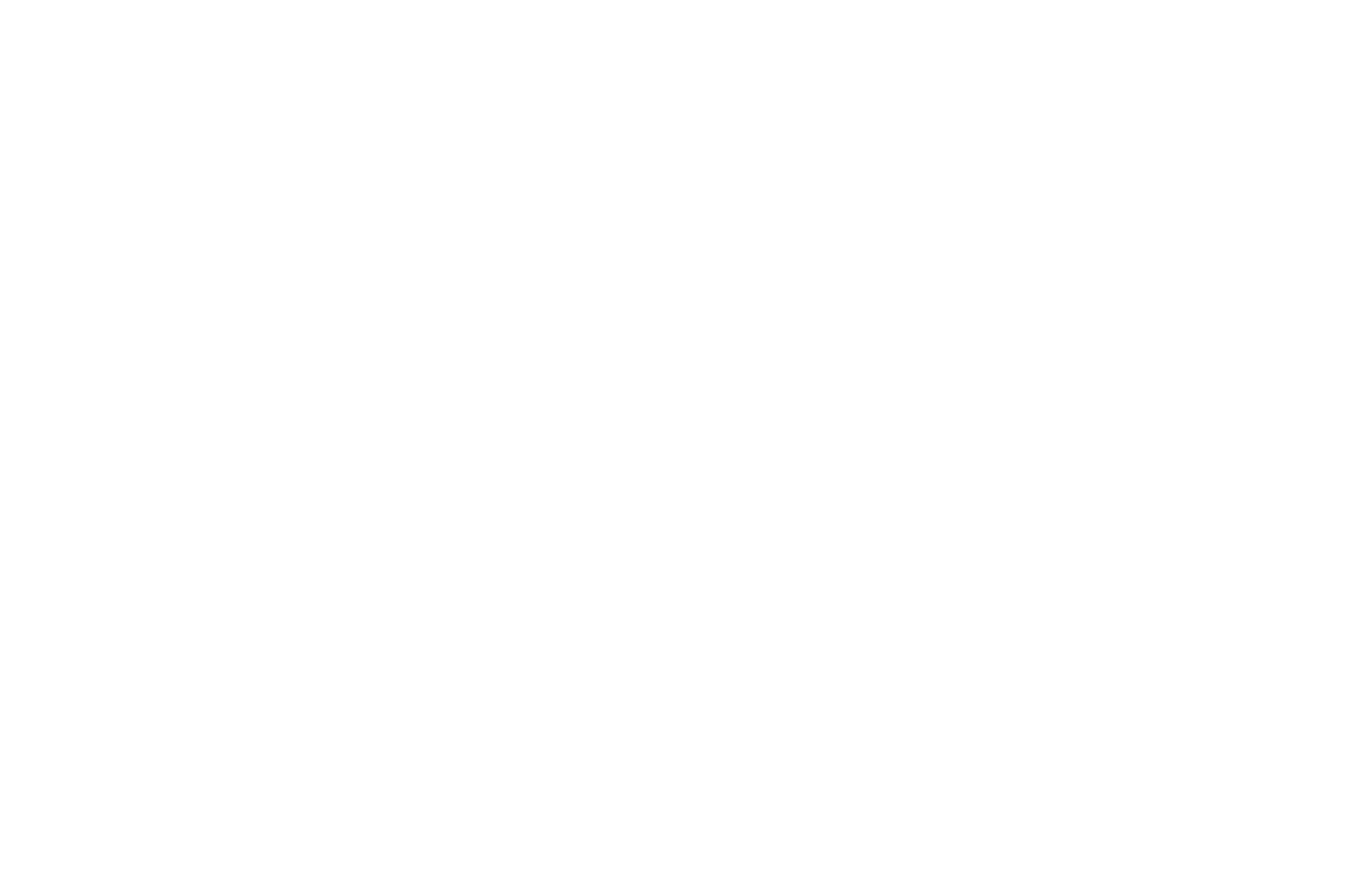 scroll, scrollTop: 0, scrollLeft: 0, axis: both 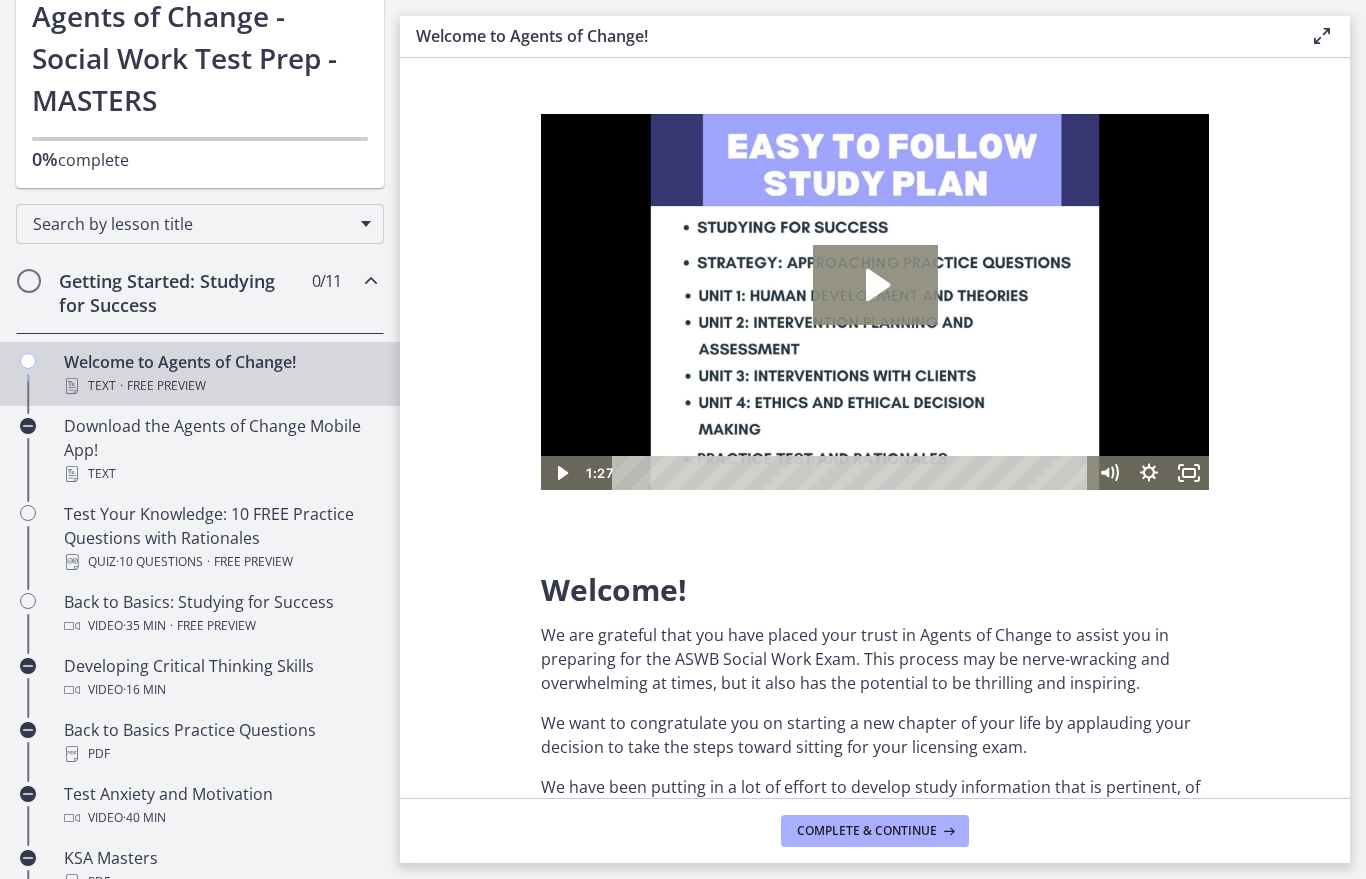 click 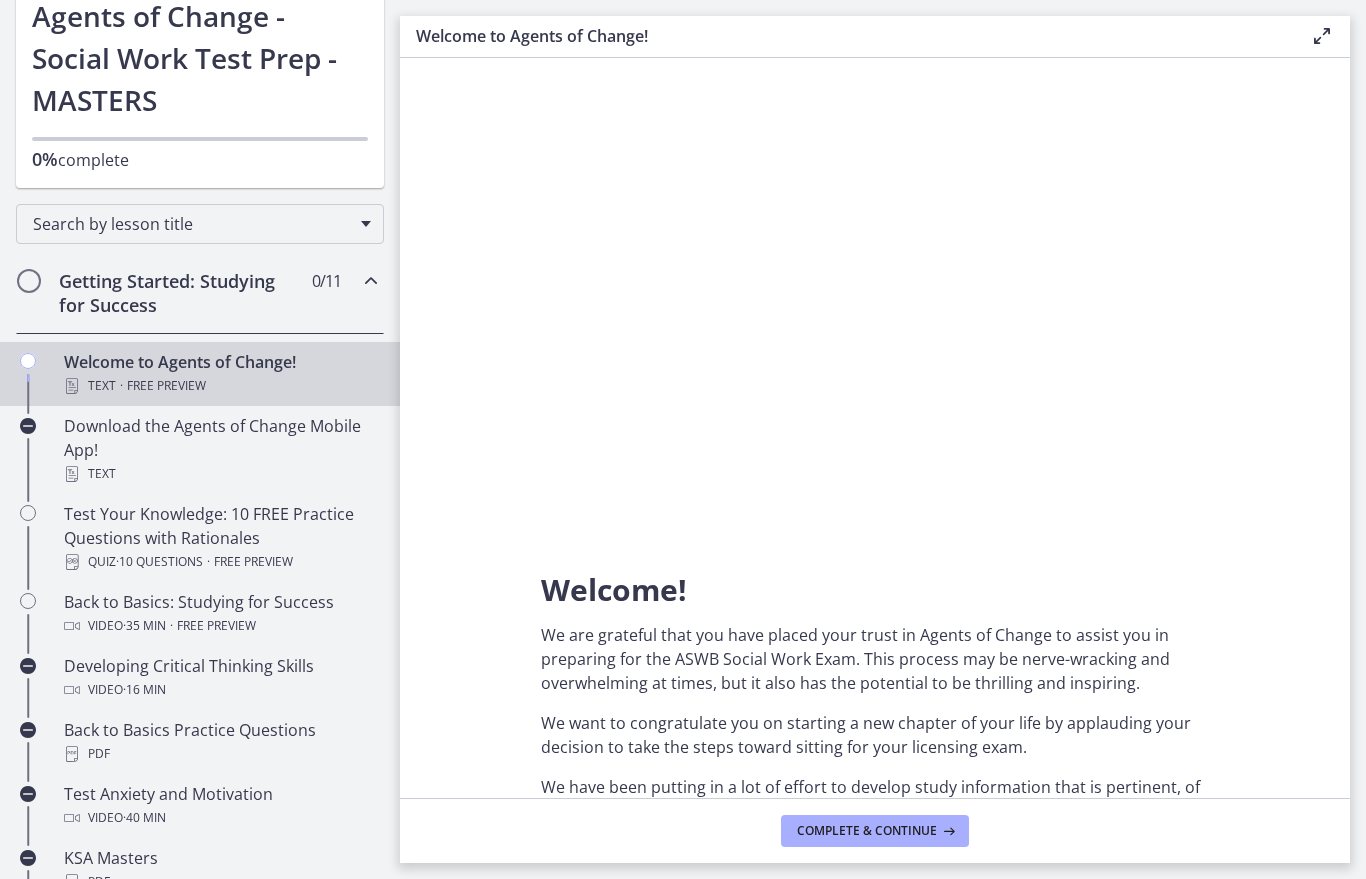 click at bounding box center [875, 302] 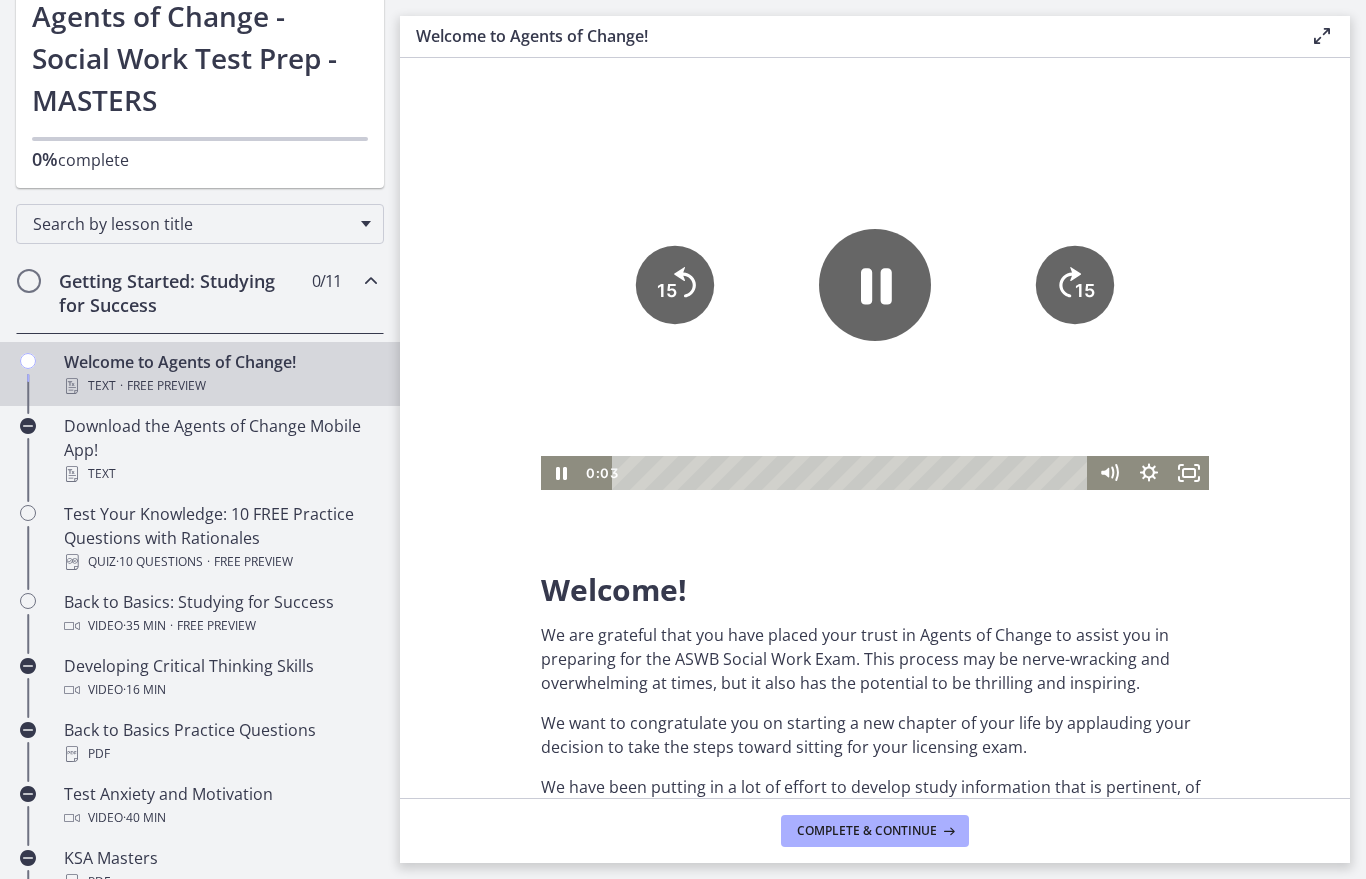 click 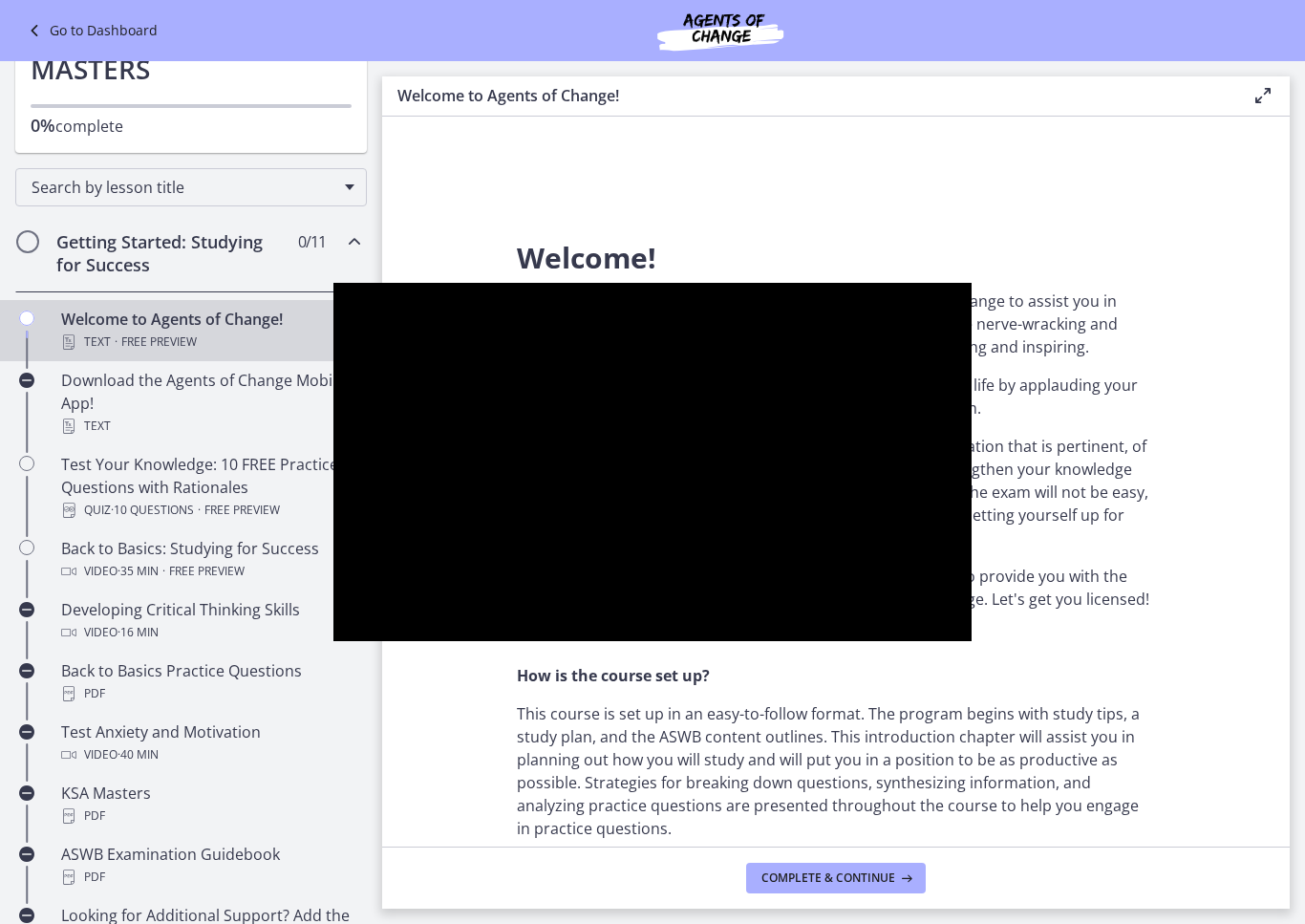 click at bounding box center [652, 462] 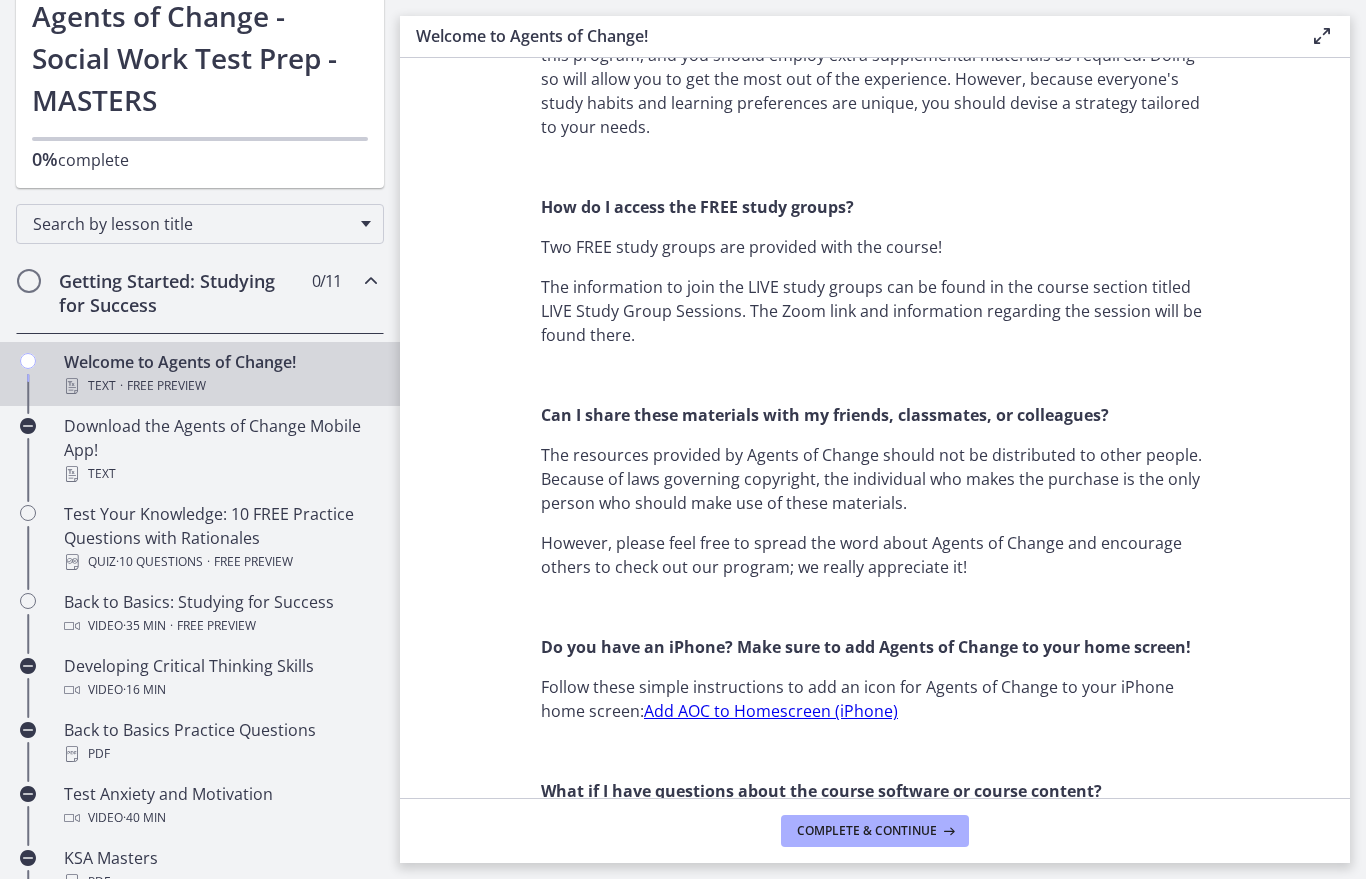 scroll, scrollTop: 1116, scrollLeft: 0, axis: vertical 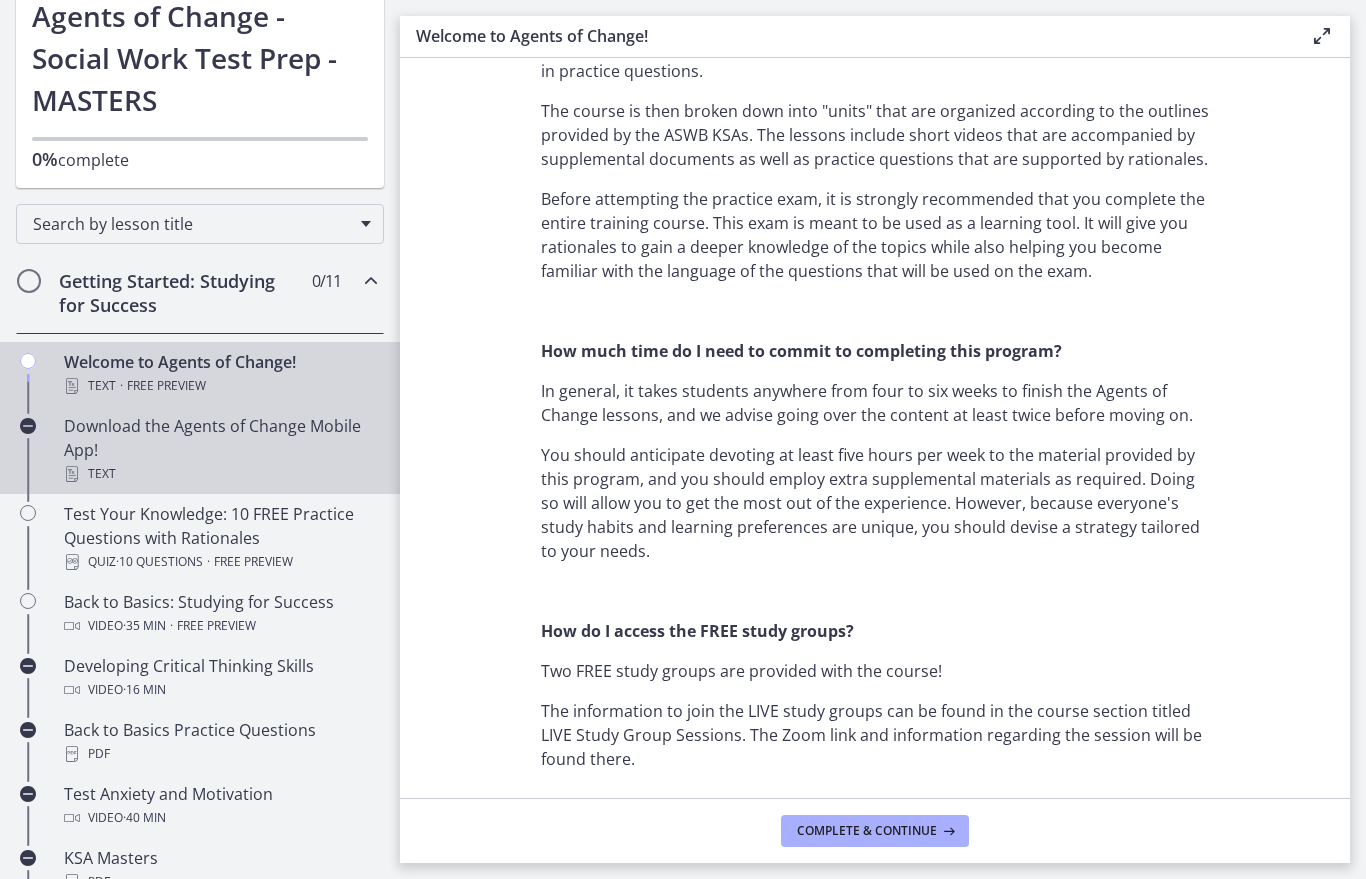 click on "Download the Agents of Change Mobile App!
Text" at bounding box center (220, 450) 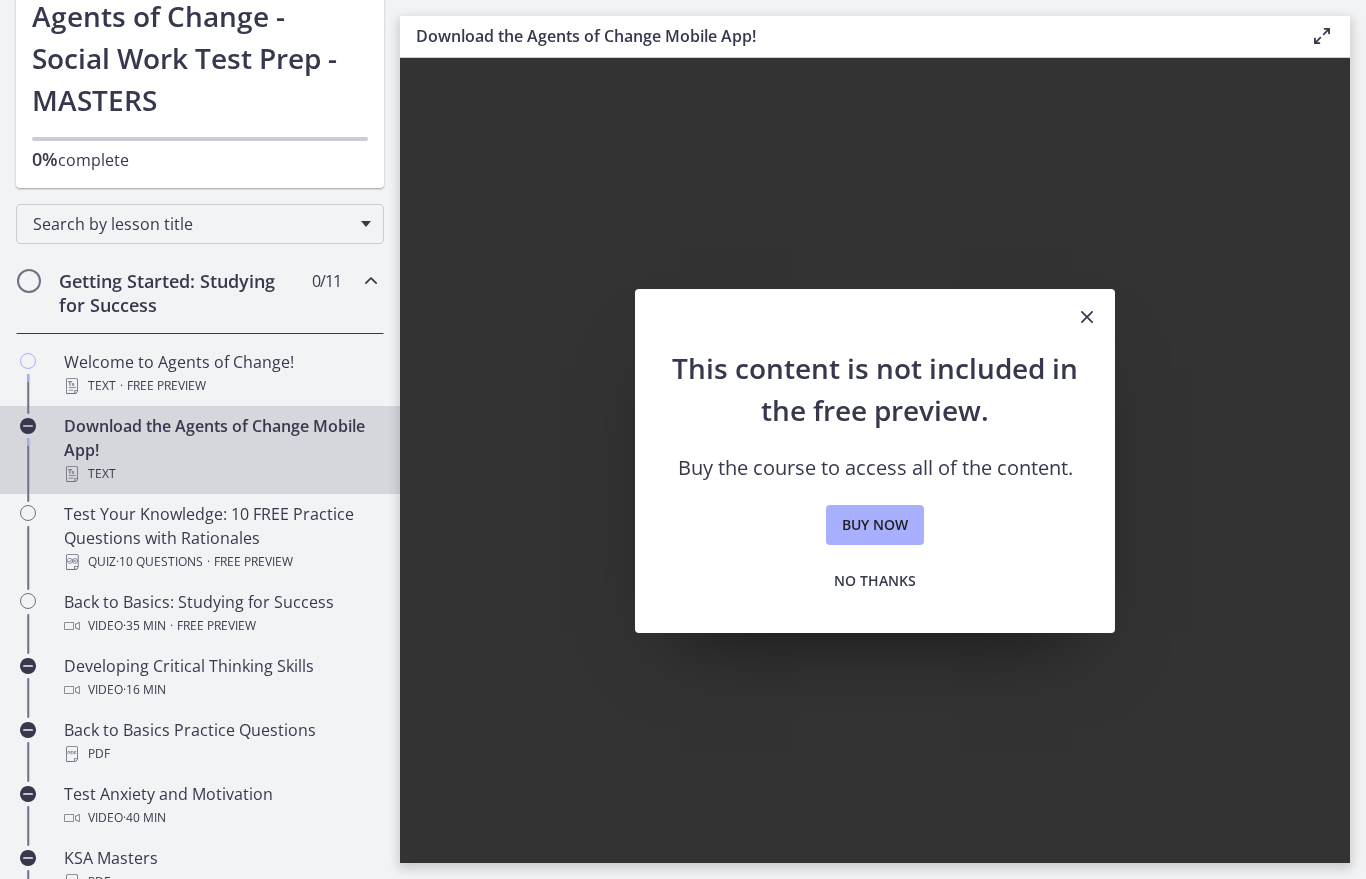 scroll, scrollTop: 0, scrollLeft: 0, axis: both 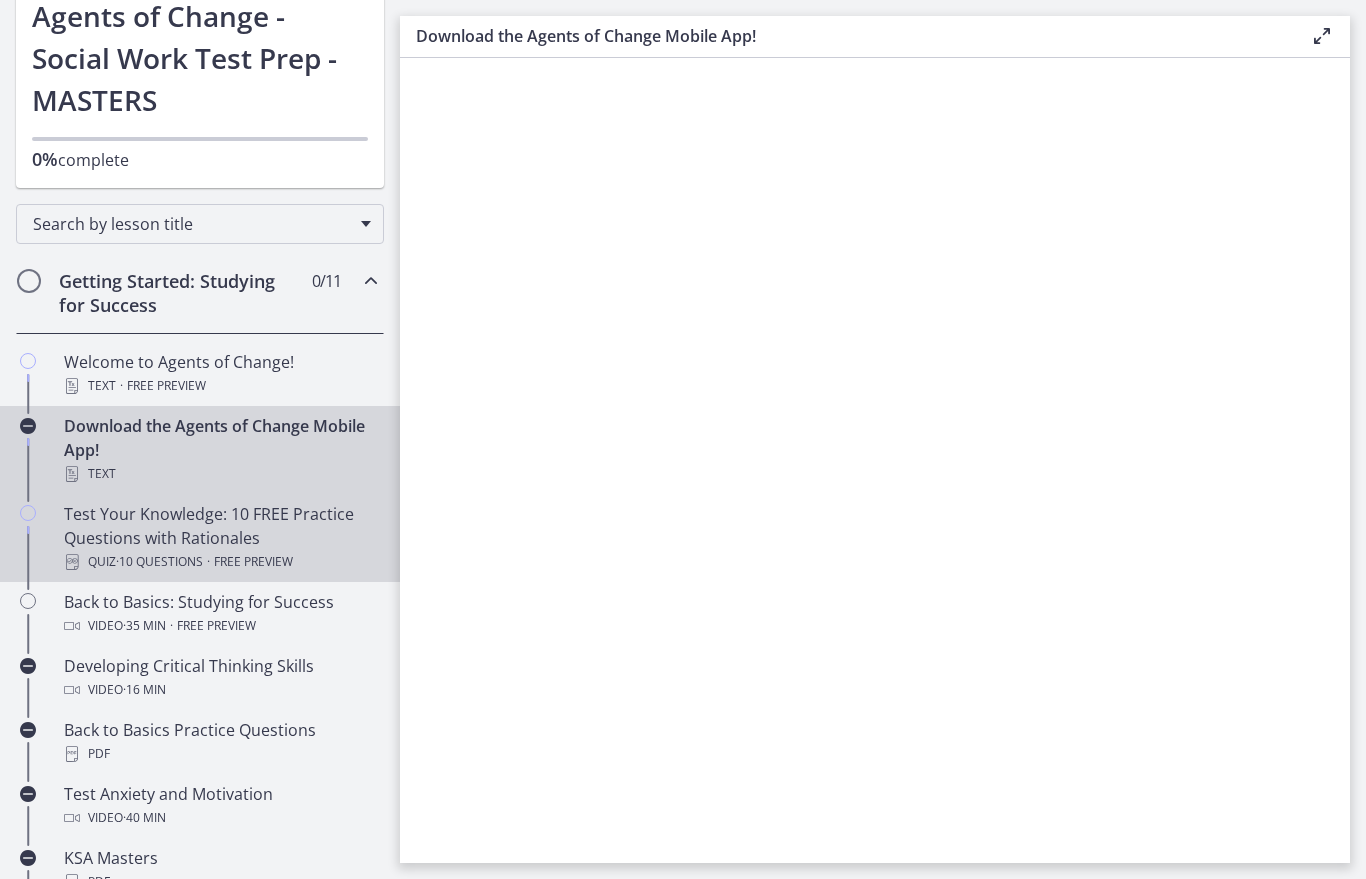 click on "Test Your Knowledge: 10 FREE Practice Questions with Rationales
Quiz
·  10 Questions
·
Free preview" at bounding box center (220, 538) 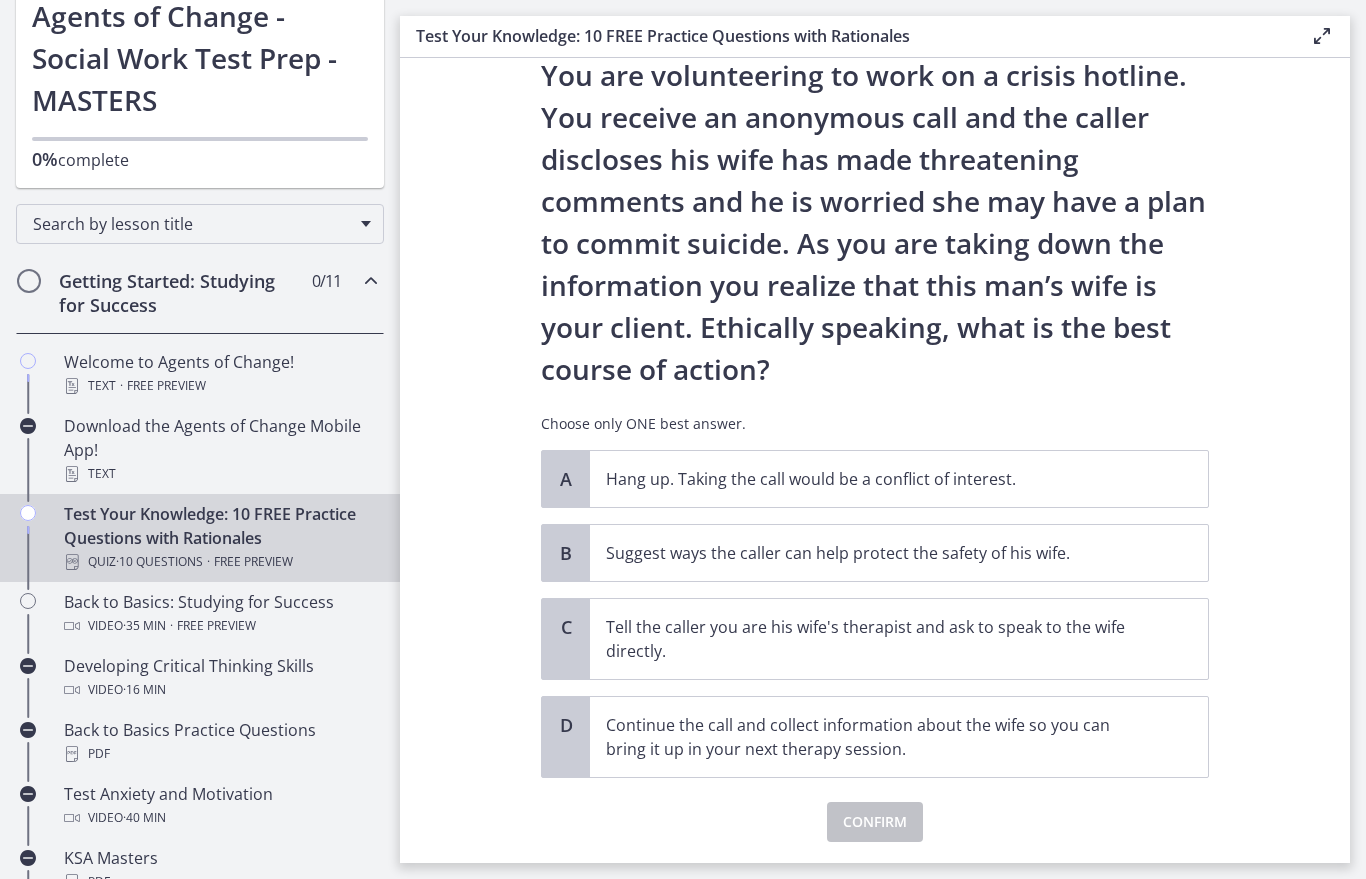scroll, scrollTop: 71, scrollLeft: 0, axis: vertical 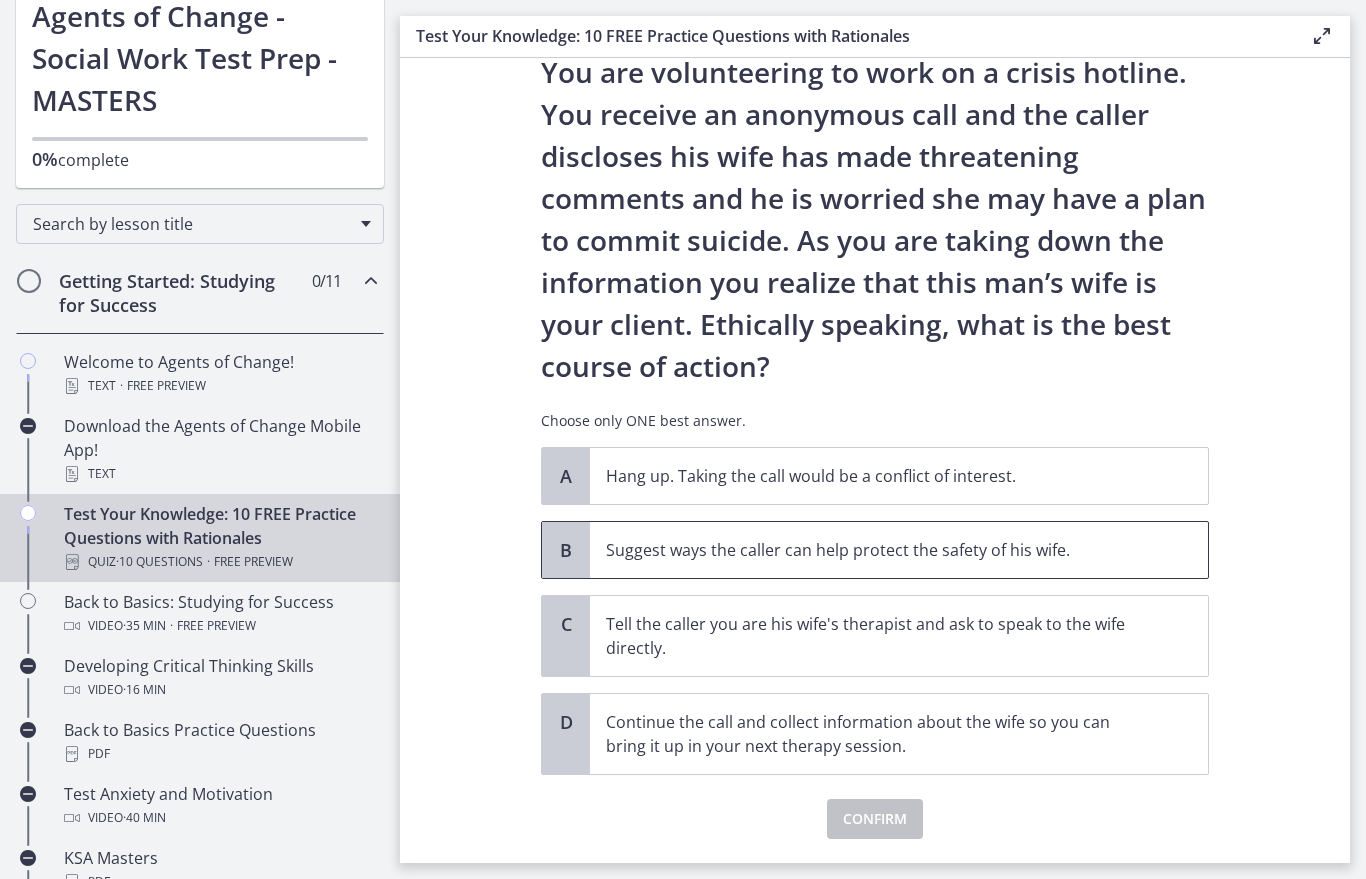 click on "Suggest ways the caller can help protect the safety of his wife." at bounding box center [879, 550] 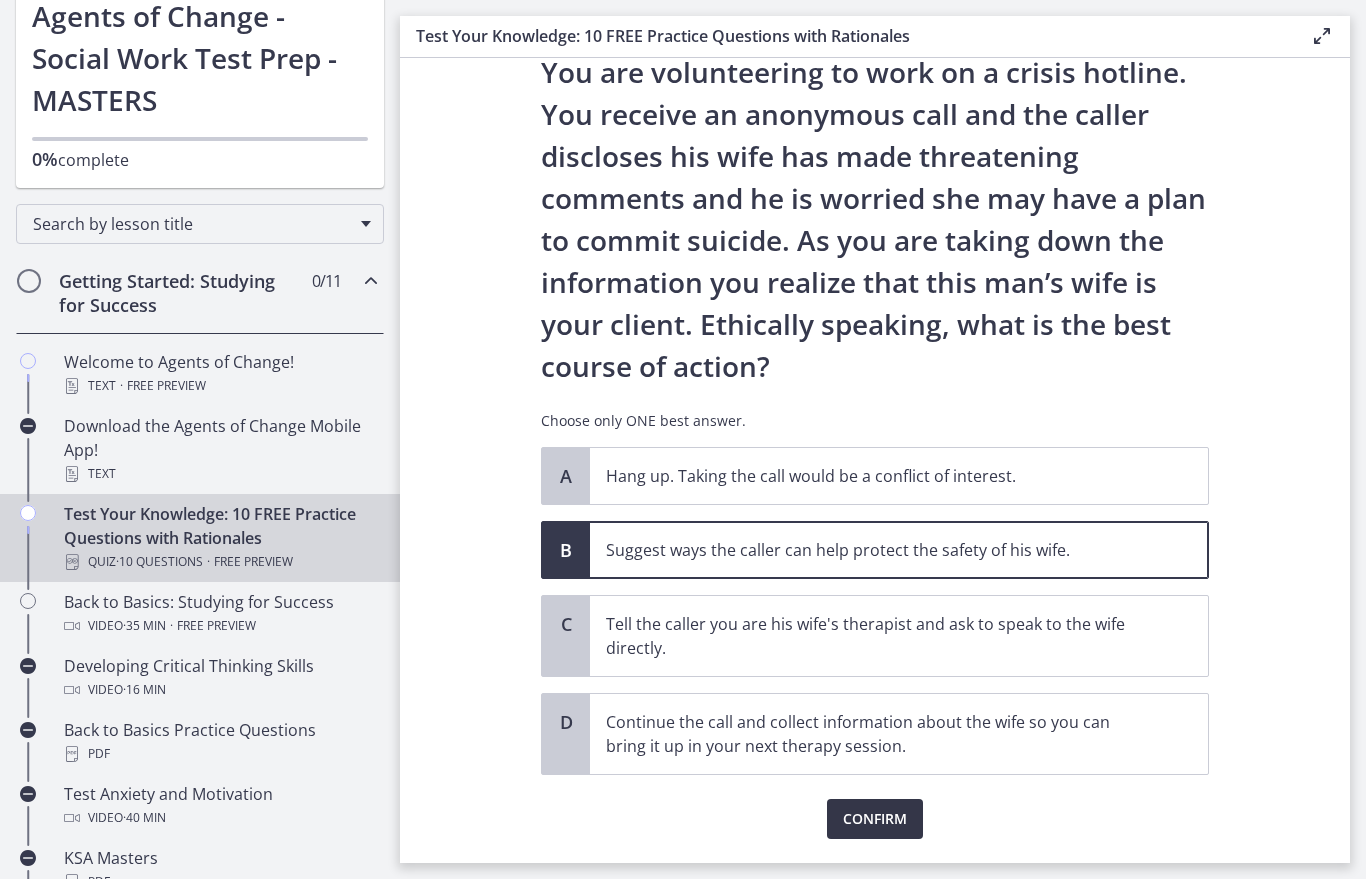 click on "Confirm" at bounding box center [875, 819] 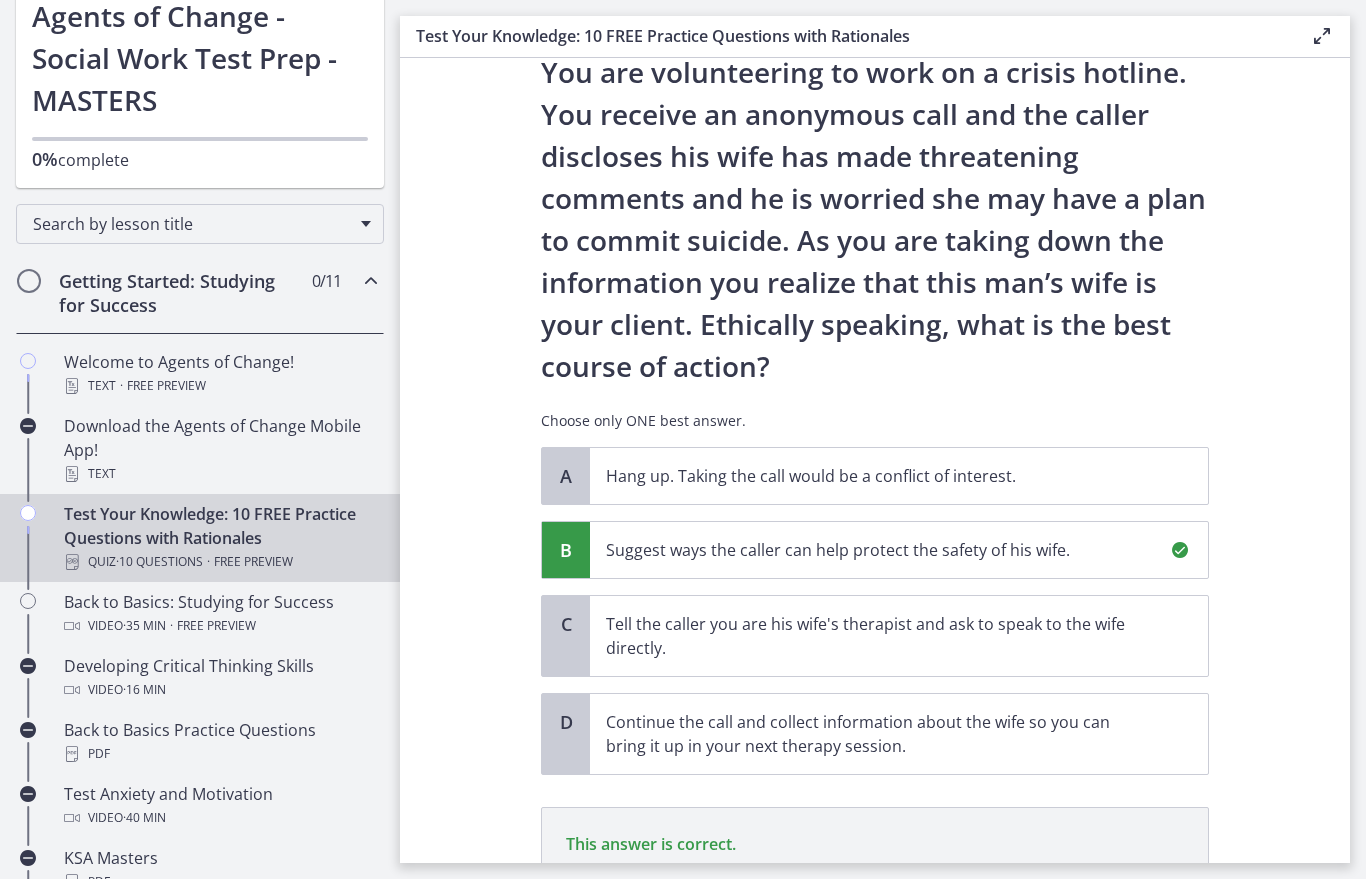 scroll, scrollTop: 288, scrollLeft: 0, axis: vertical 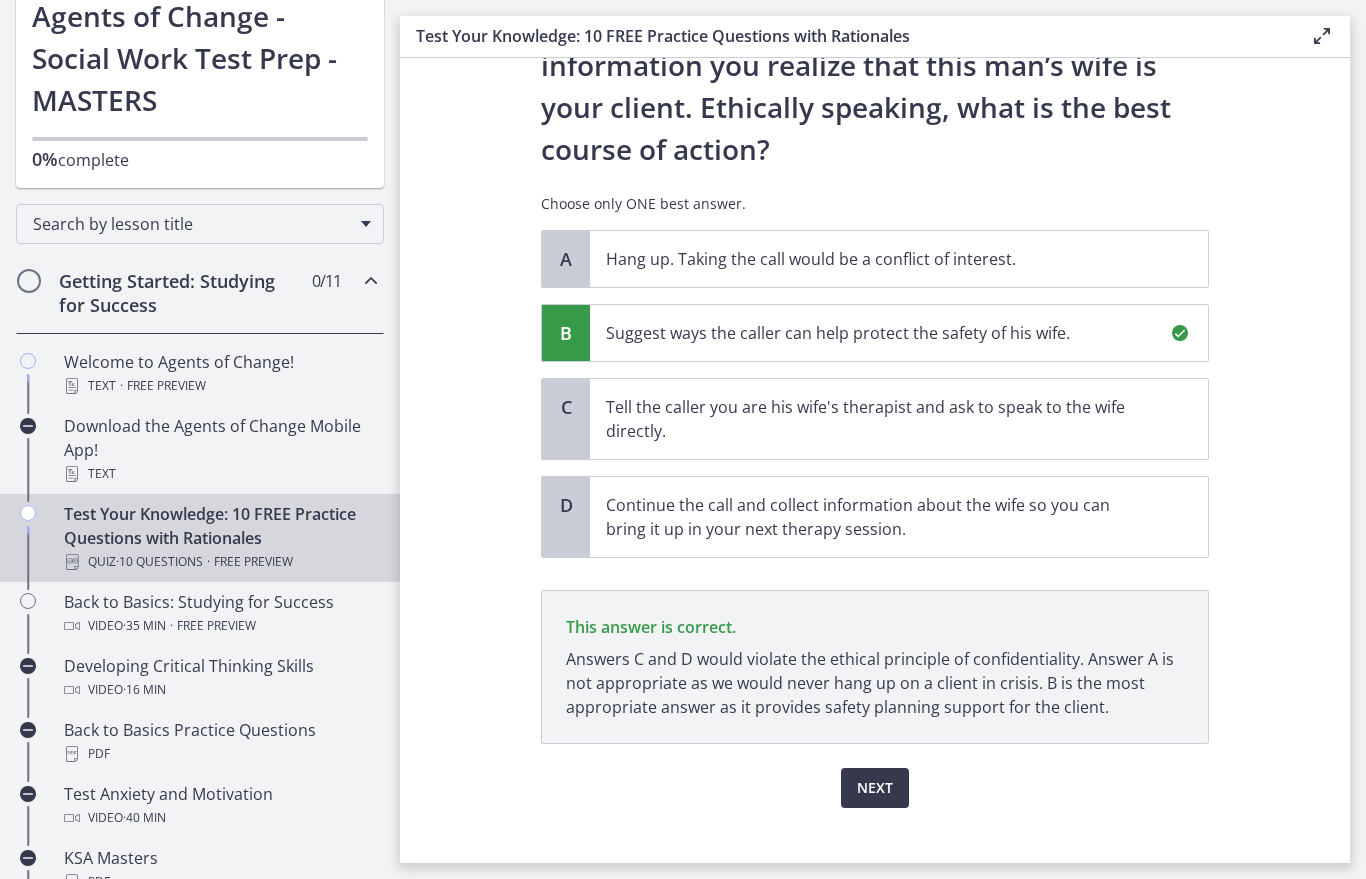 click on "Next" at bounding box center (875, 788) 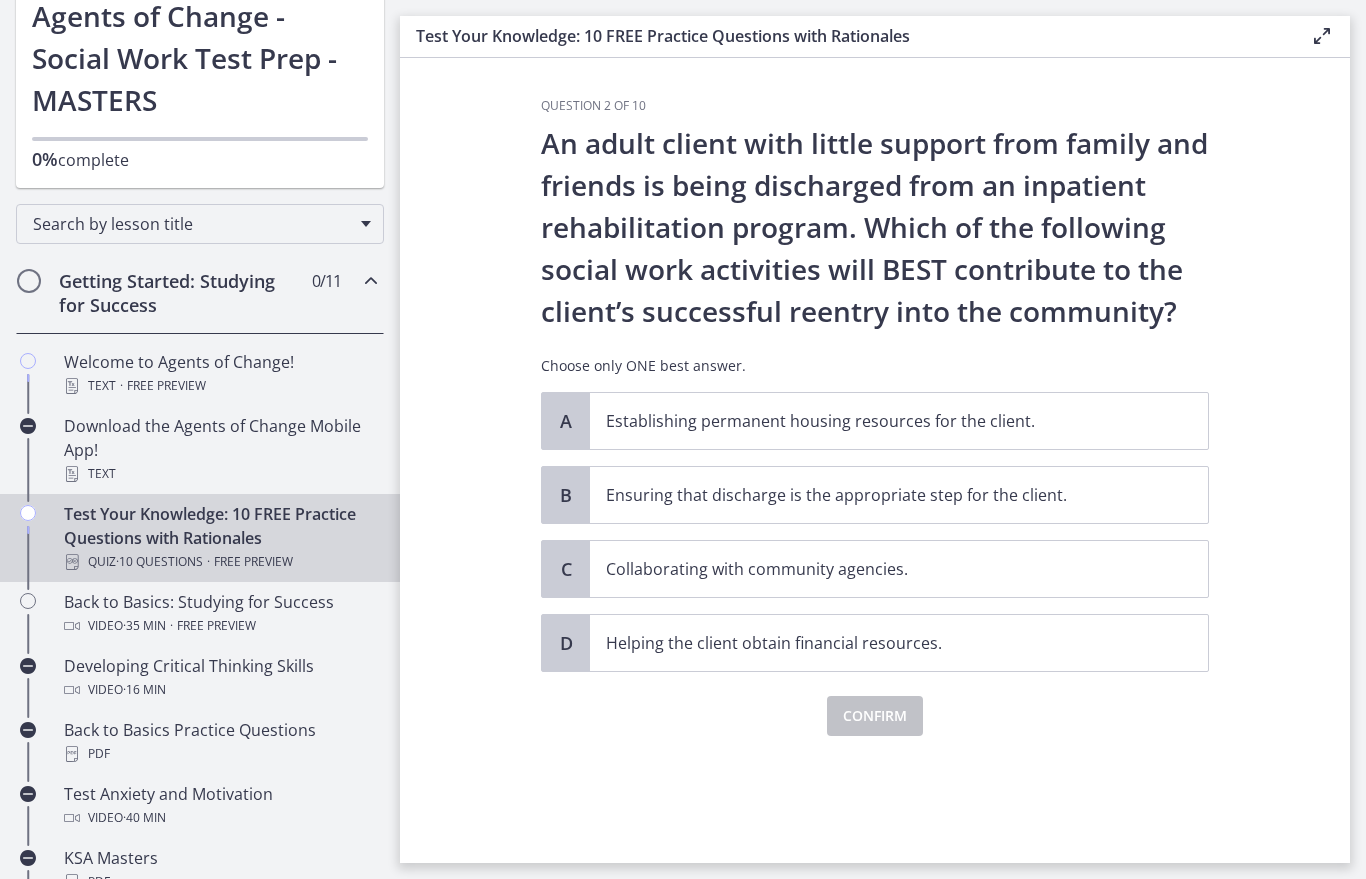 scroll, scrollTop: 0, scrollLeft: 0, axis: both 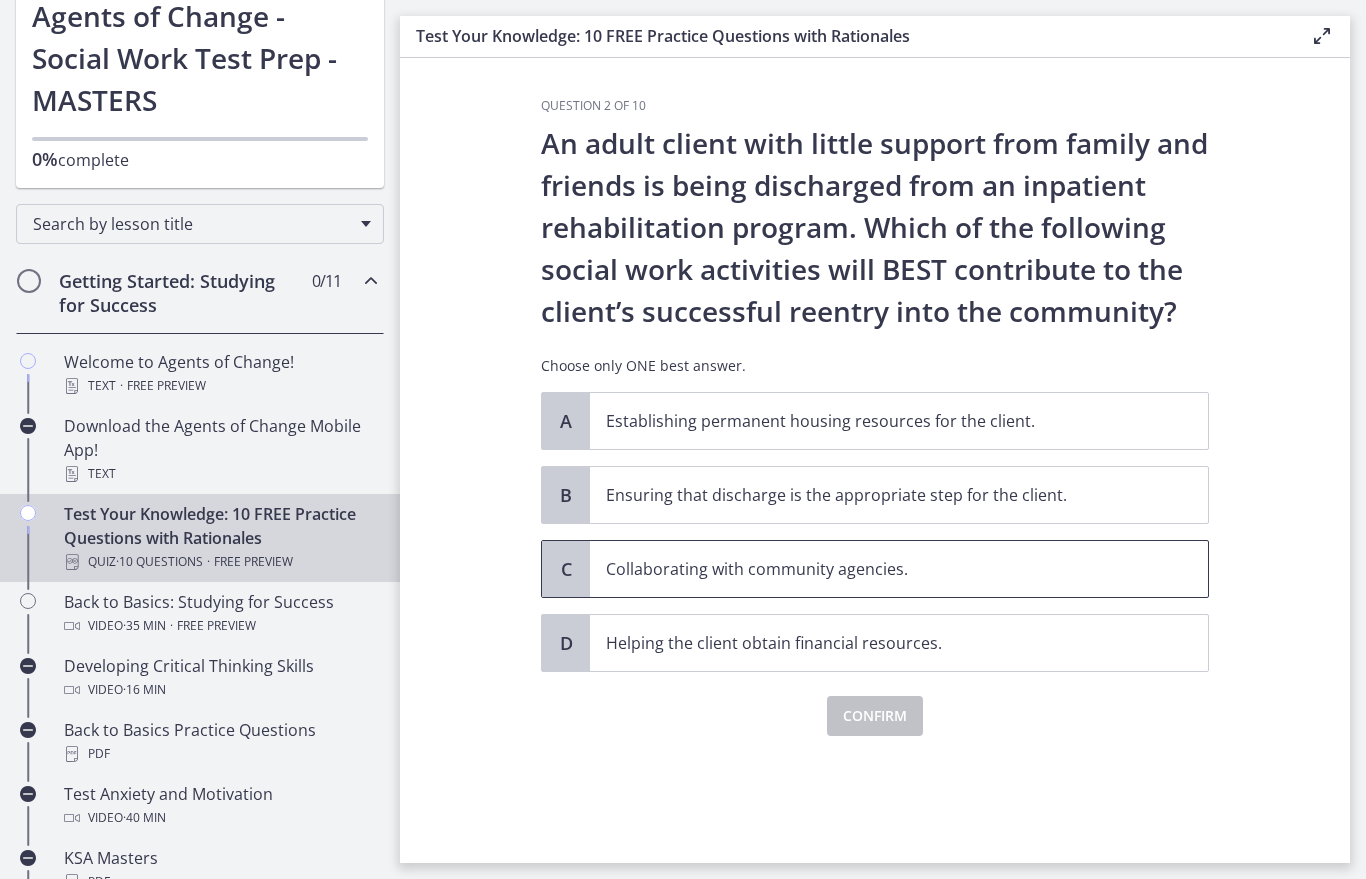 click on "Collaborating with community agencies." at bounding box center [879, 569] 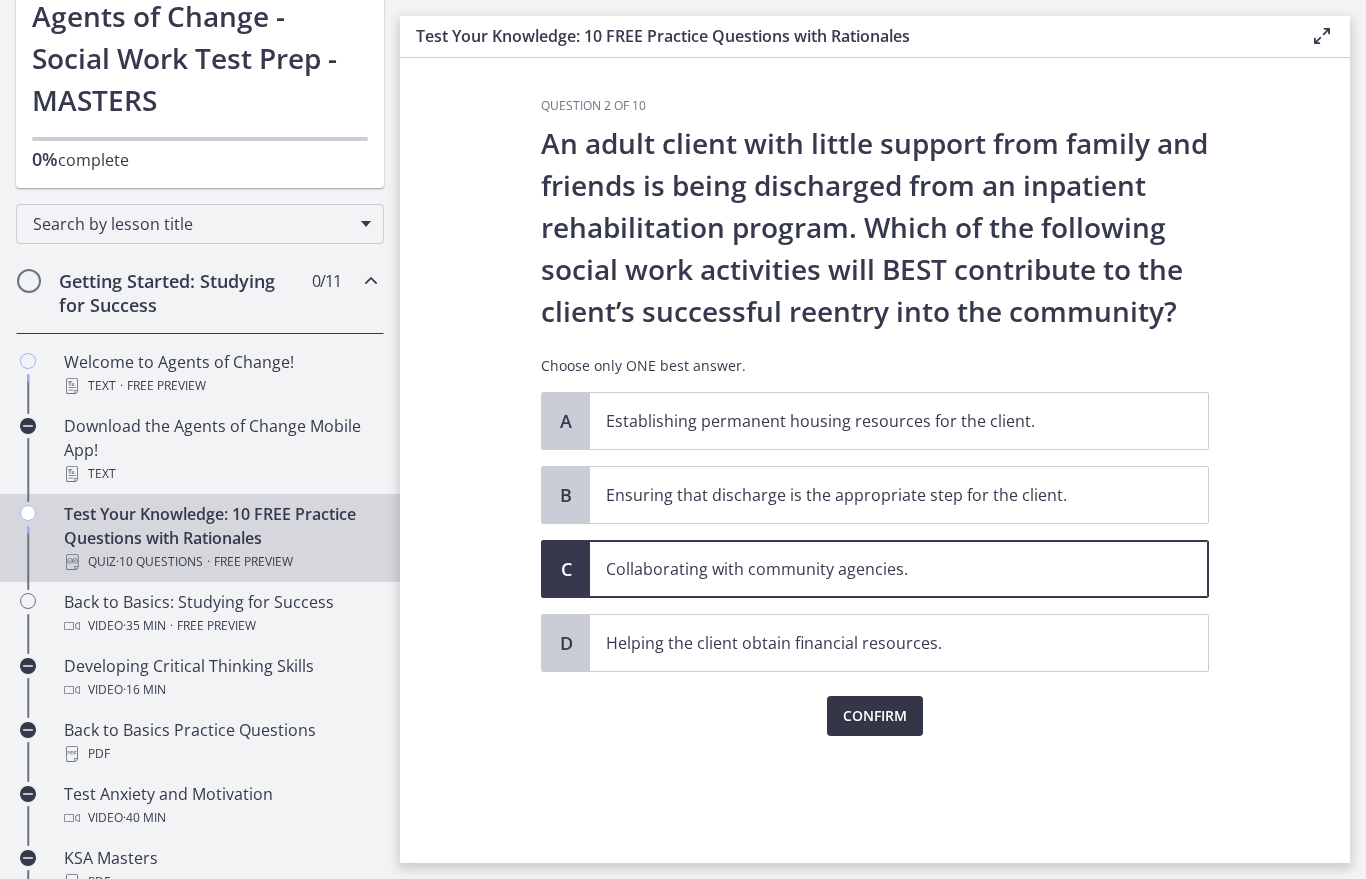 click on "Confirm" at bounding box center (875, 716) 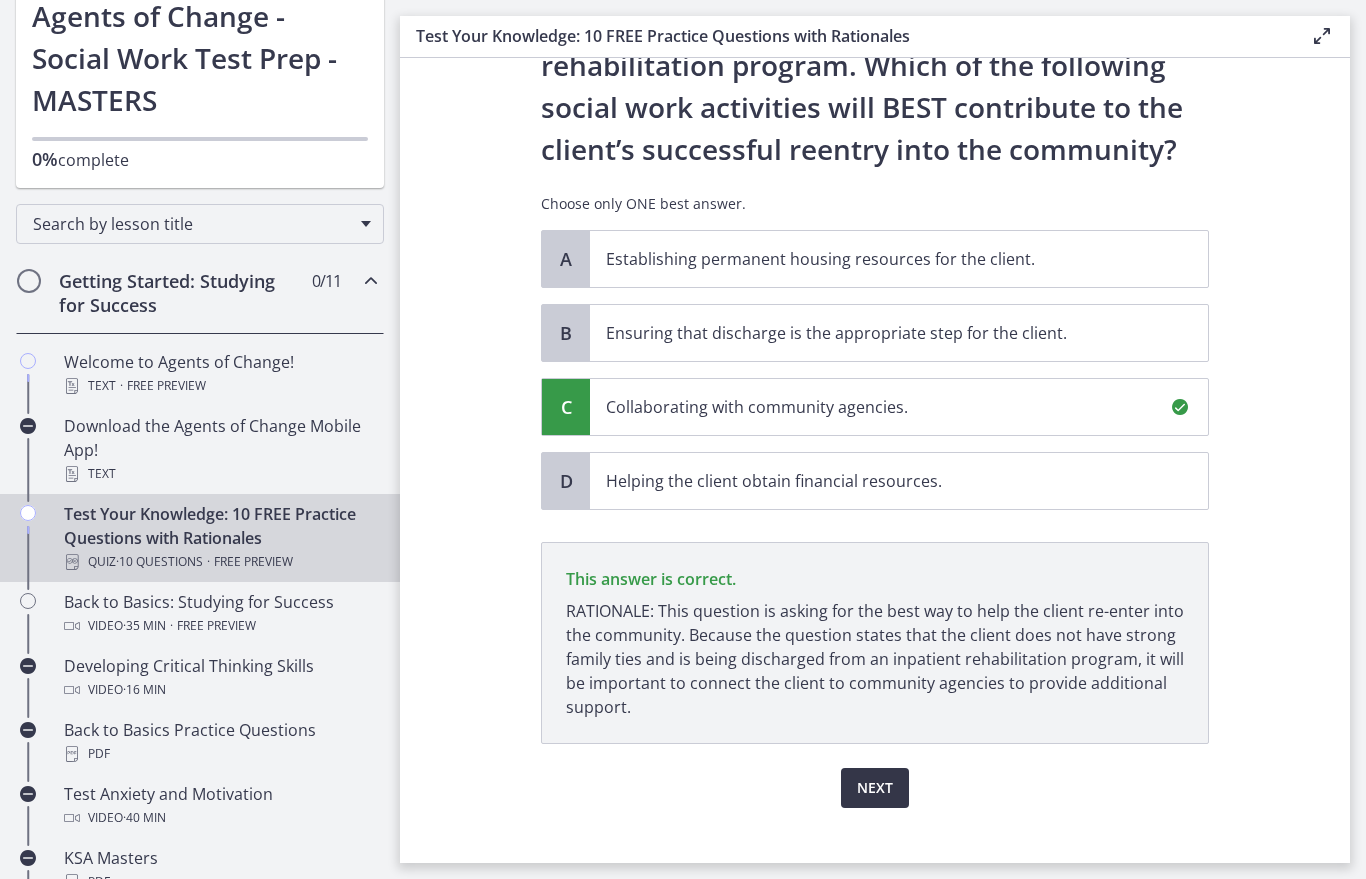 scroll, scrollTop: 162, scrollLeft: 0, axis: vertical 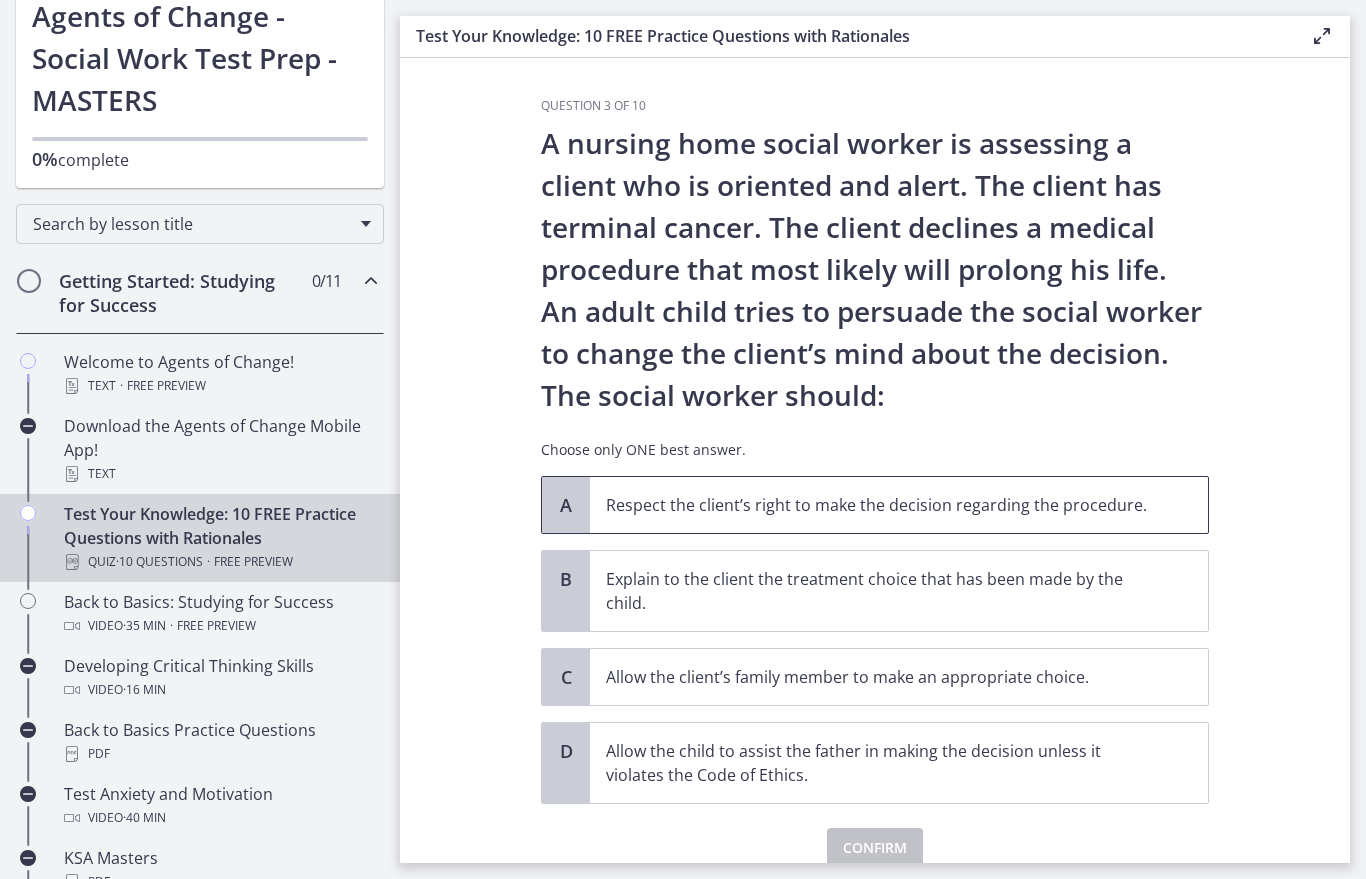 click on "Respect the client’s right to make the decision regarding the procedure." at bounding box center (879, 505) 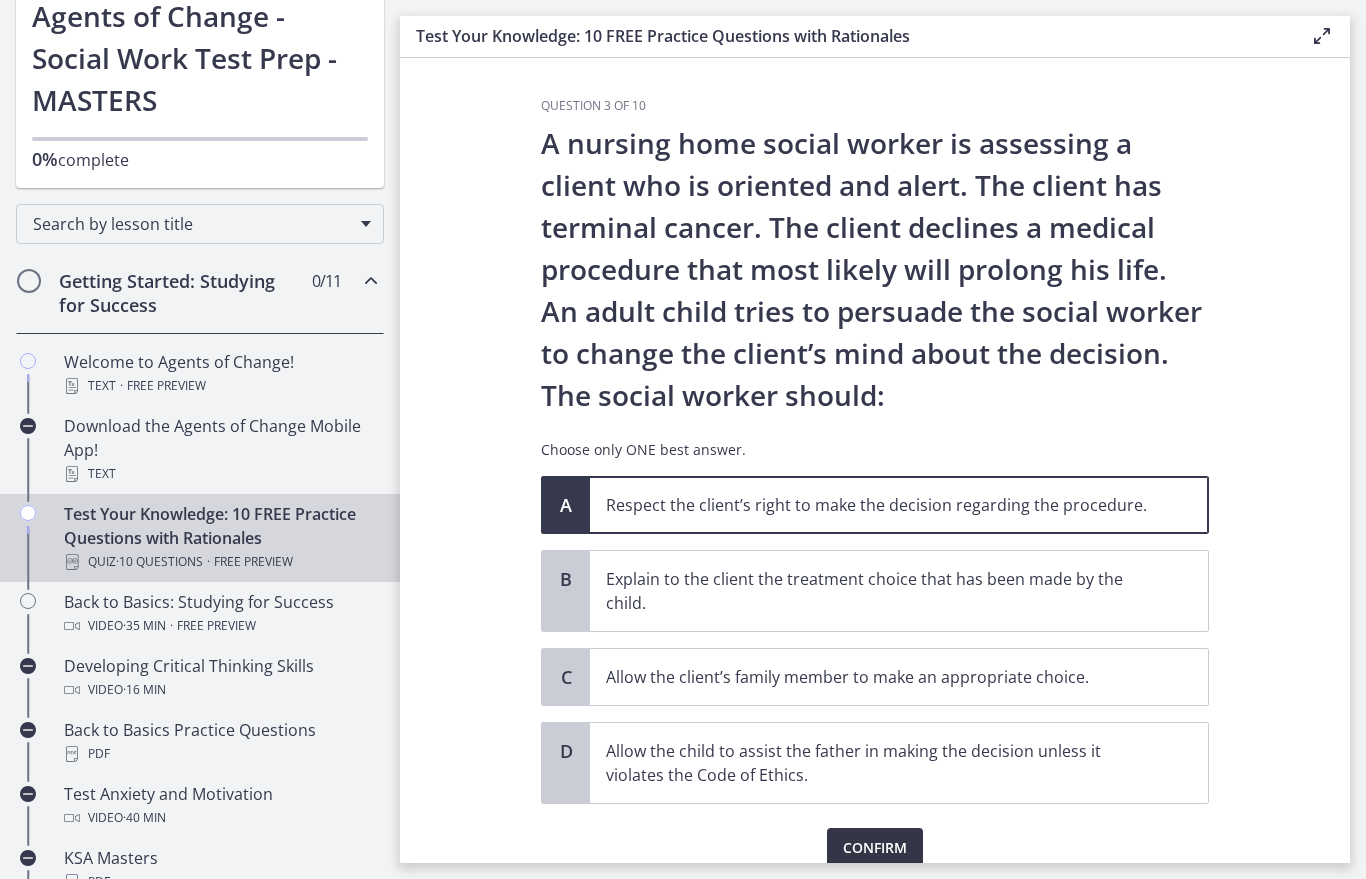 click on "Confirm" at bounding box center (875, 848) 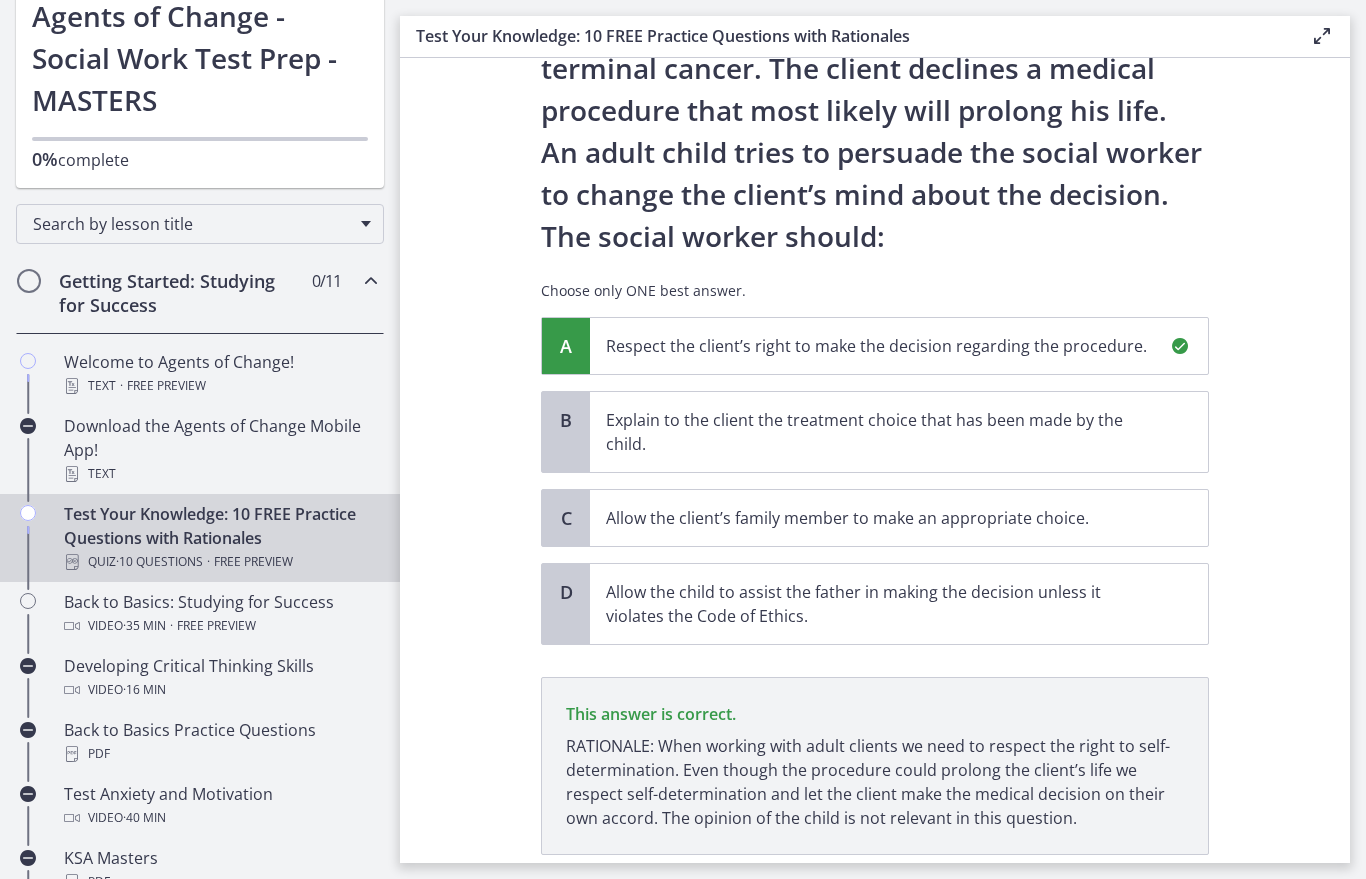 scroll, scrollTop: 295, scrollLeft: 0, axis: vertical 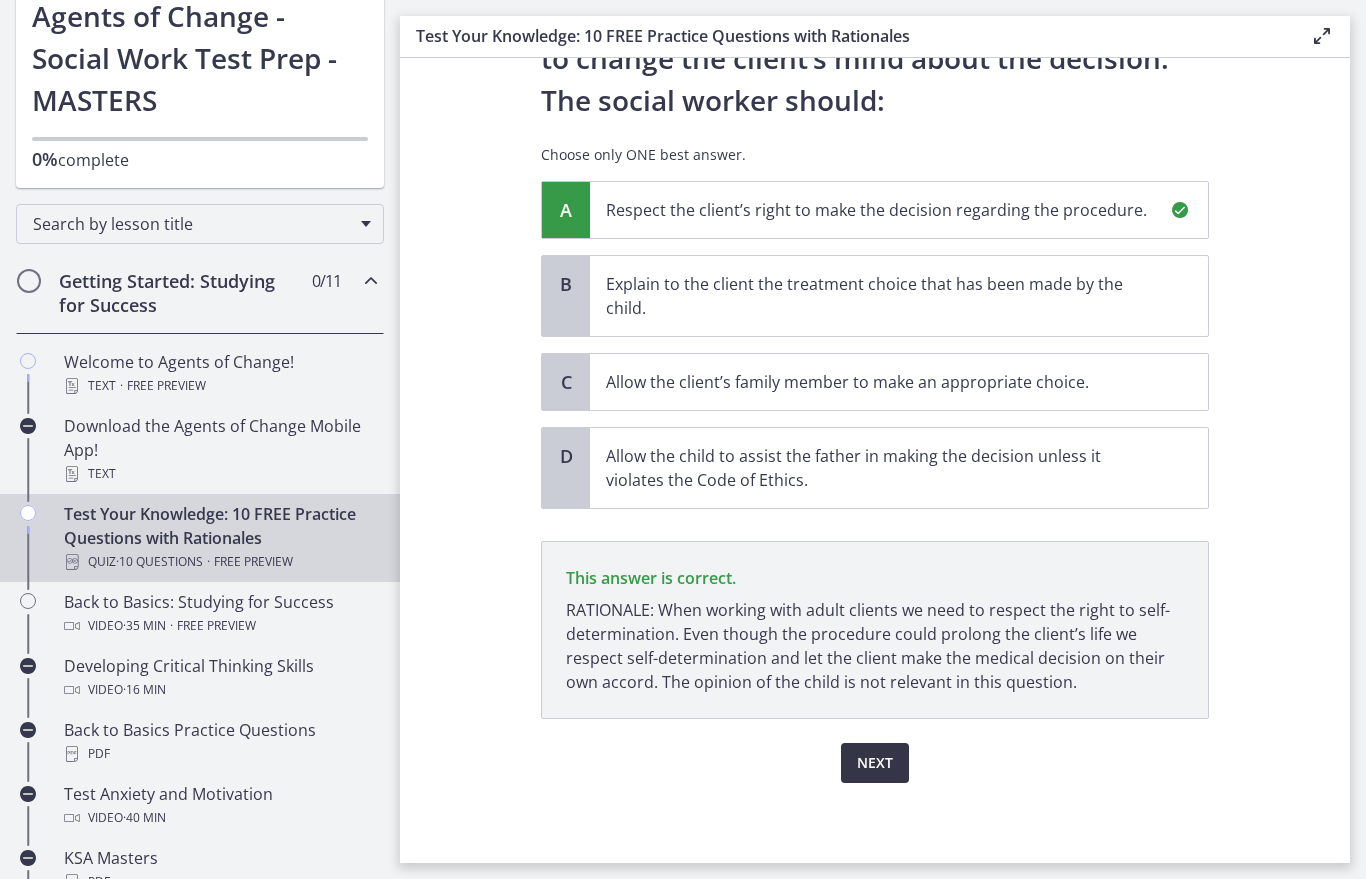 click on "Next" at bounding box center (875, 763) 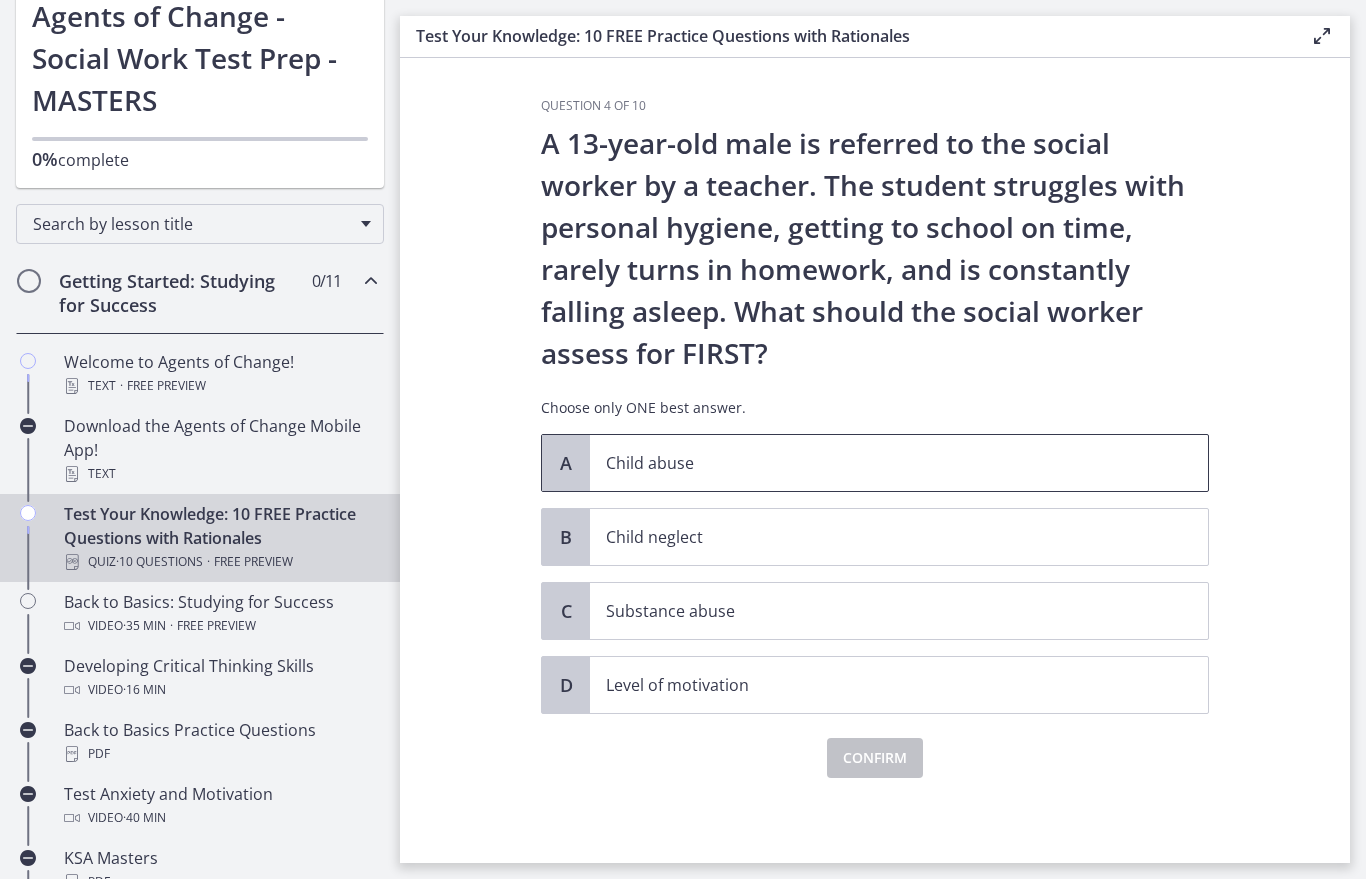 click on "Child abuse" at bounding box center (879, 463) 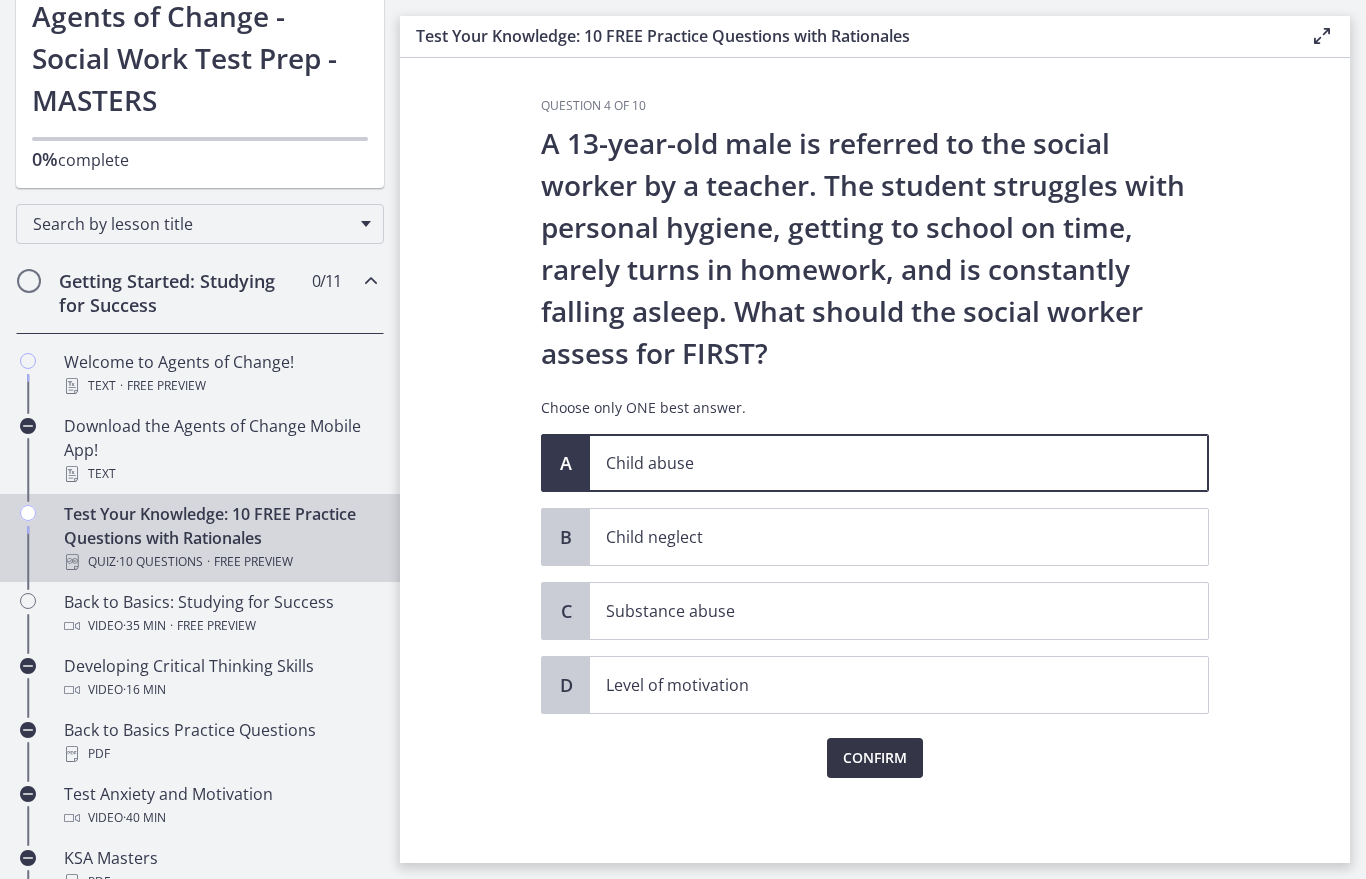 click on "Confirm" at bounding box center [875, 758] 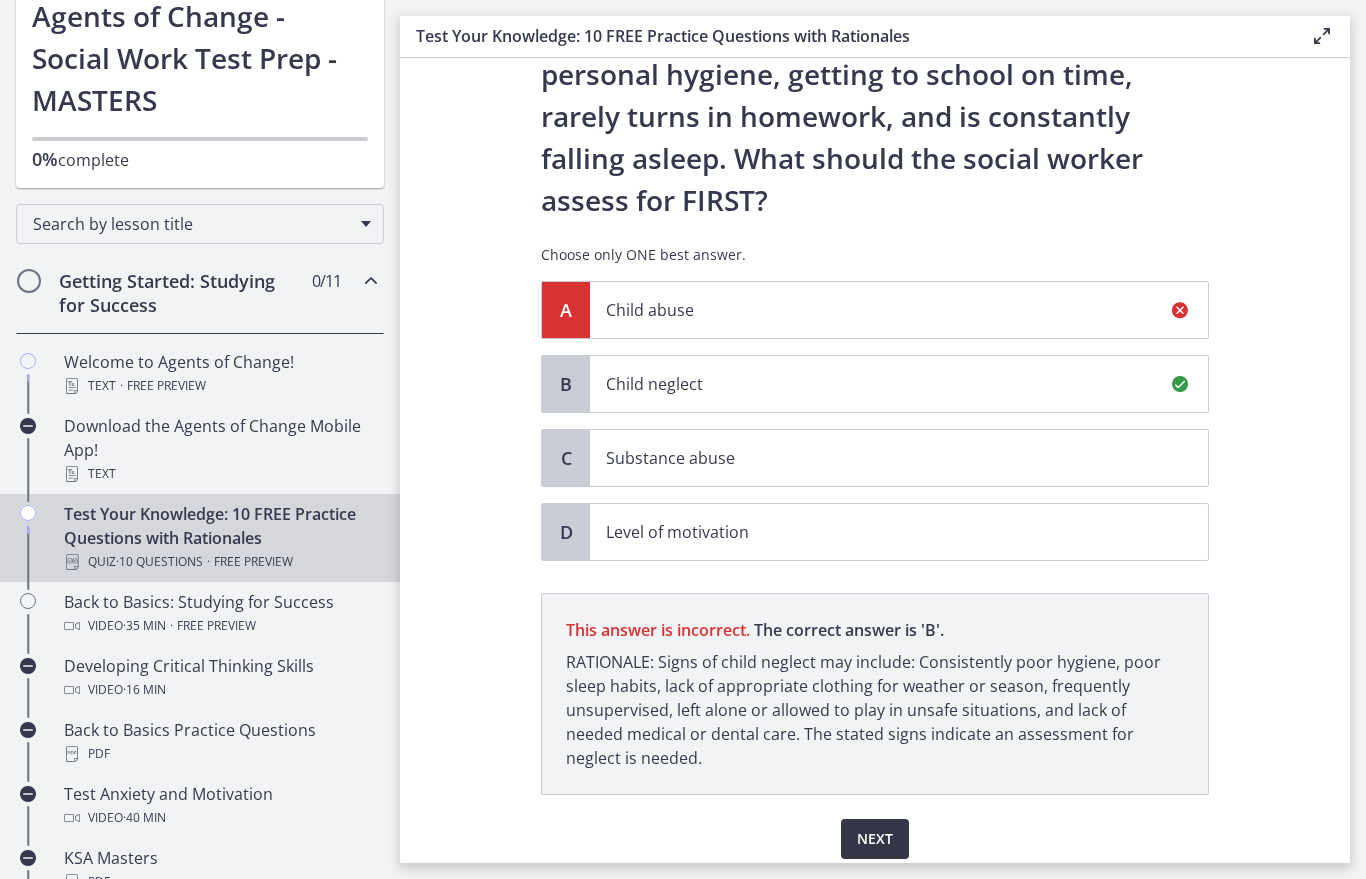 scroll, scrollTop: 229, scrollLeft: 0, axis: vertical 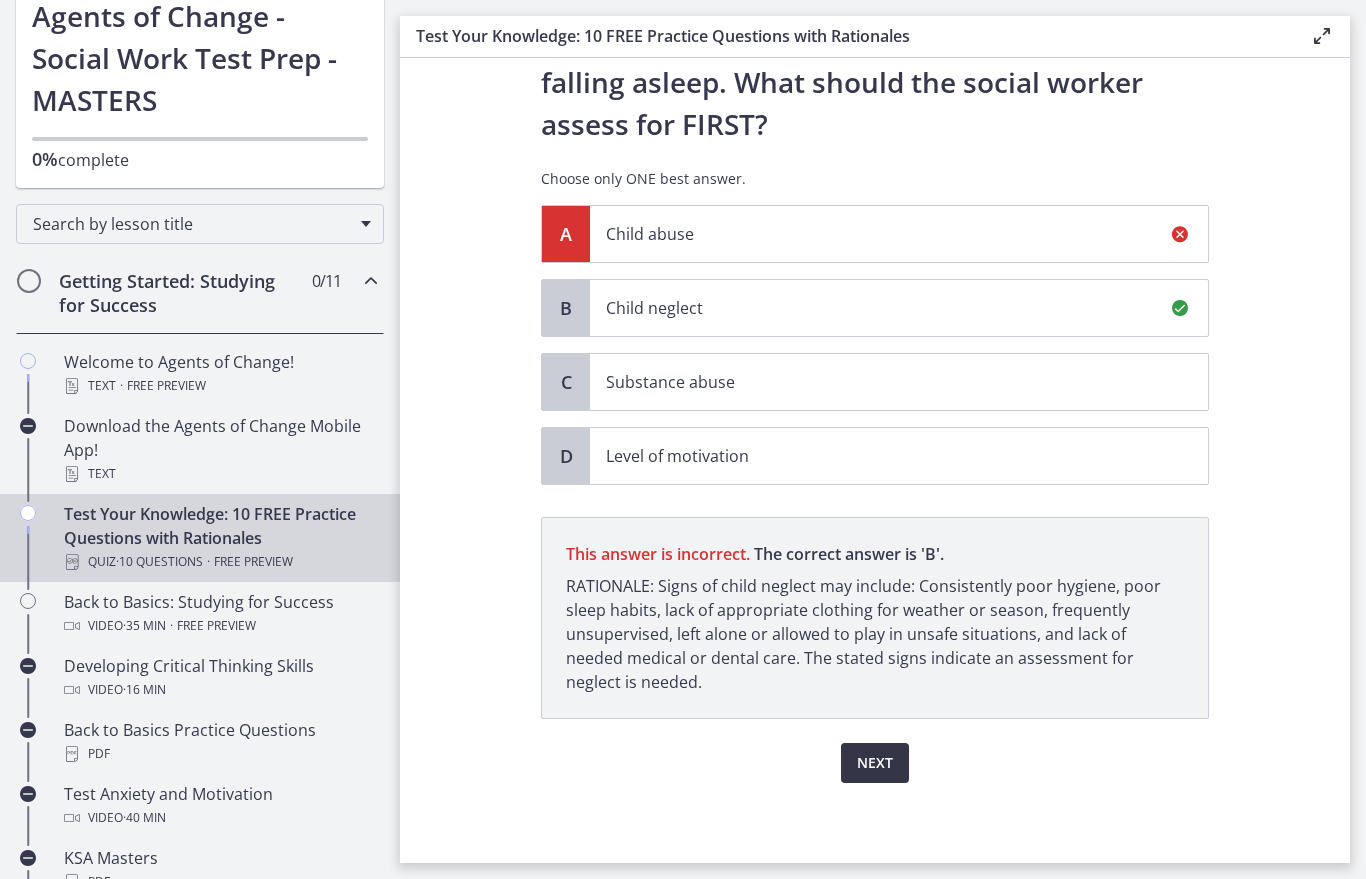 click on "Next" at bounding box center (875, 763) 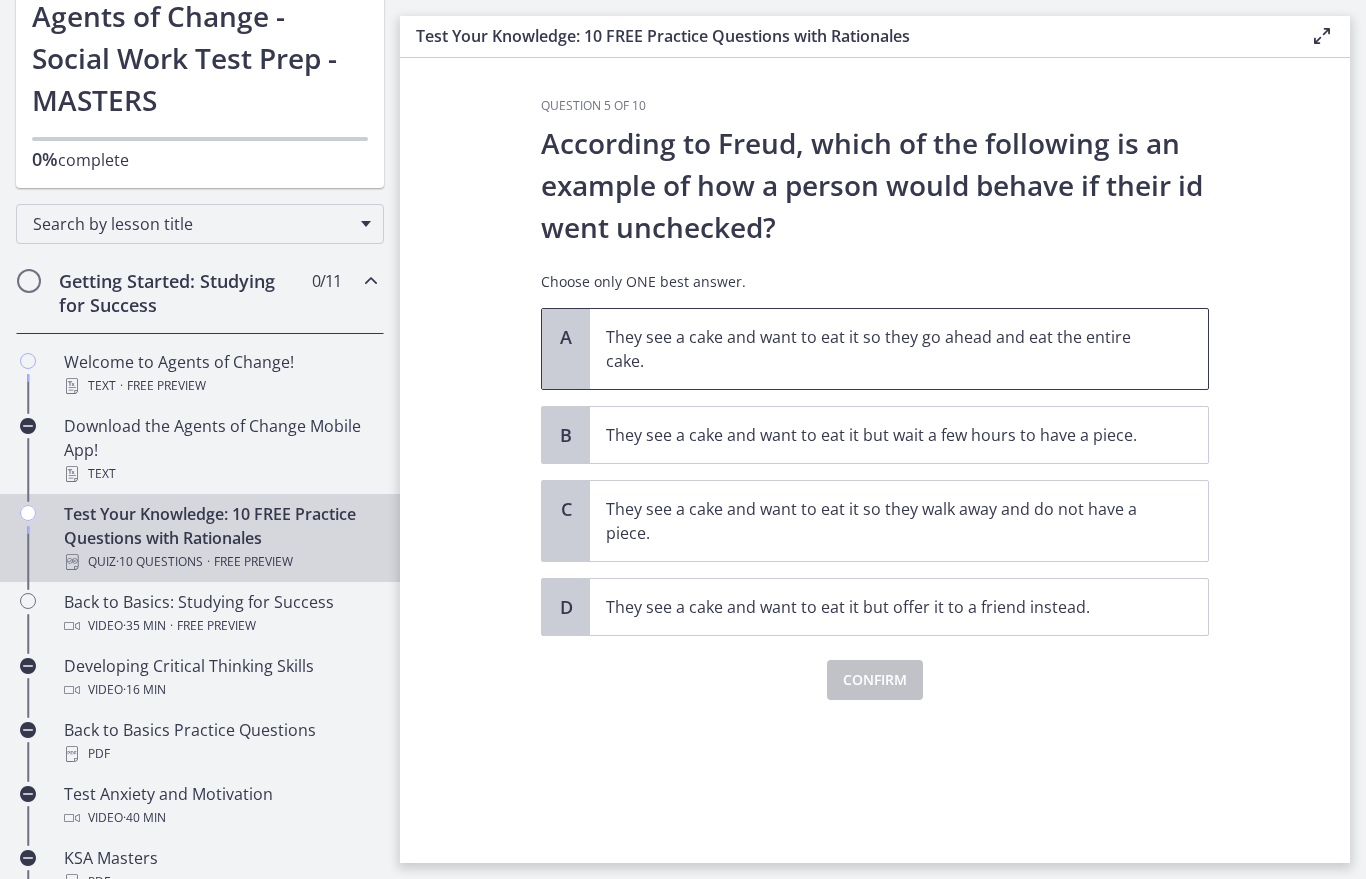 click on "They see a cake and want to eat it so they go ahead and eat the entire cake." at bounding box center [879, 349] 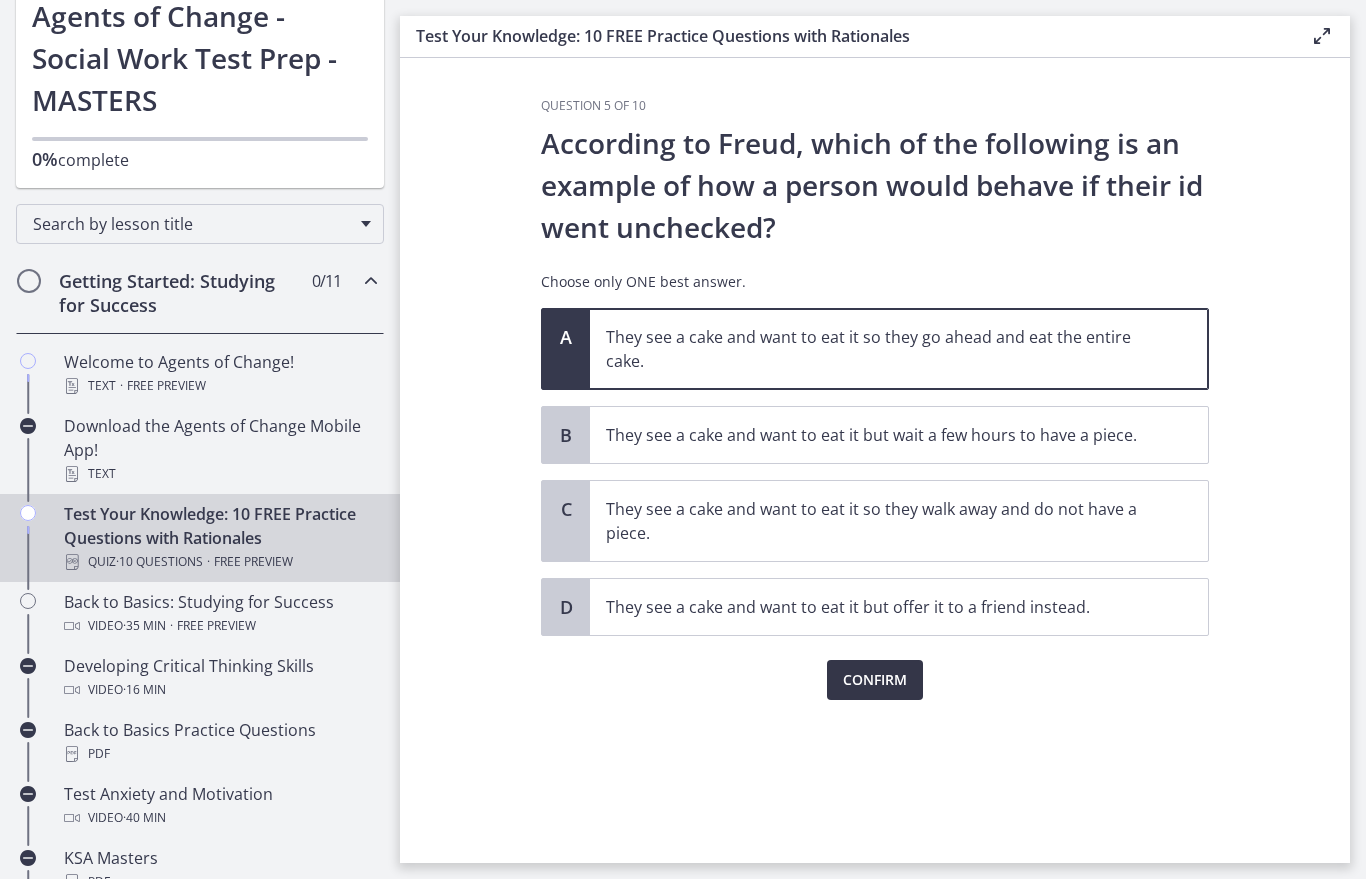 click on "Confirm" at bounding box center (875, 680) 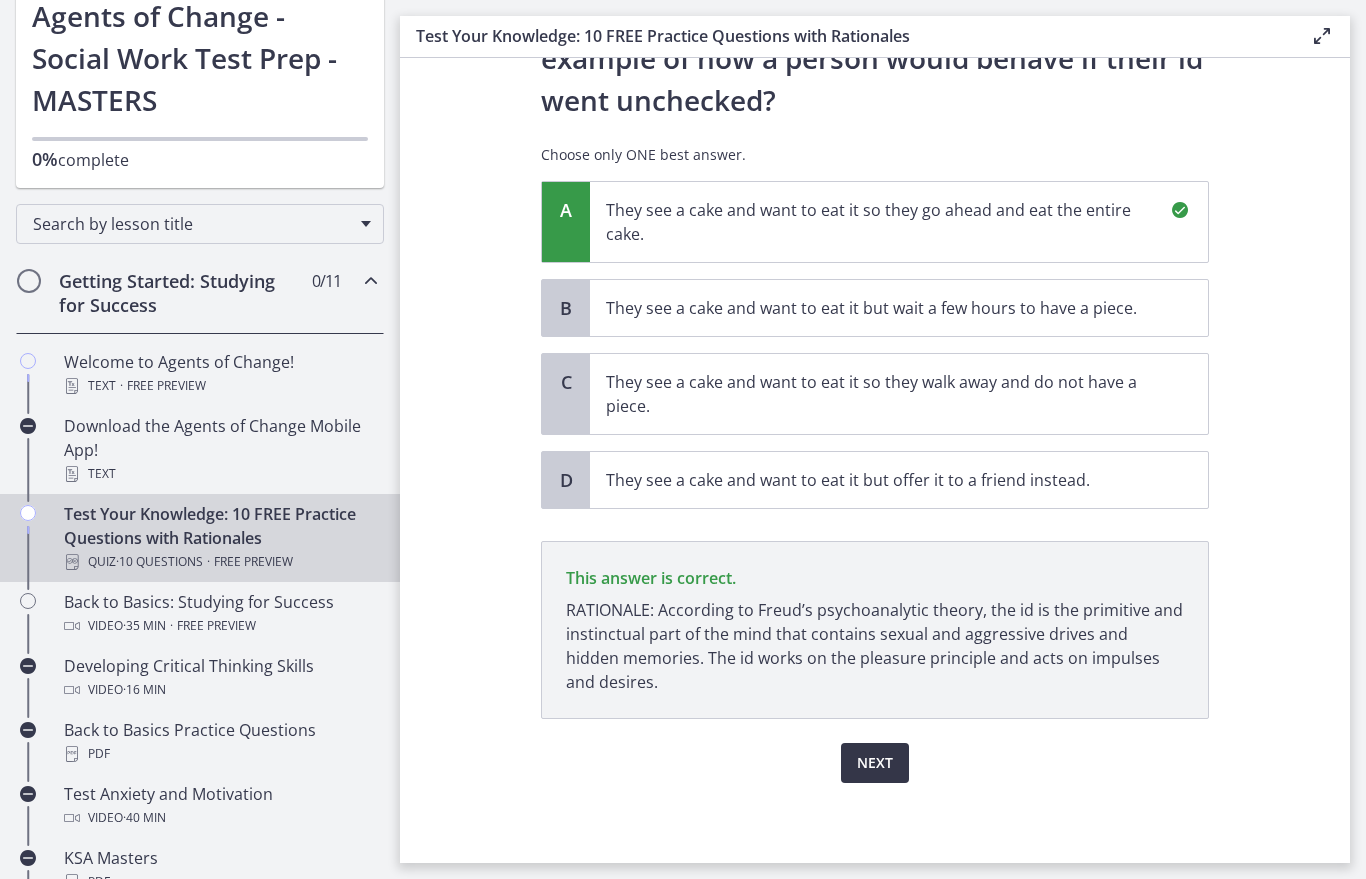 scroll, scrollTop: 127, scrollLeft: 0, axis: vertical 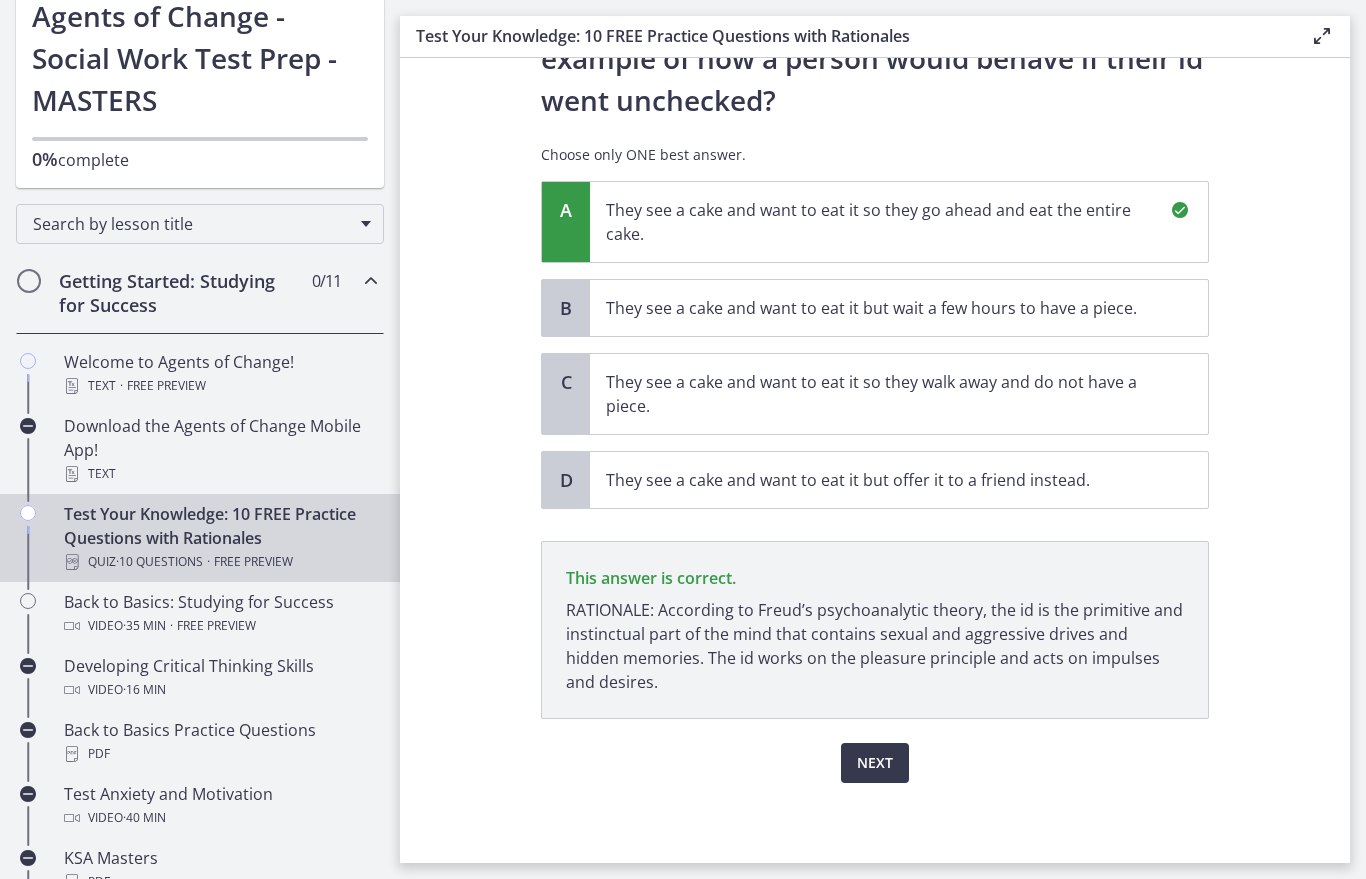click on "Next" at bounding box center [875, 763] 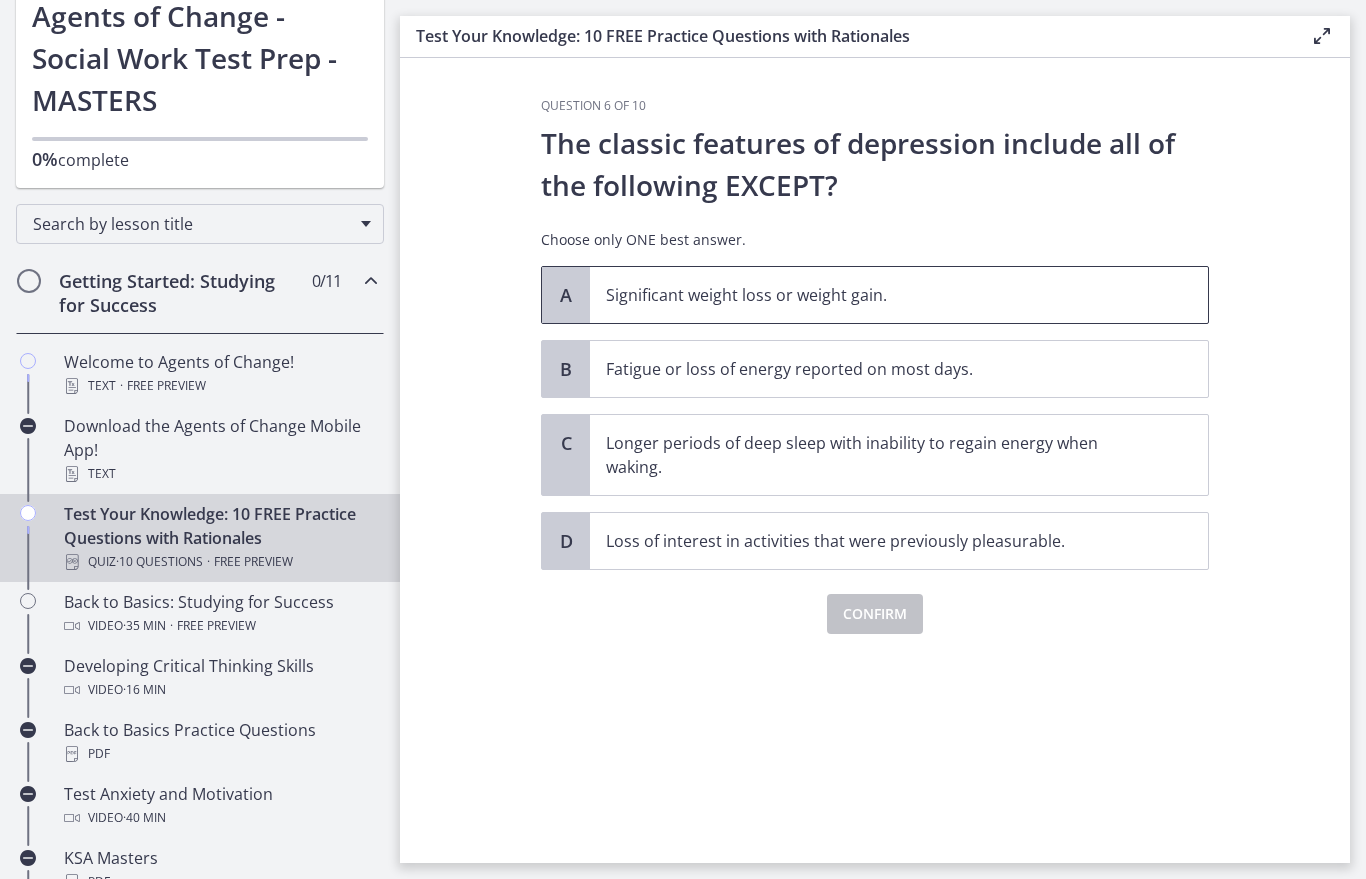 click on "Significant weight loss or weight gain." at bounding box center (879, 295) 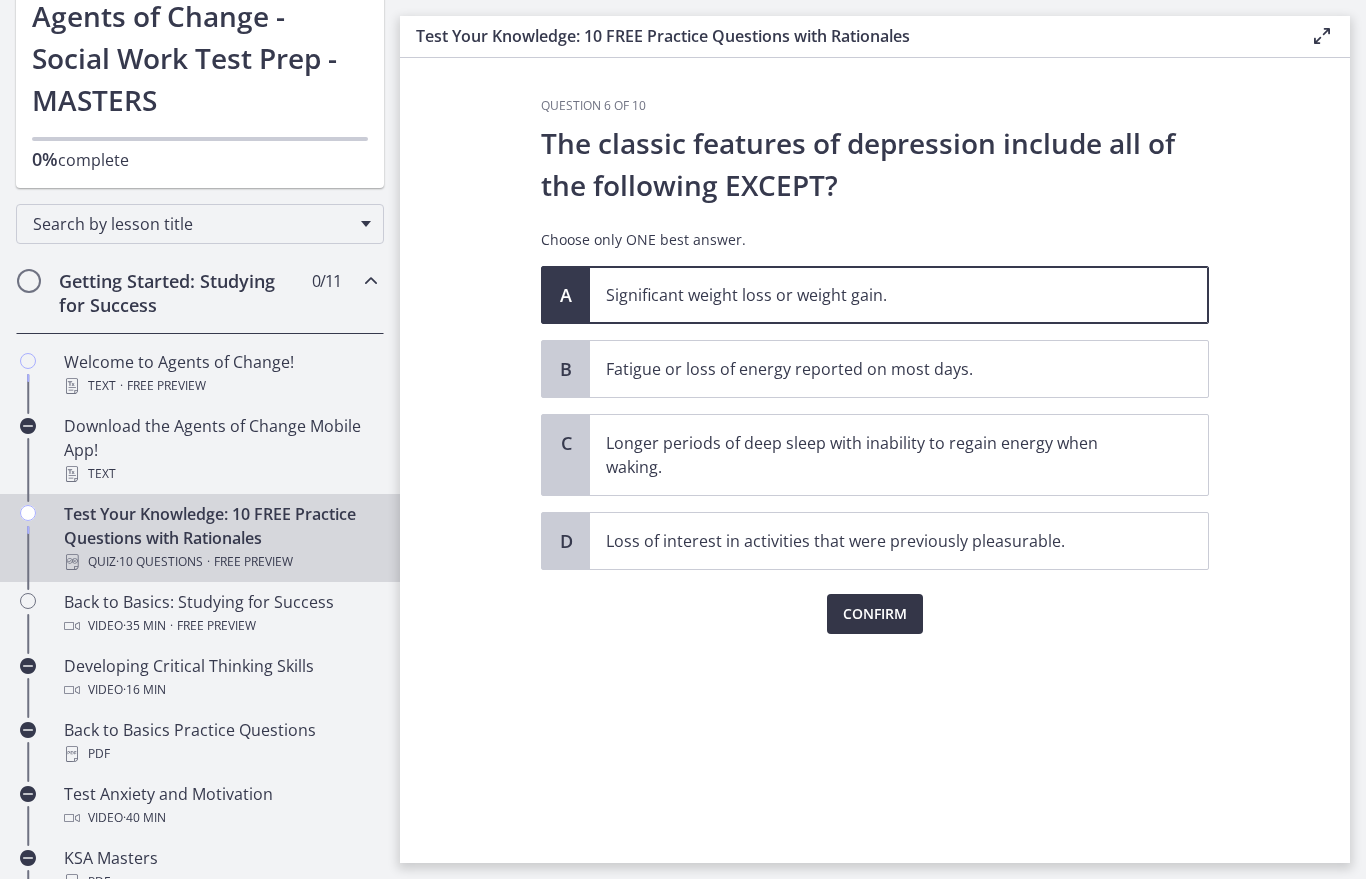click on "Confirm" at bounding box center (875, 614) 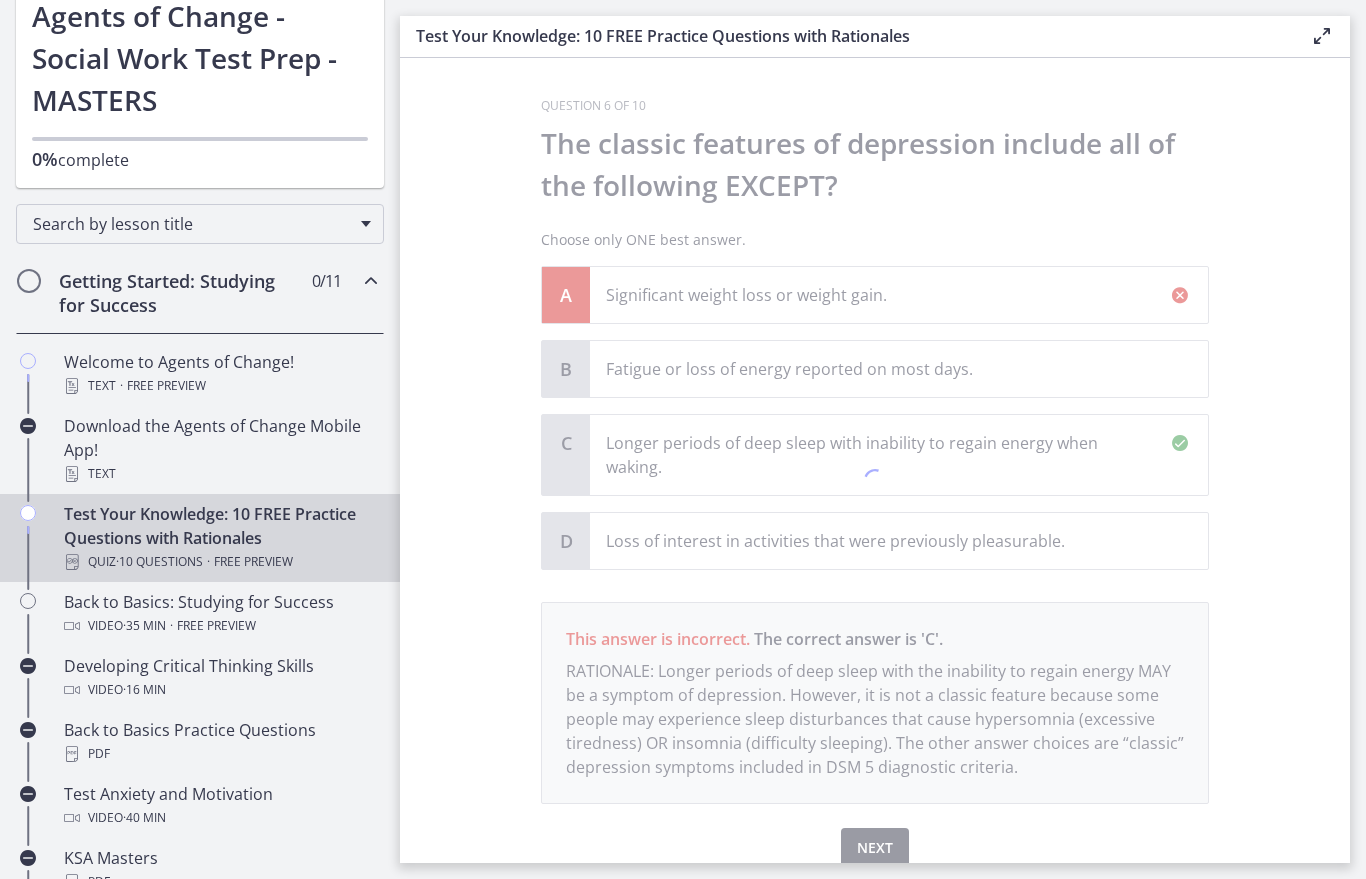 scroll, scrollTop: 85, scrollLeft: 0, axis: vertical 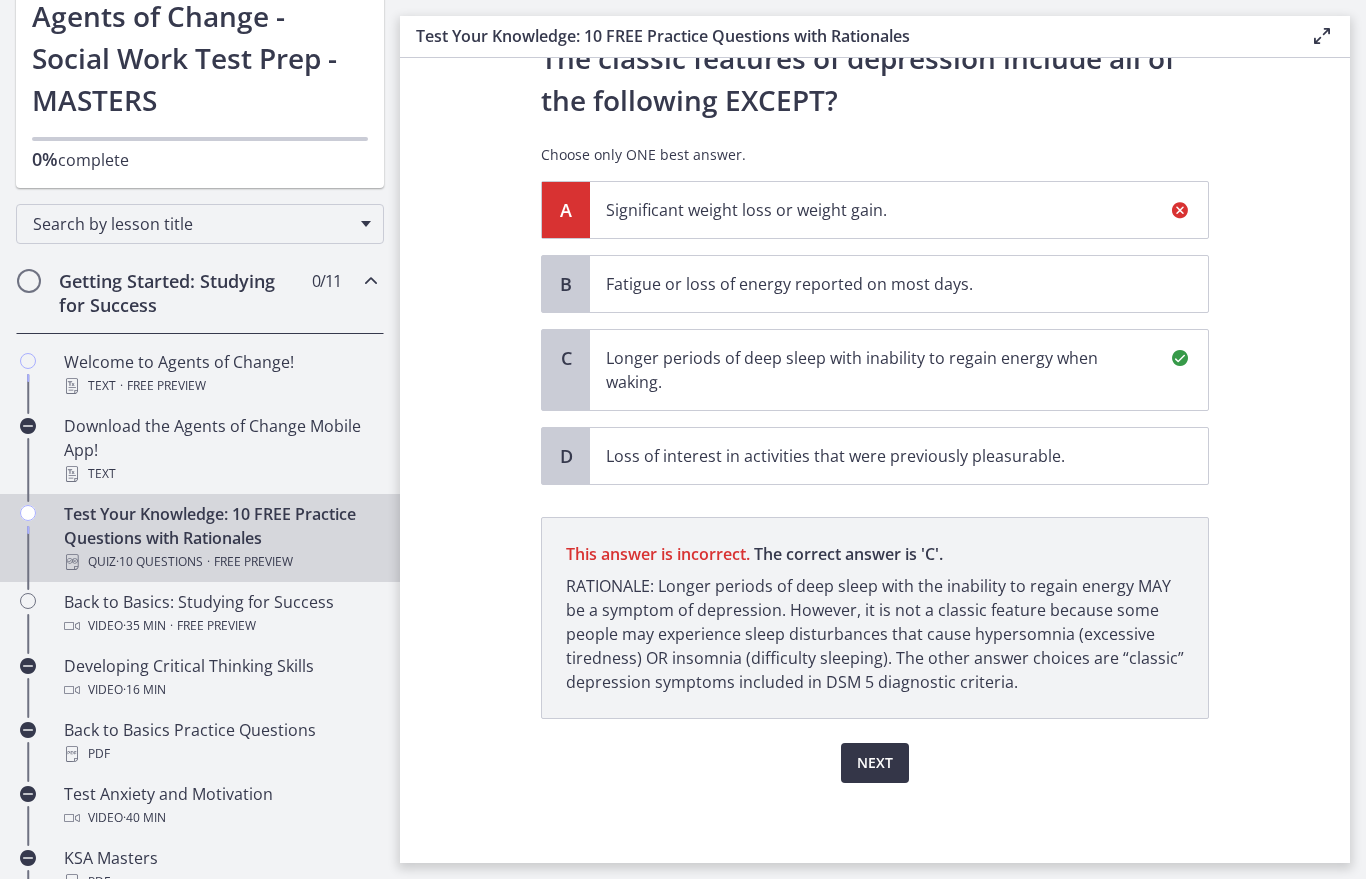 click on "Next" at bounding box center [875, 763] 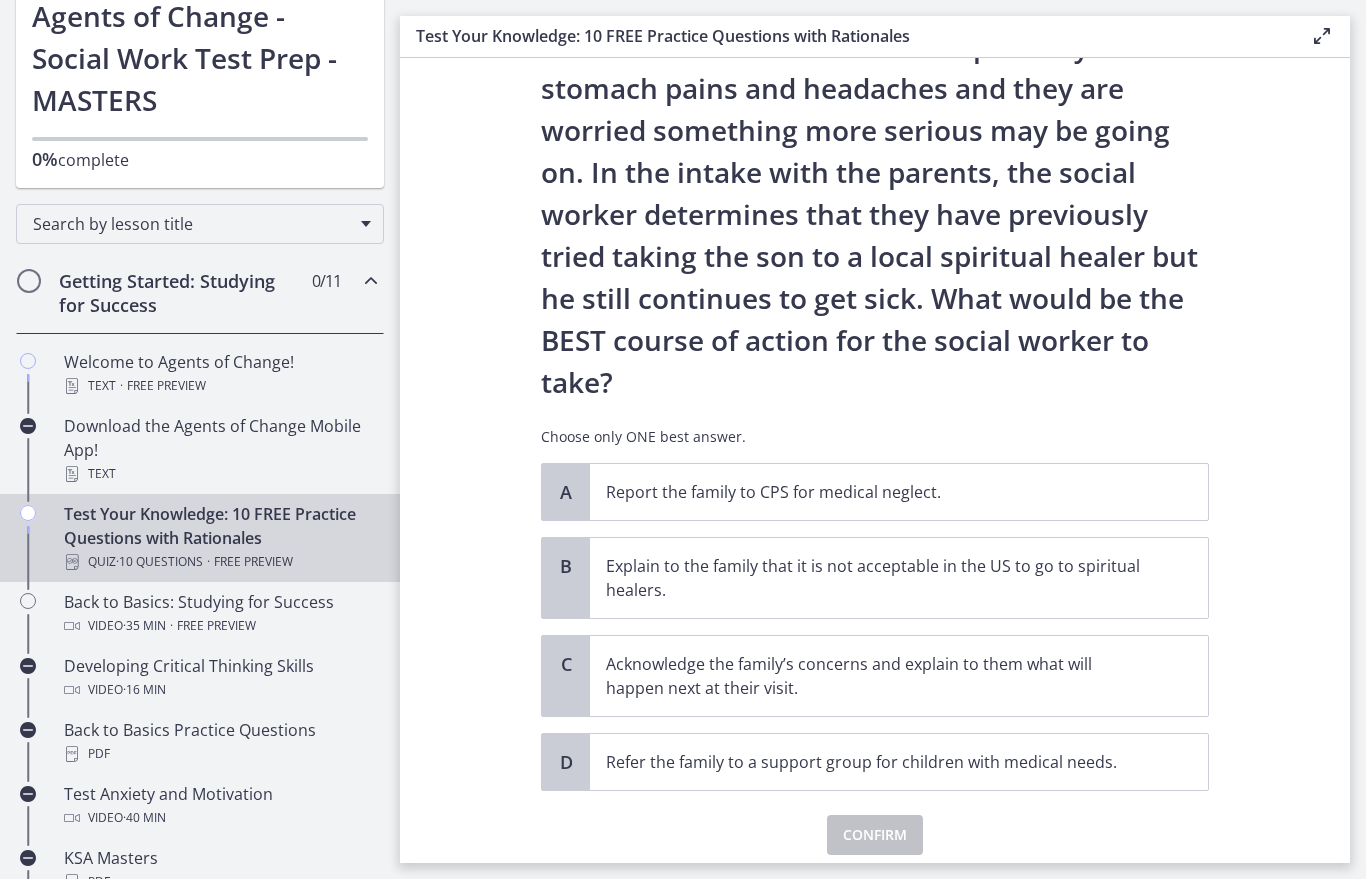 scroll, scrollTop: 182, scrollLeft: 0, axis: vertical 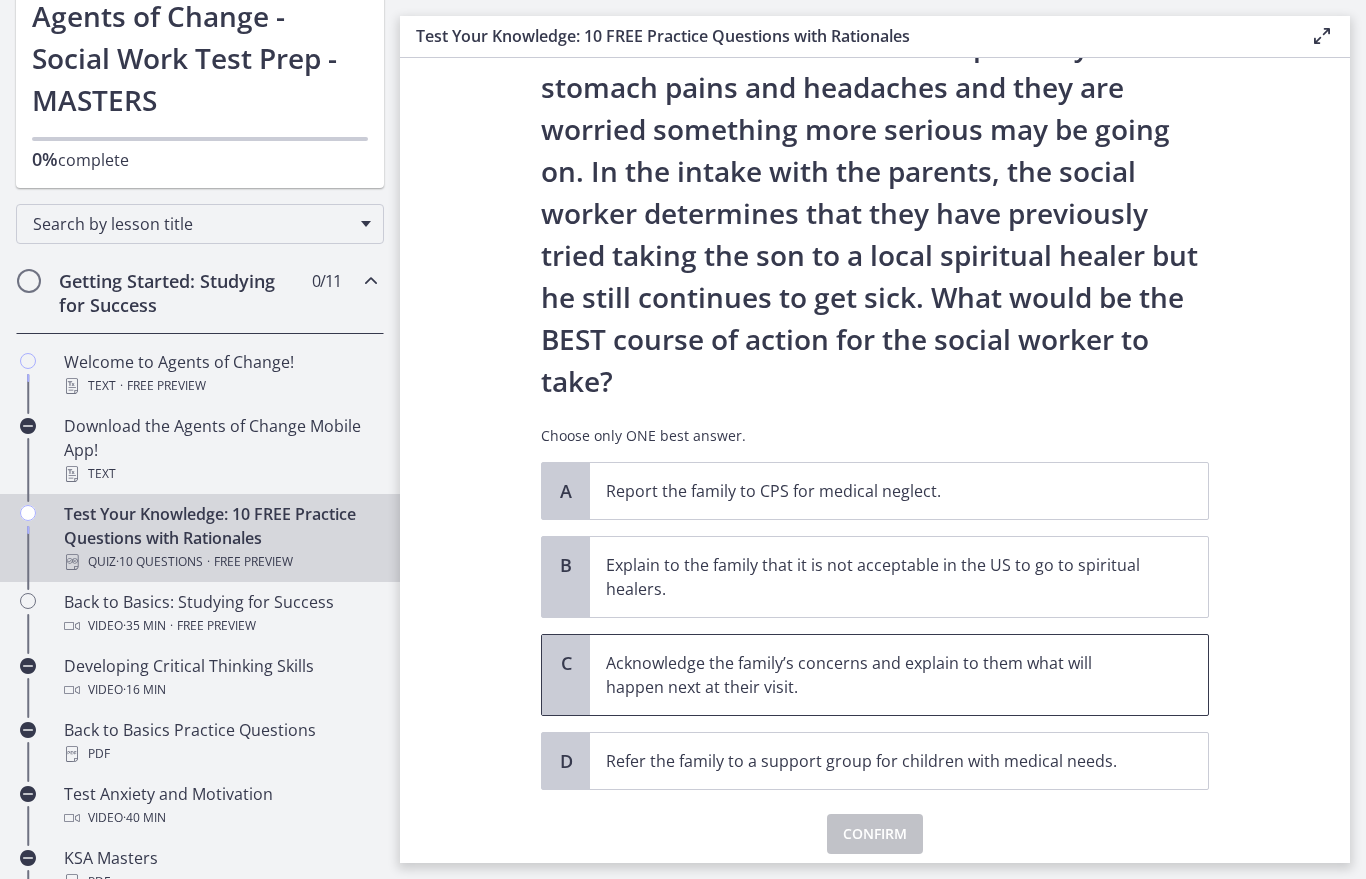 click on "Acknowledge the family’s concerns and explain to them what will happen next at their visit." at bounding box center [879, 675] 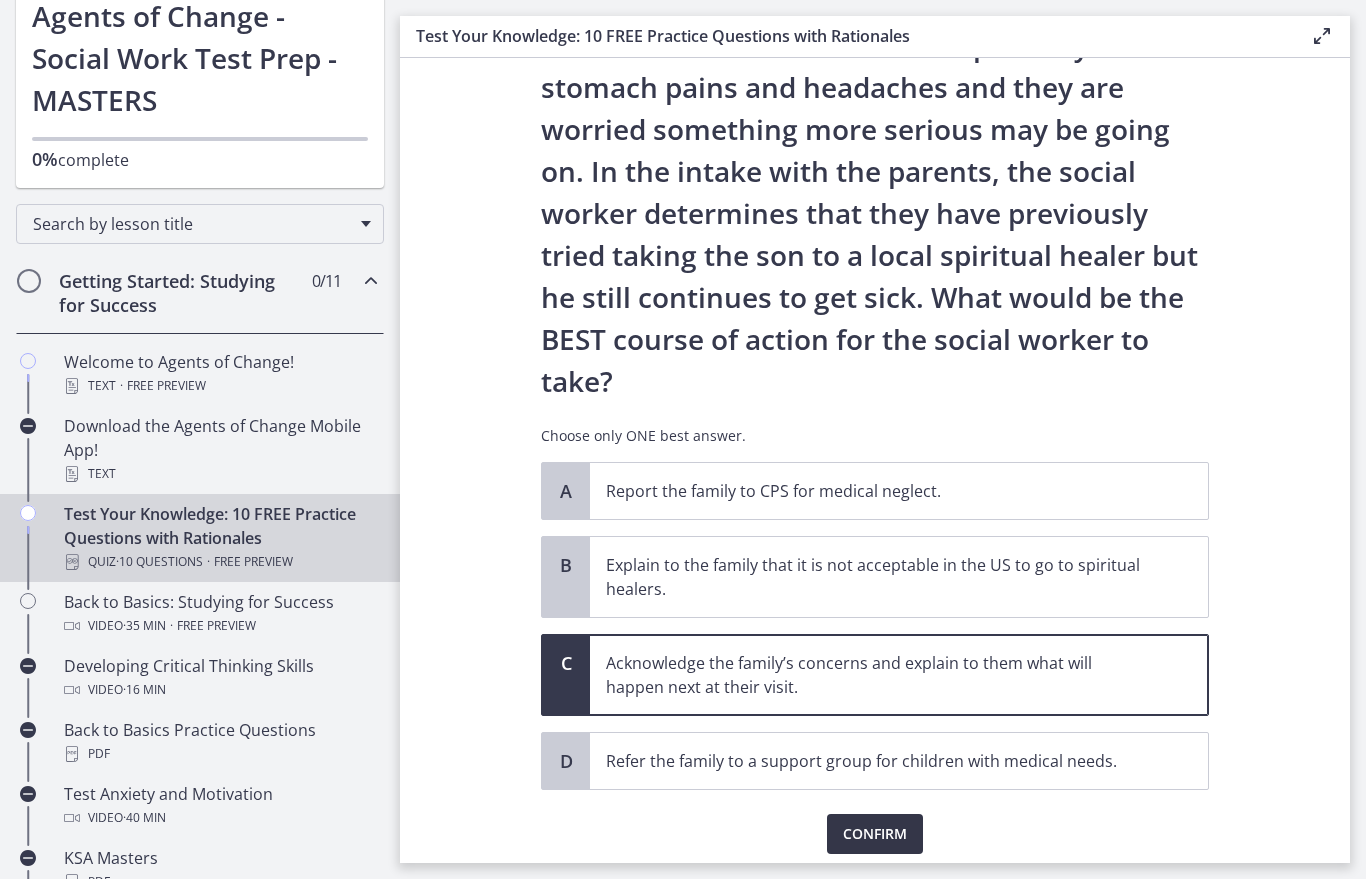 click on "Confirm" at bounding box center (875, 834) 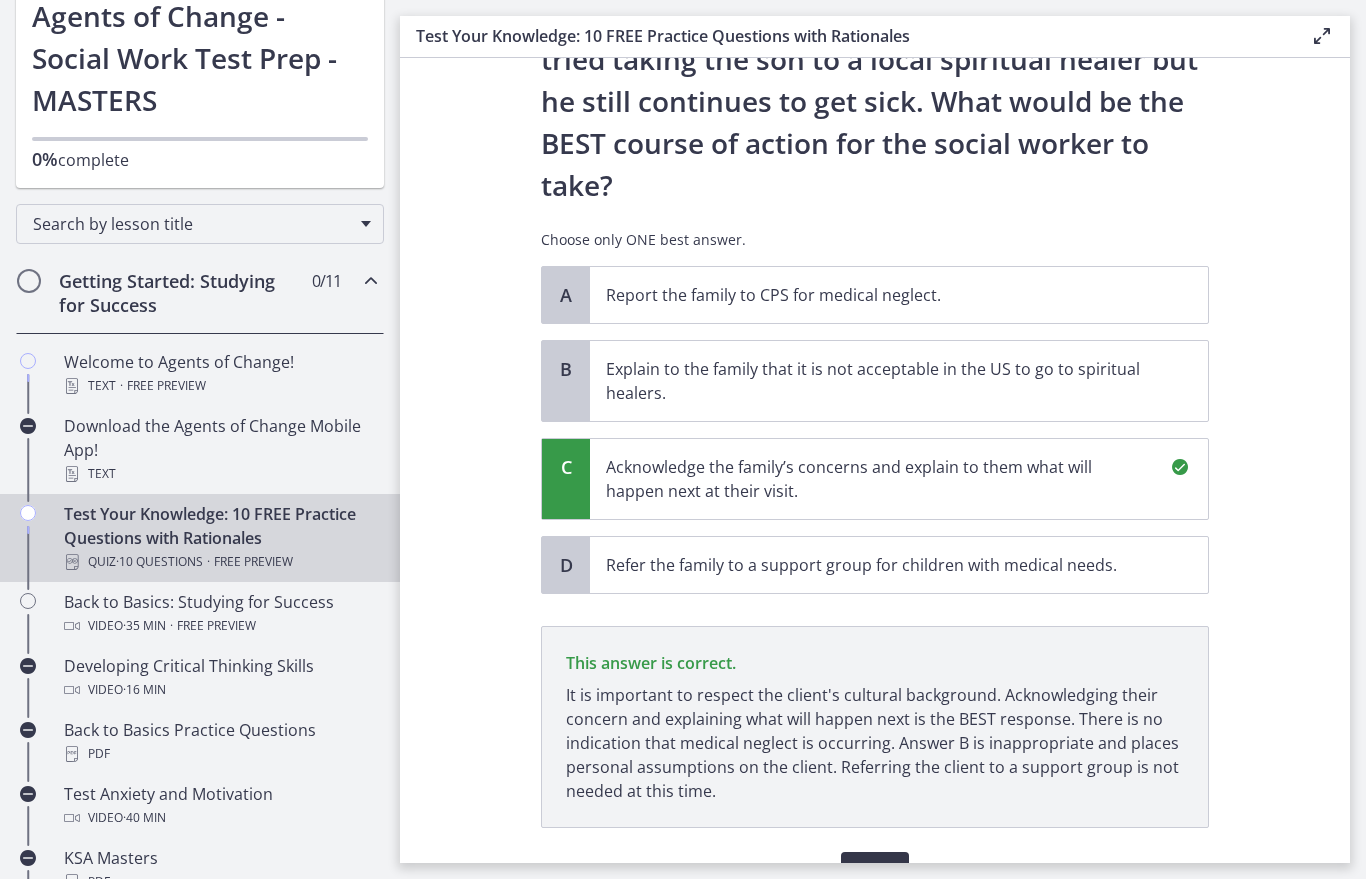 scroll, scrollTop: 487, scrollLeft: 0, axis: vertical 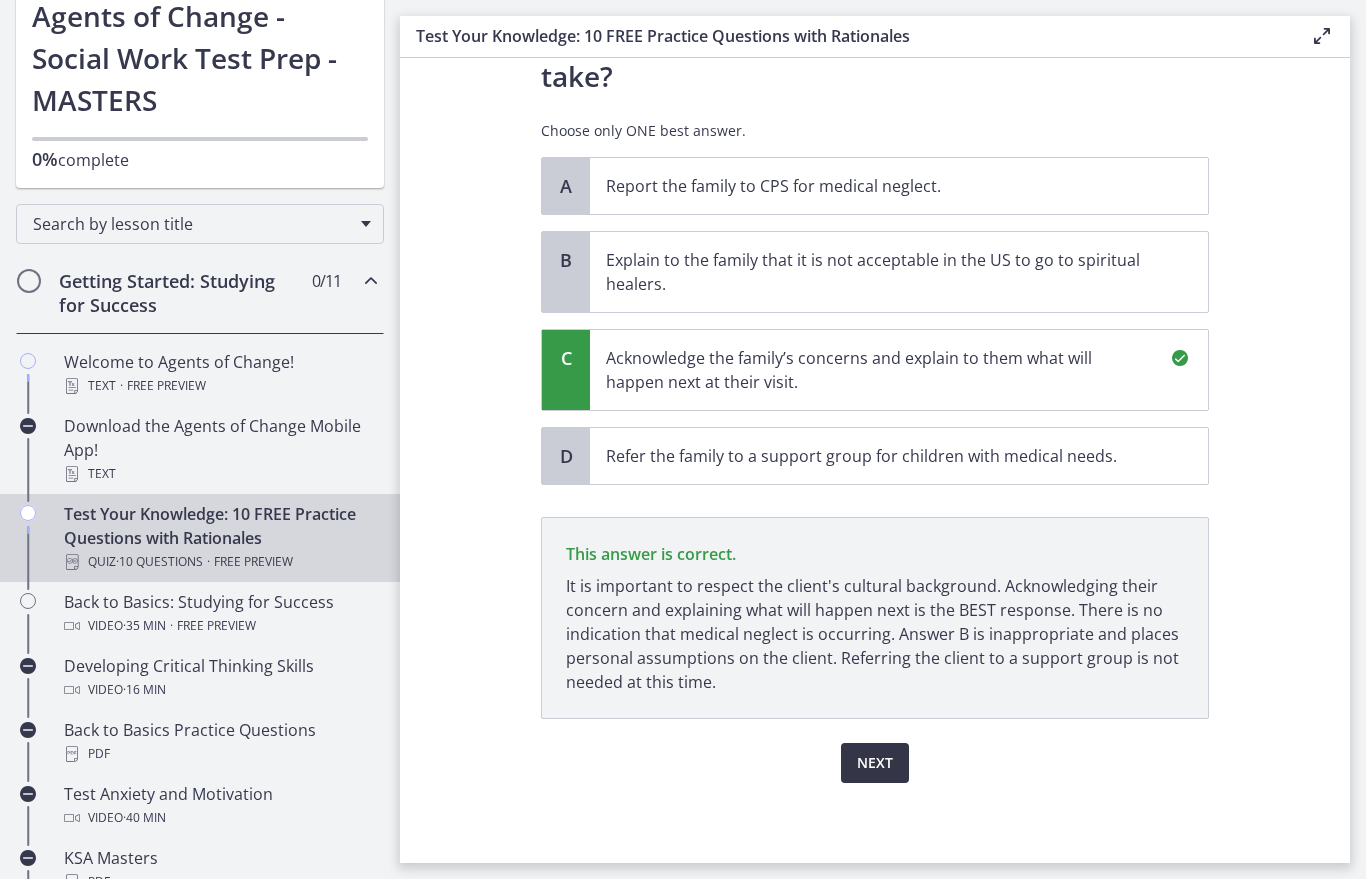 click on "Next" at bounding box center (875, 763) 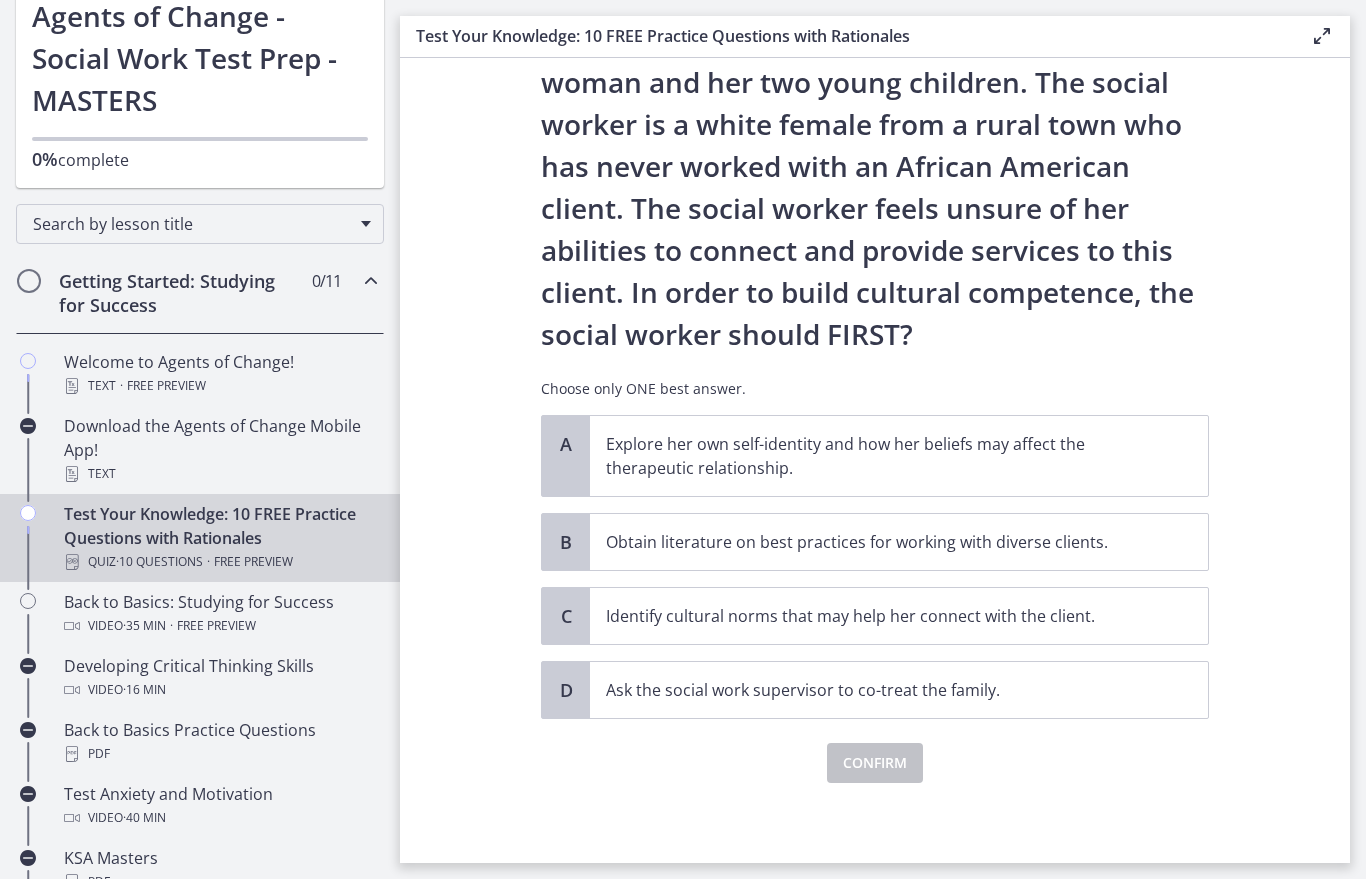 scroll, scrollTop: 145, scrollLeft: 0, axis: vertical 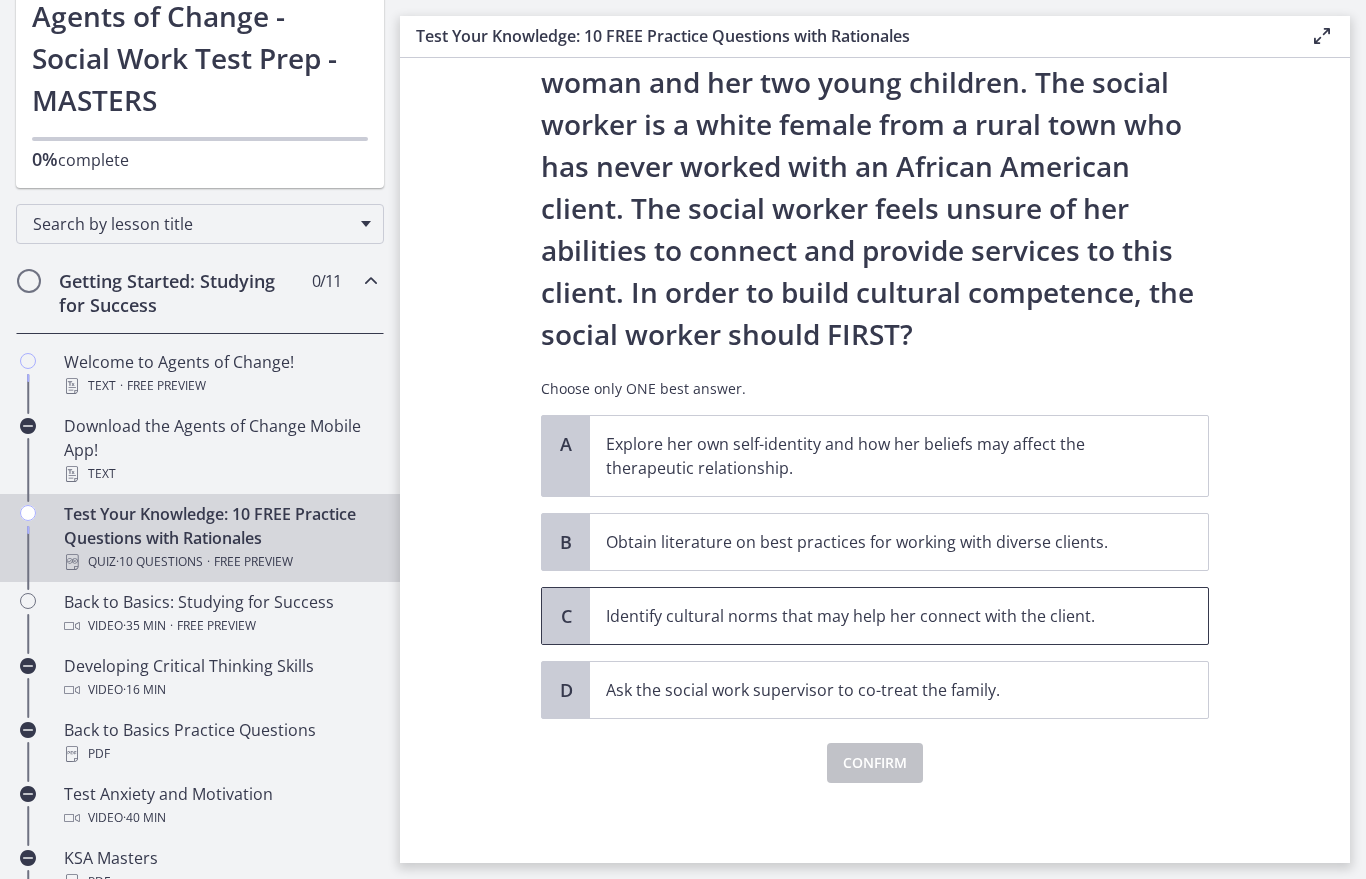 click on "Identify cultural norms that may help her connect with the client." at bounding box center [879, 616] 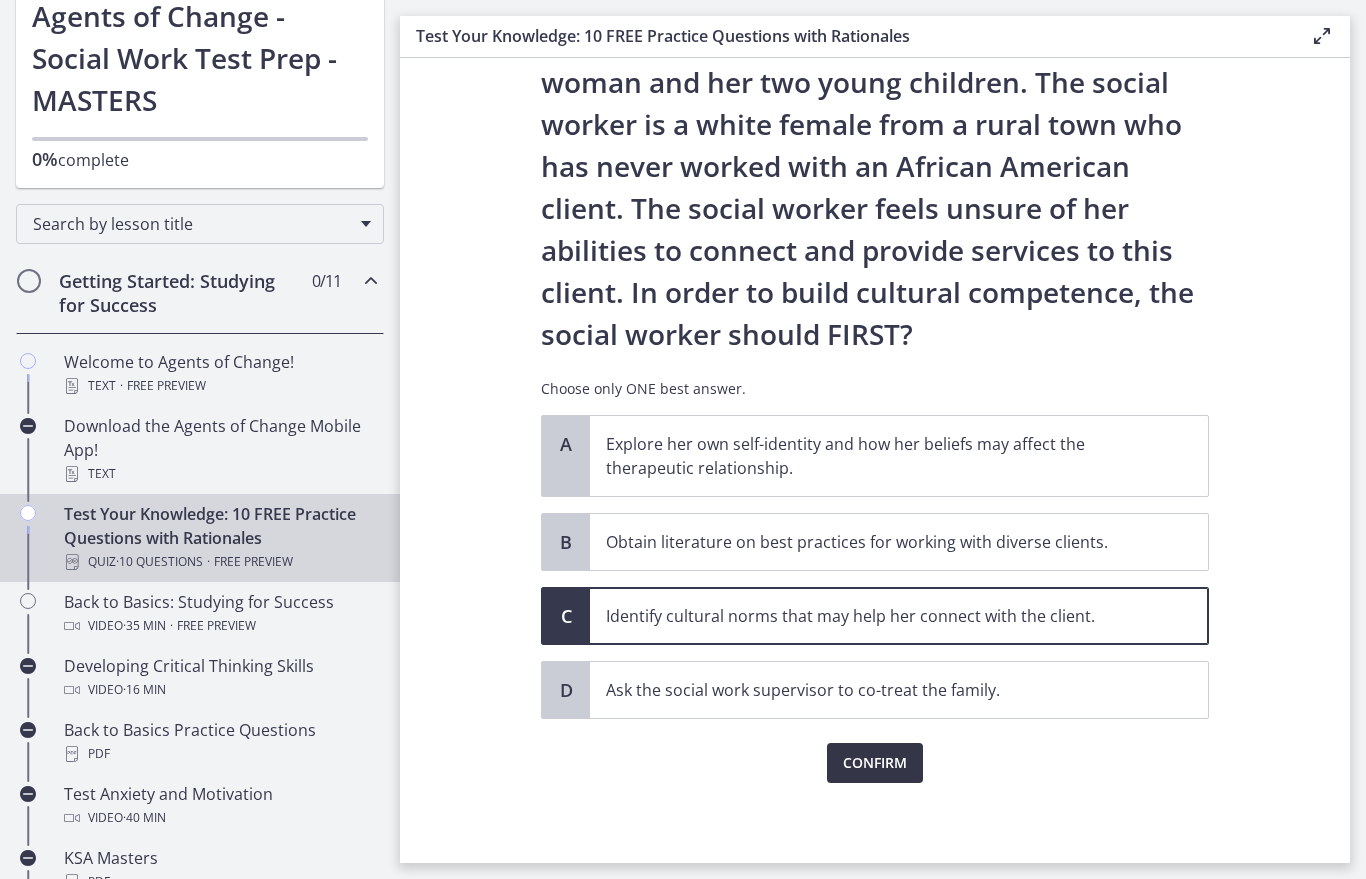 click on "Confirm" at bounding box center [875, 763] 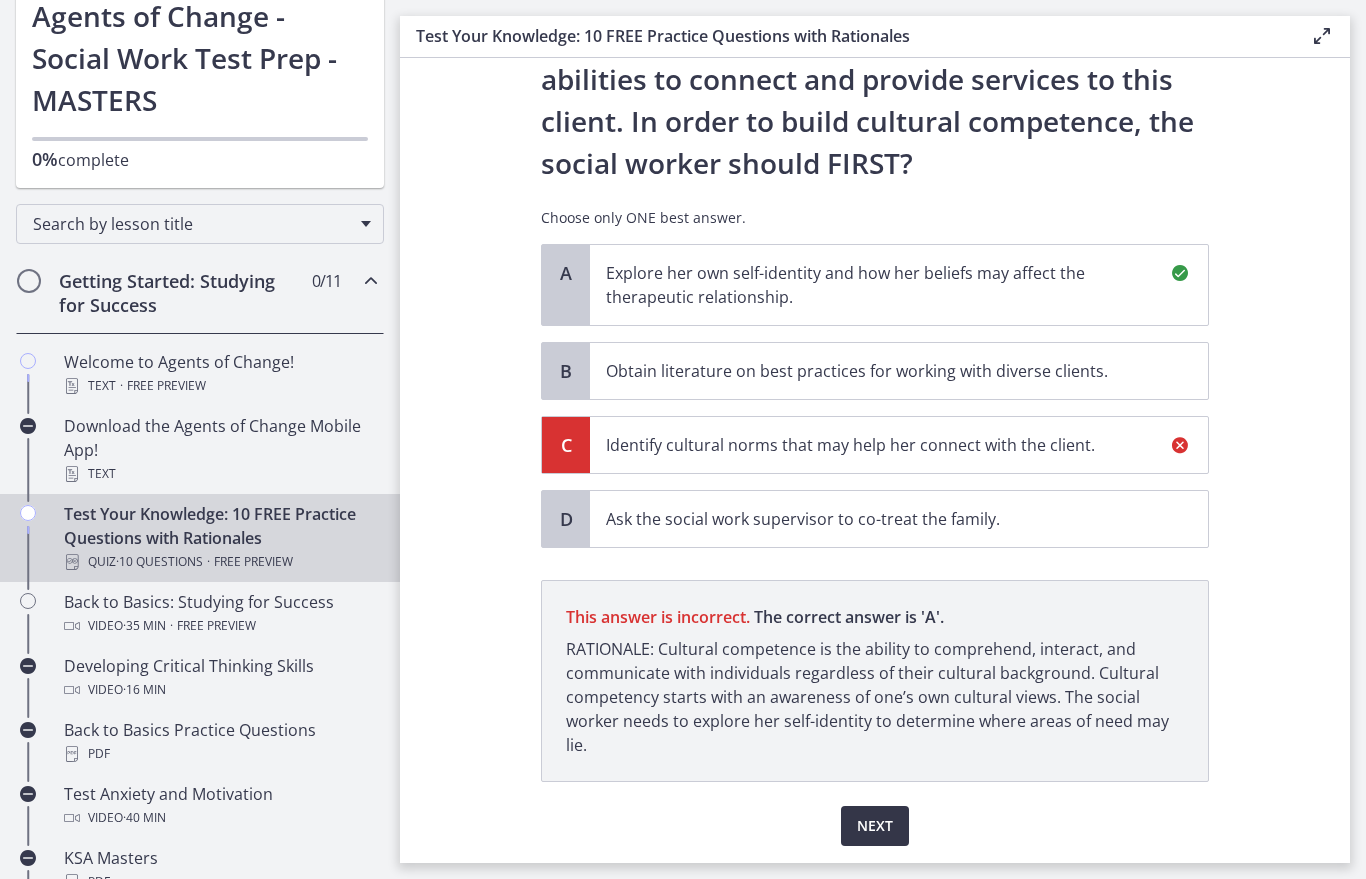 scroll, scrollTop: 379, scrollLeft: 0, axis: vertical 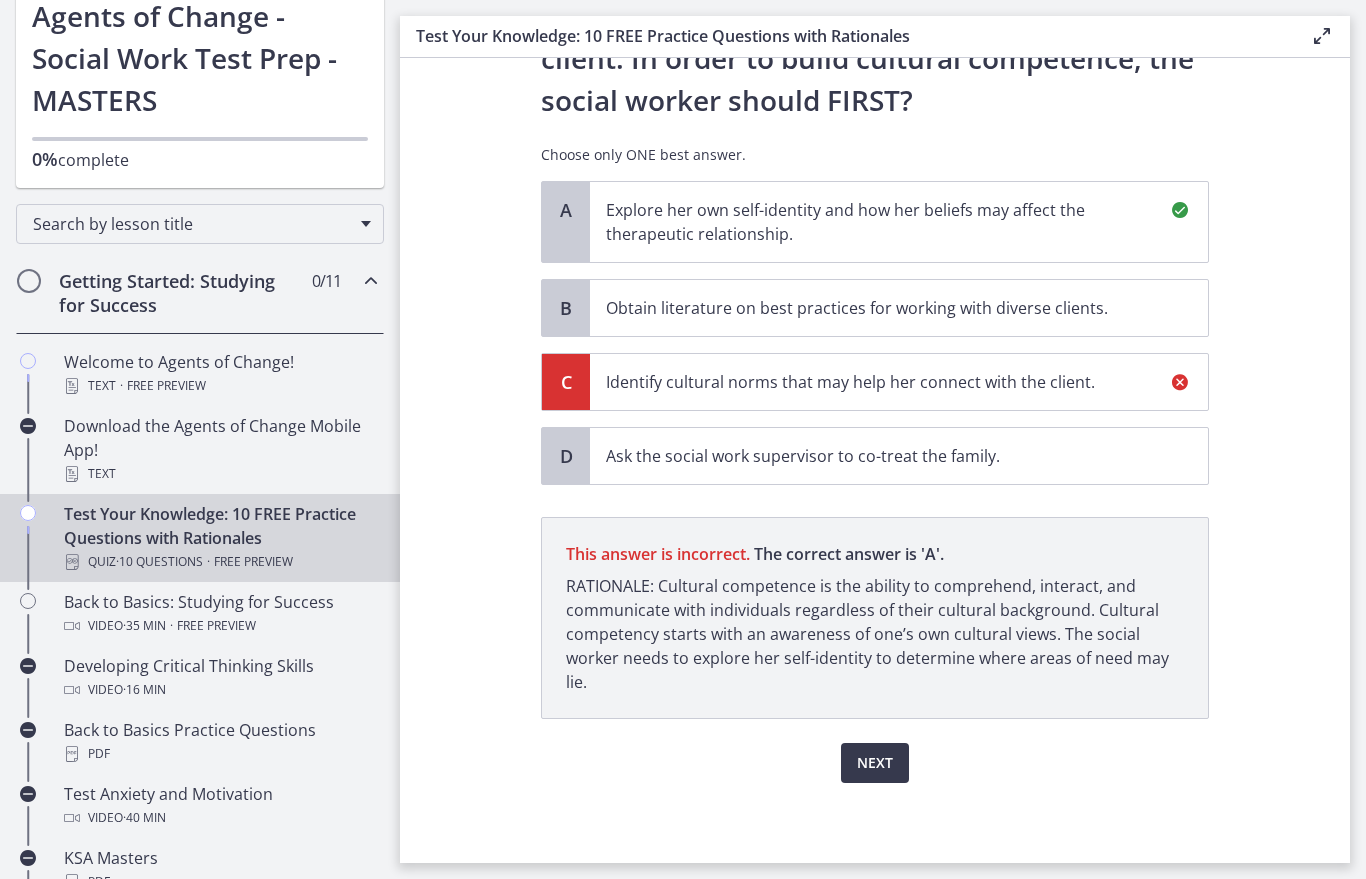 click on "Next" at bounding box center [875, 763] 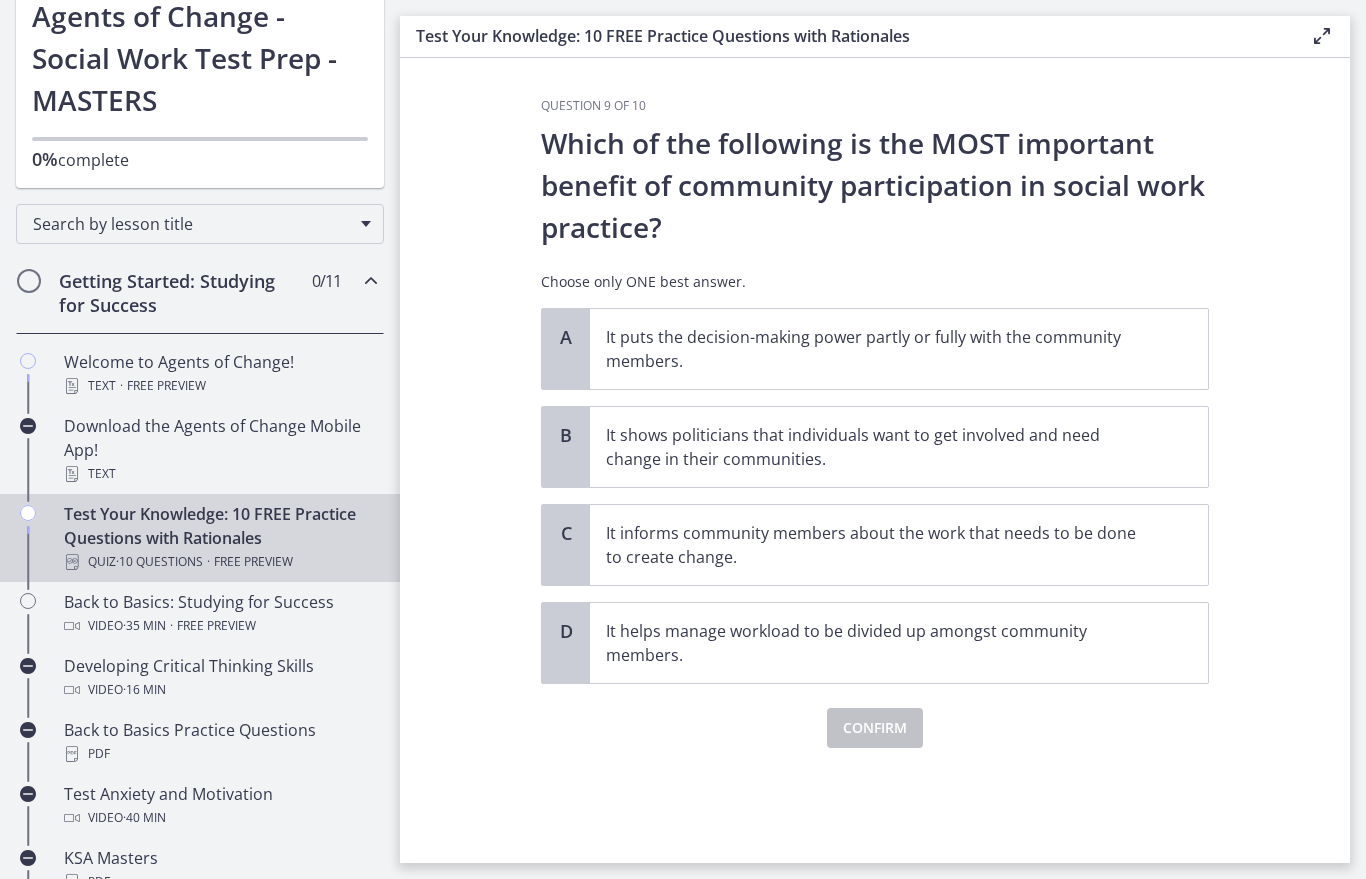 scroll, scrollTop: 0, scrollLeft: 0, axis: both 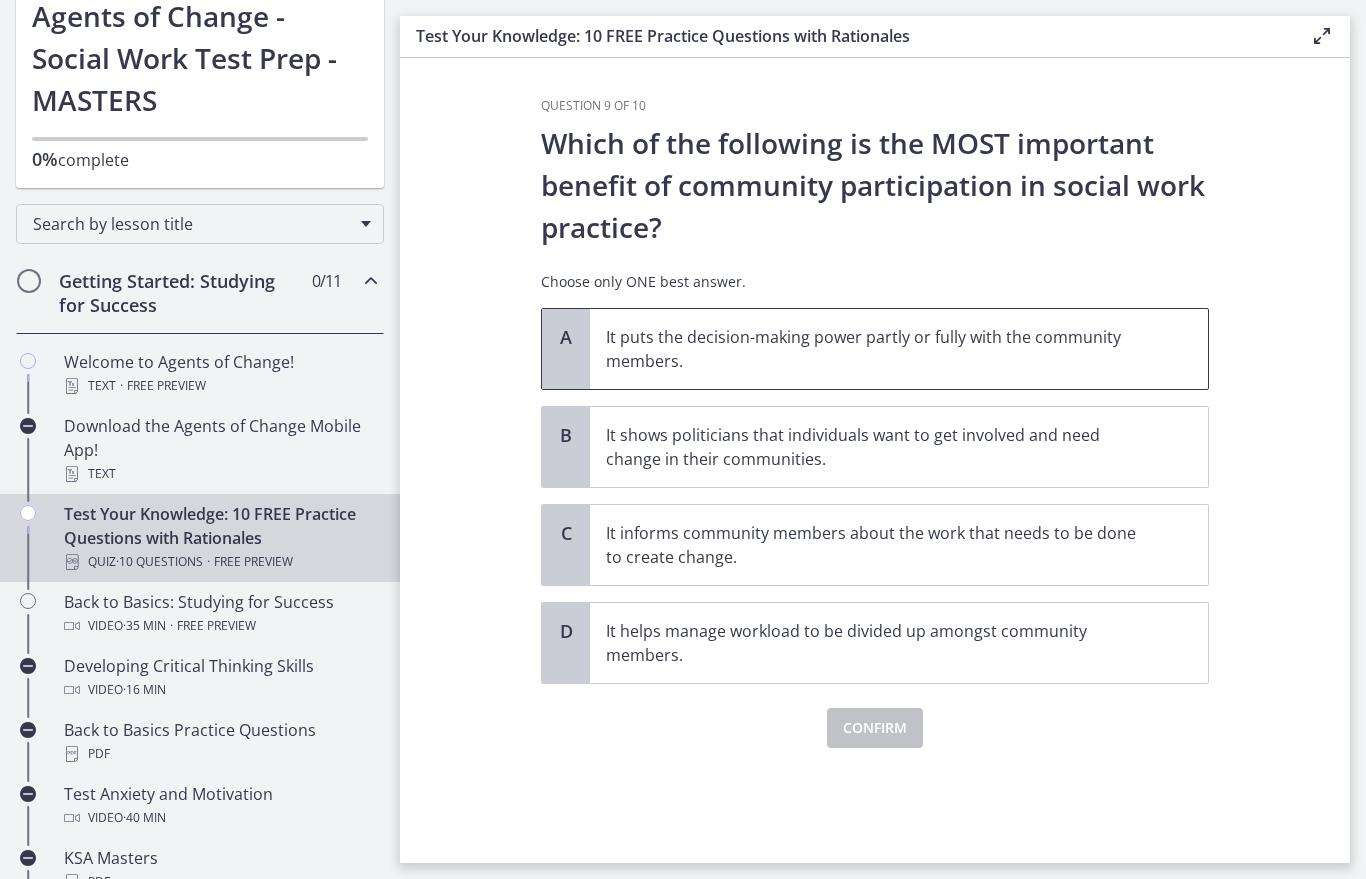 click on "It puts the decision-making power partly or fully with the community members." at bounding box center [879, 349] 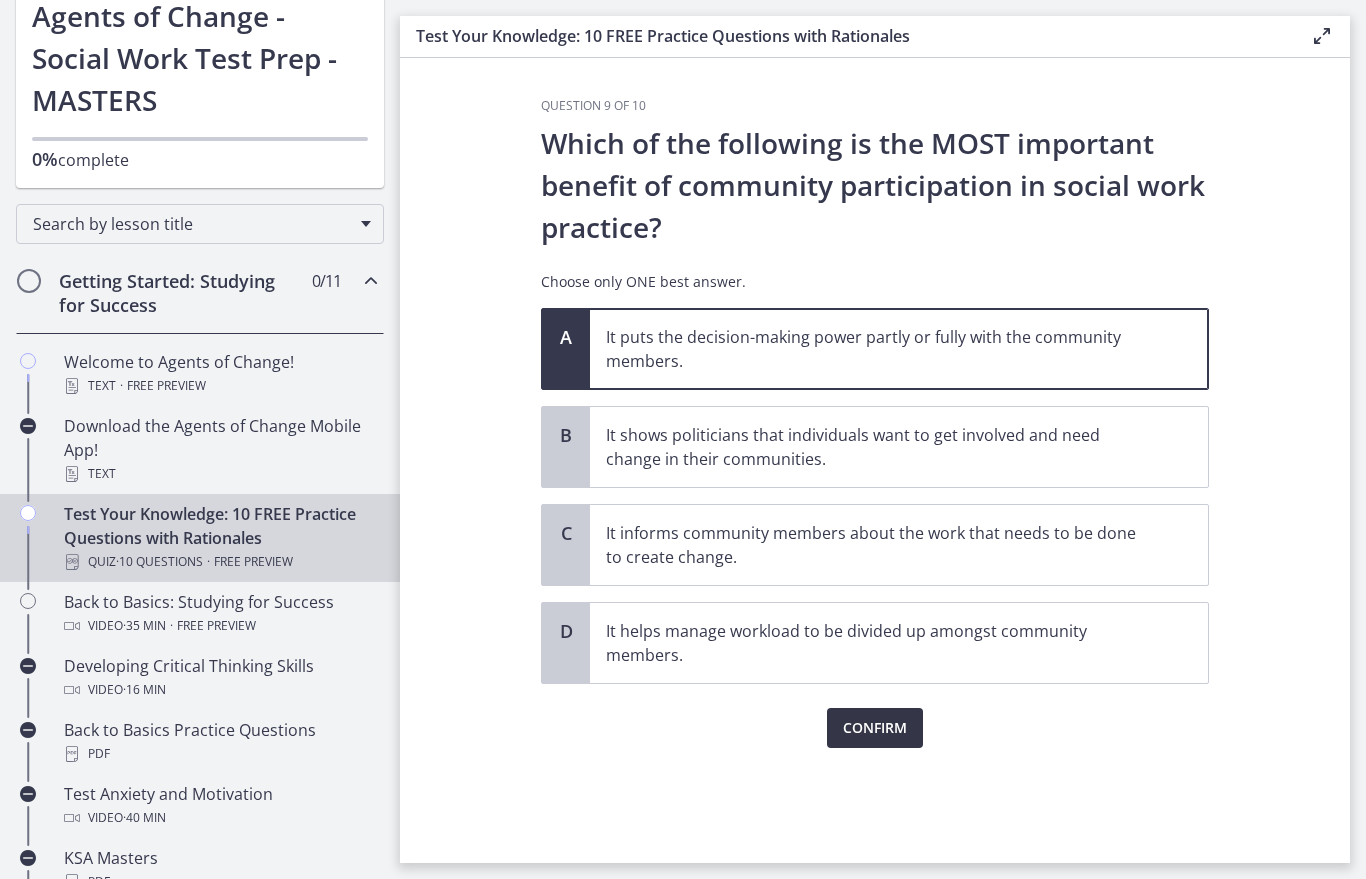 click on "Confirm" at bounding box center [875, 728] 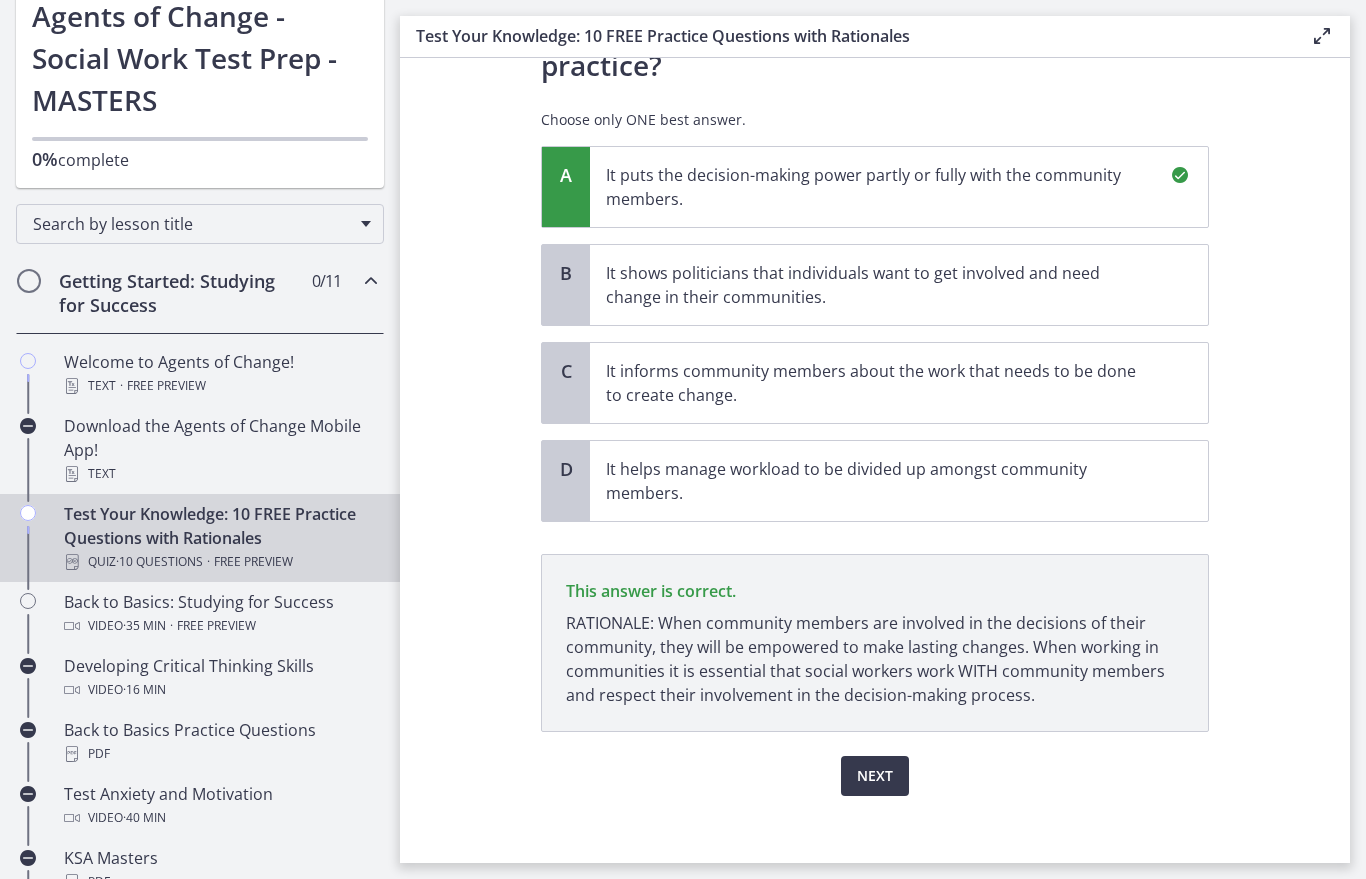 scroll, scrollTop: 175, scrollLeft: 0, axis: vertical 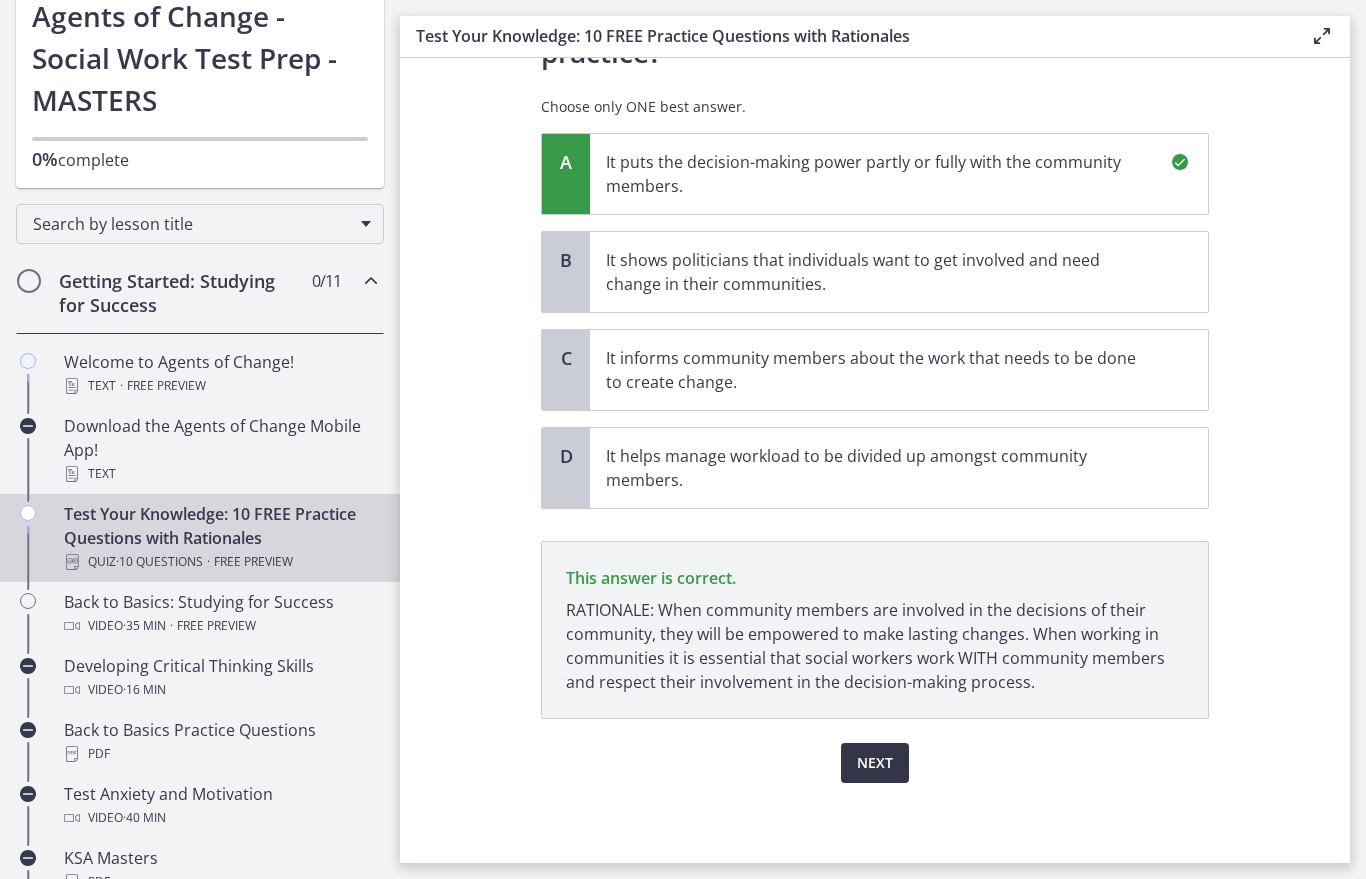 click on "Next" at bounding box center (875, 763) 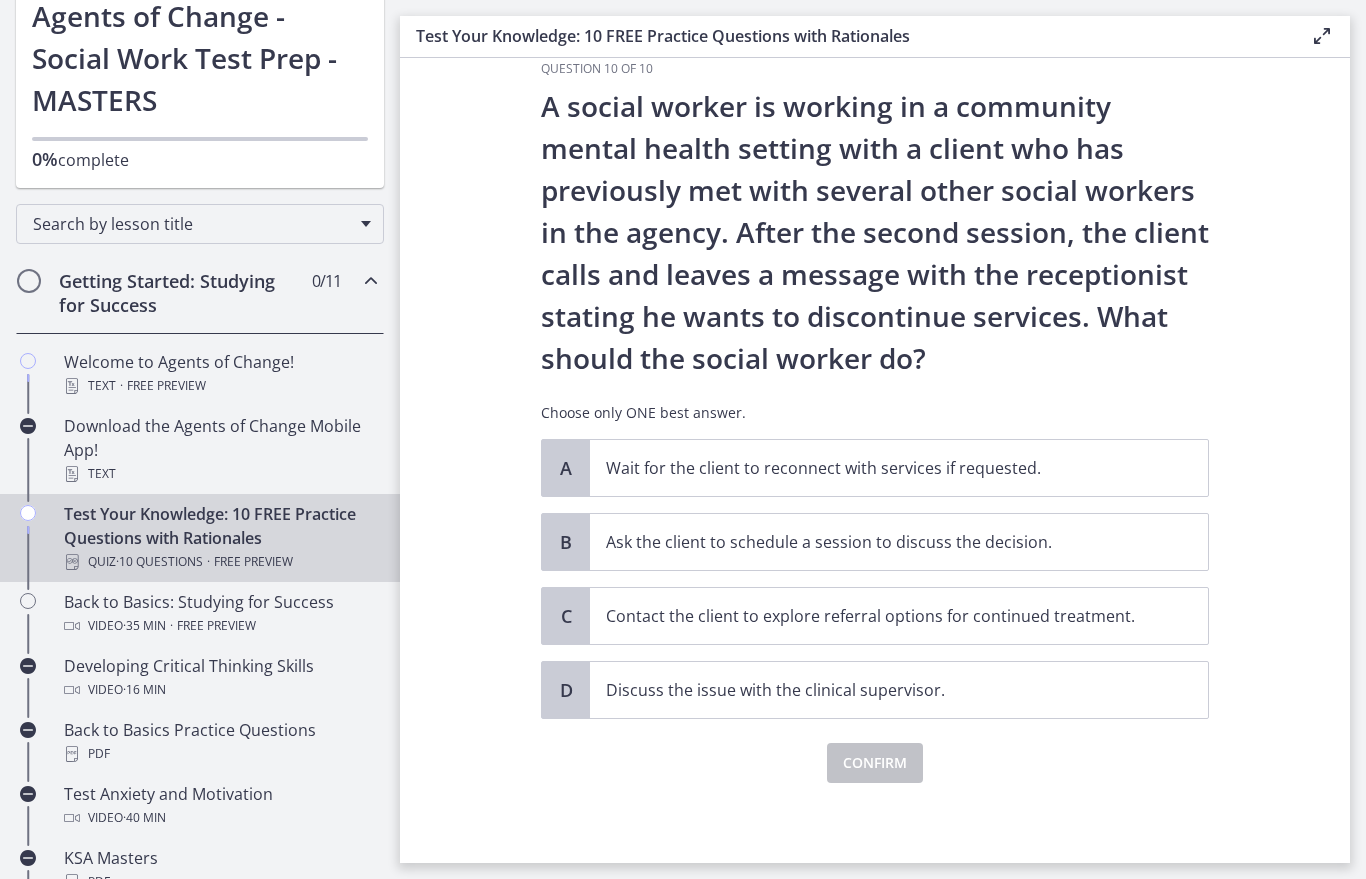 scroll, scrollTop: 0, scrollLeft: 0, axis: both 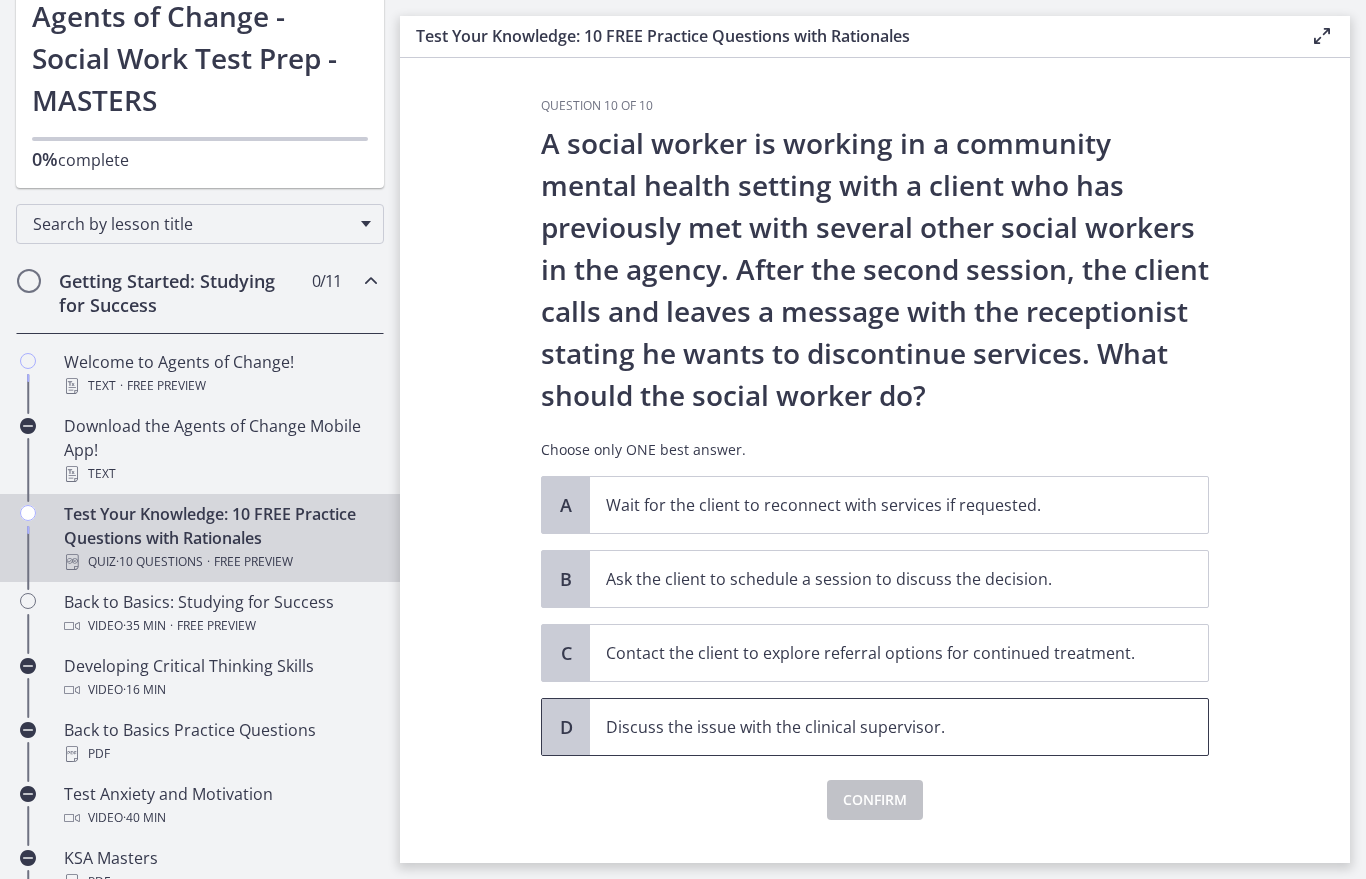 click on "Discuss the issue with the clinical supervisor." at bounding box center (879, 727) 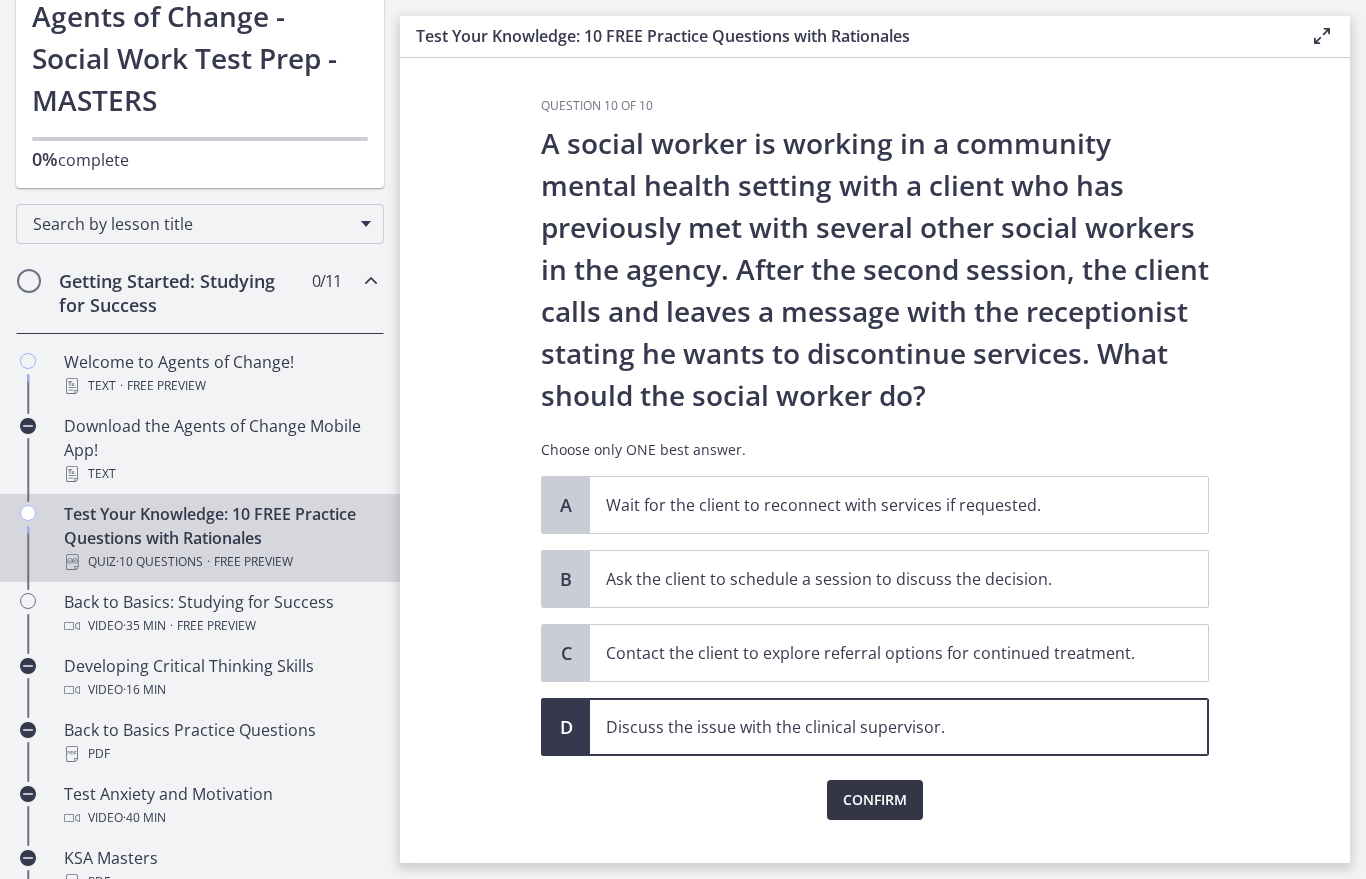 click on "Confirm" at bounding box center [875, 800] 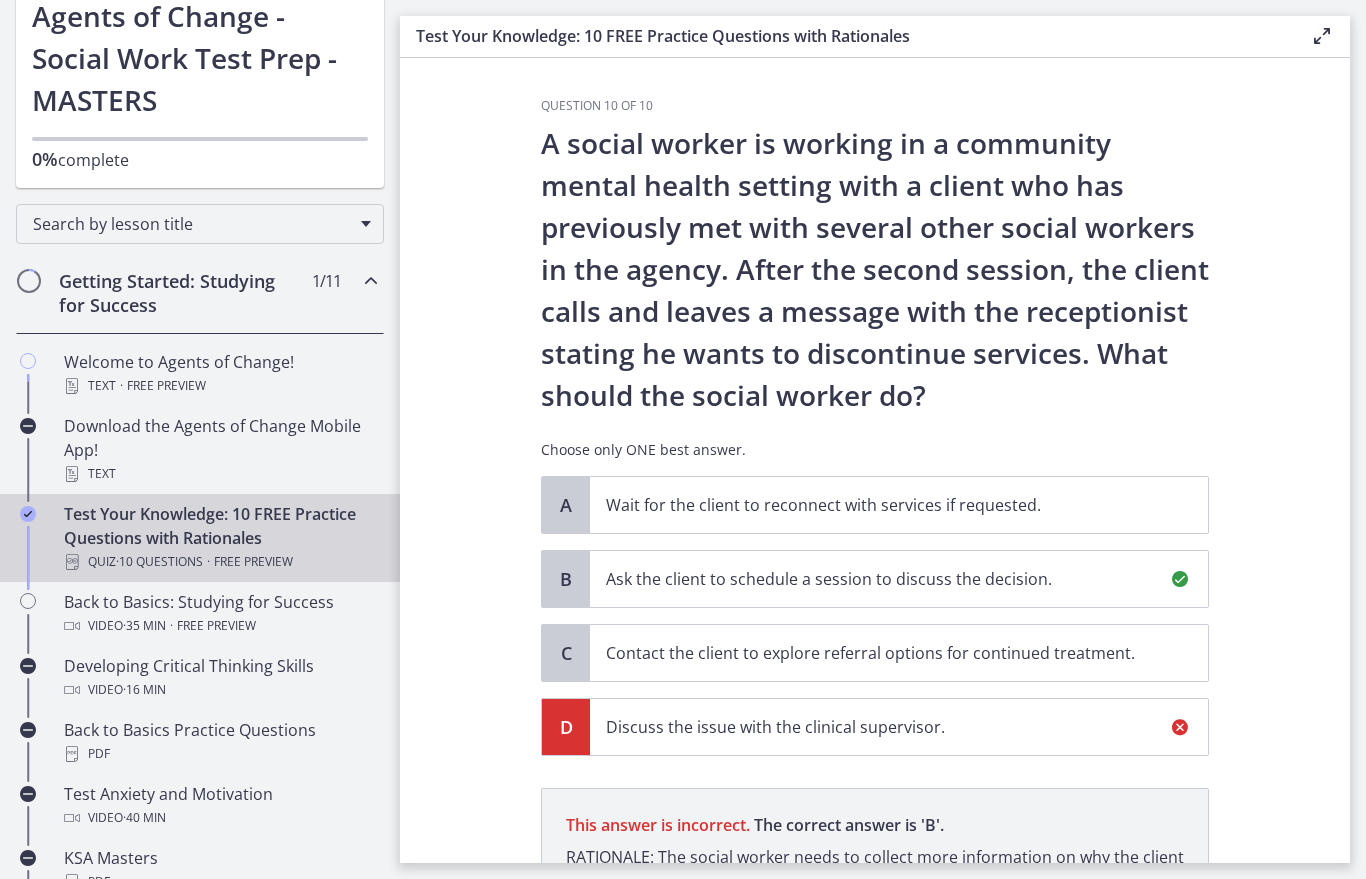 scroll, scrollTop: 271, scrollLeft: 0, axis: vertical 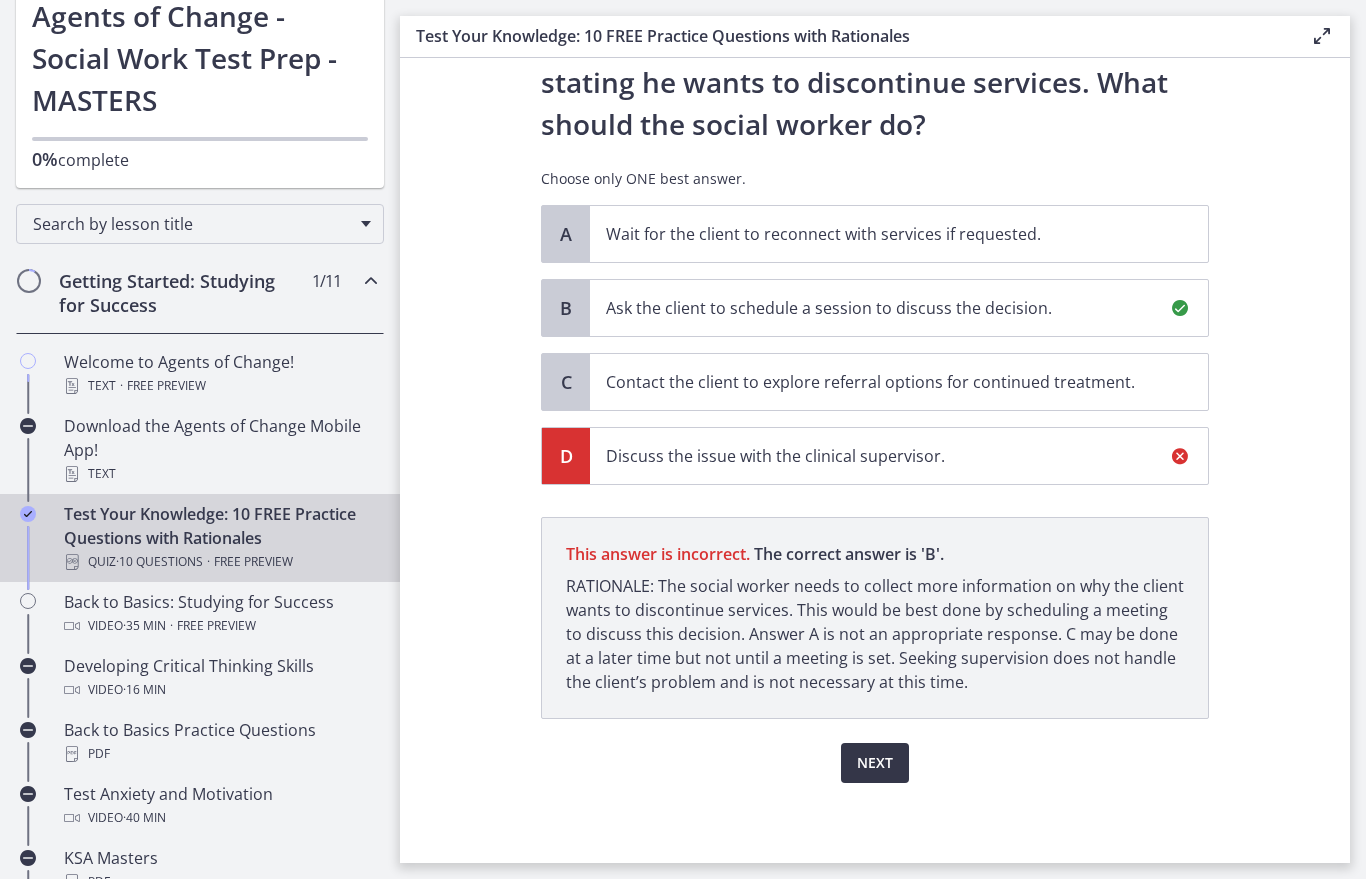click on "Next" at bounding box center [875, 763] 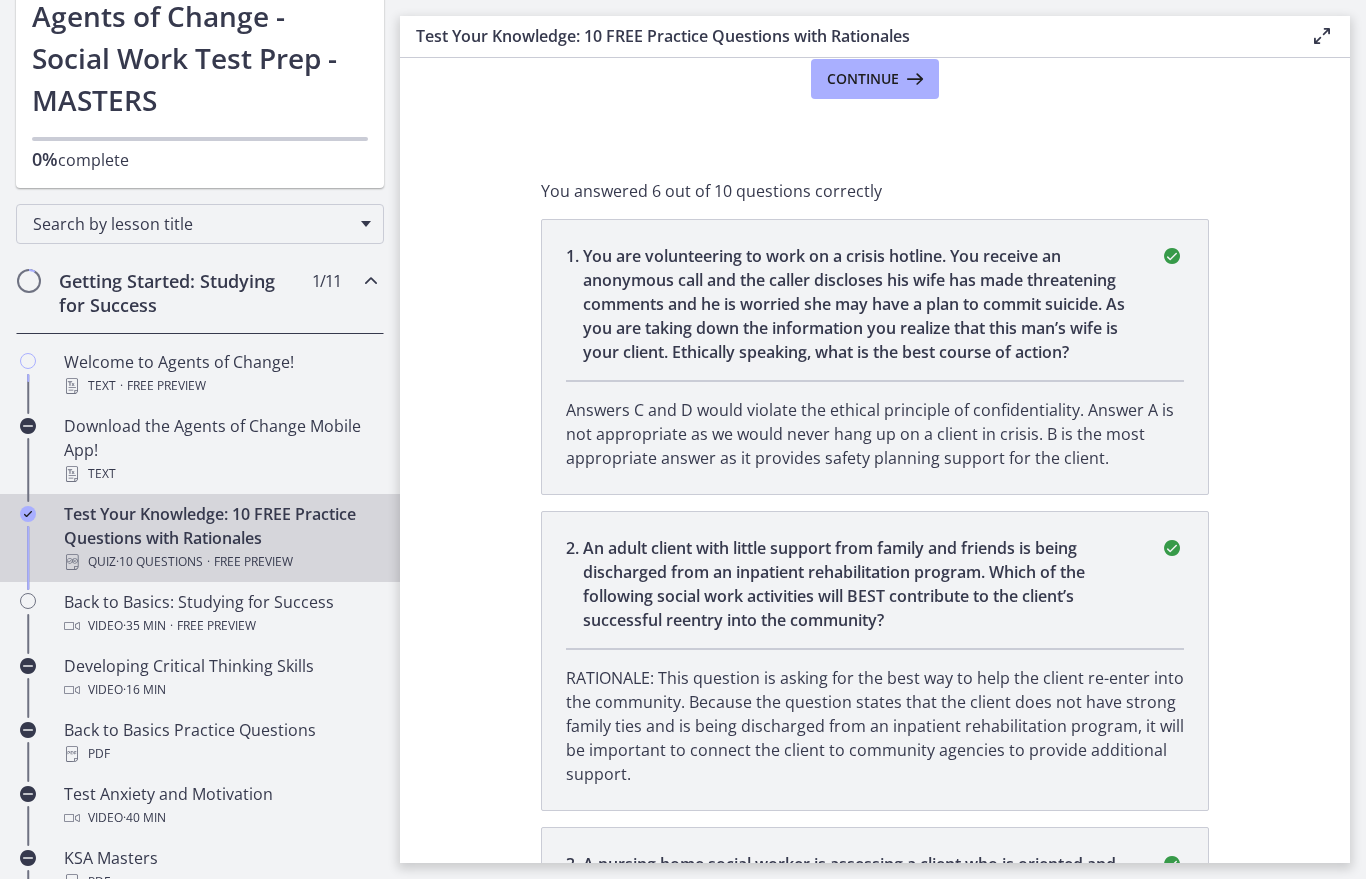 scroll, scrollTop: 0, scrollLeft: 0, axis: both 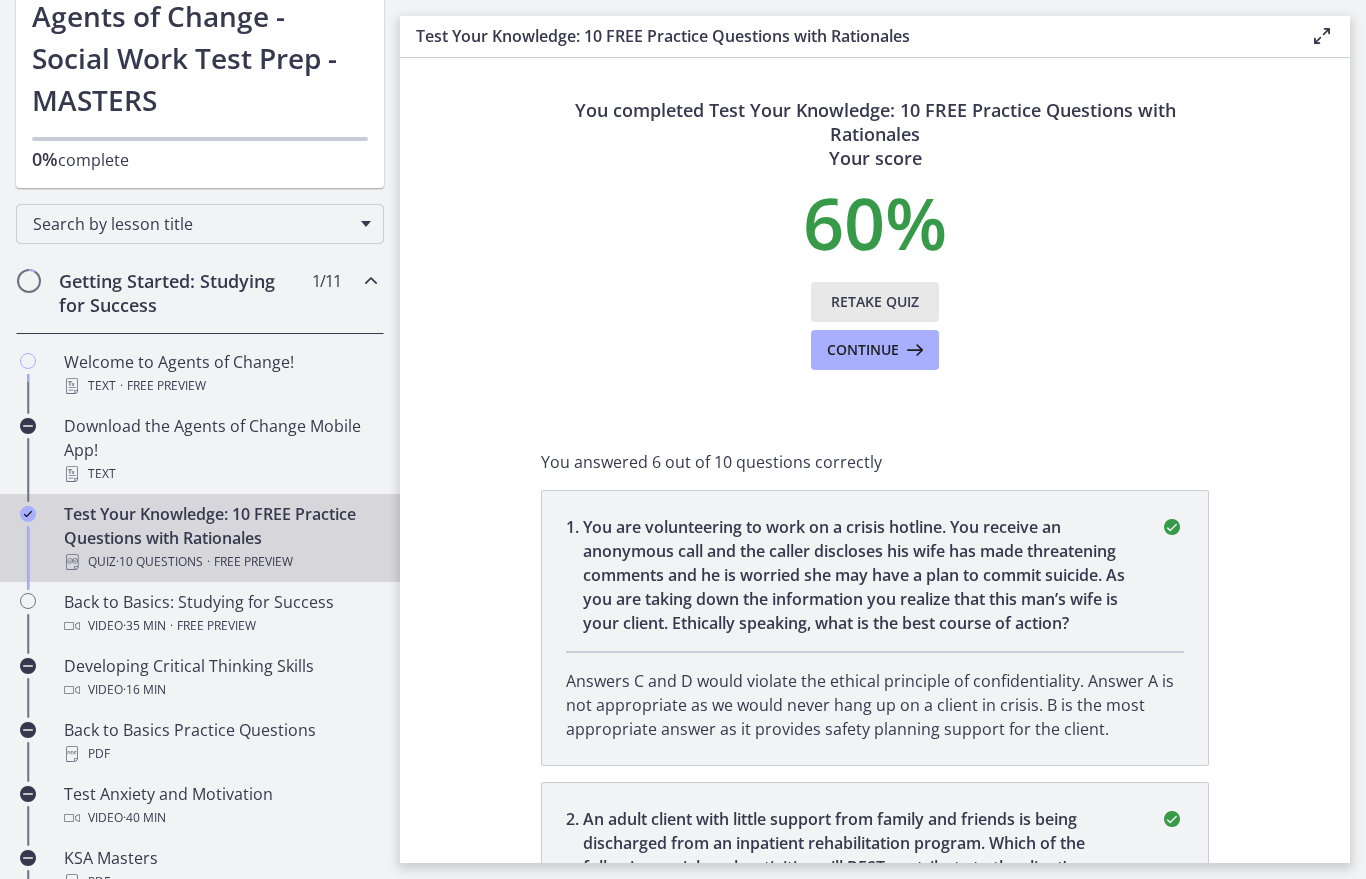 click on "Retake Quiz" at bounding box center [875, 302] 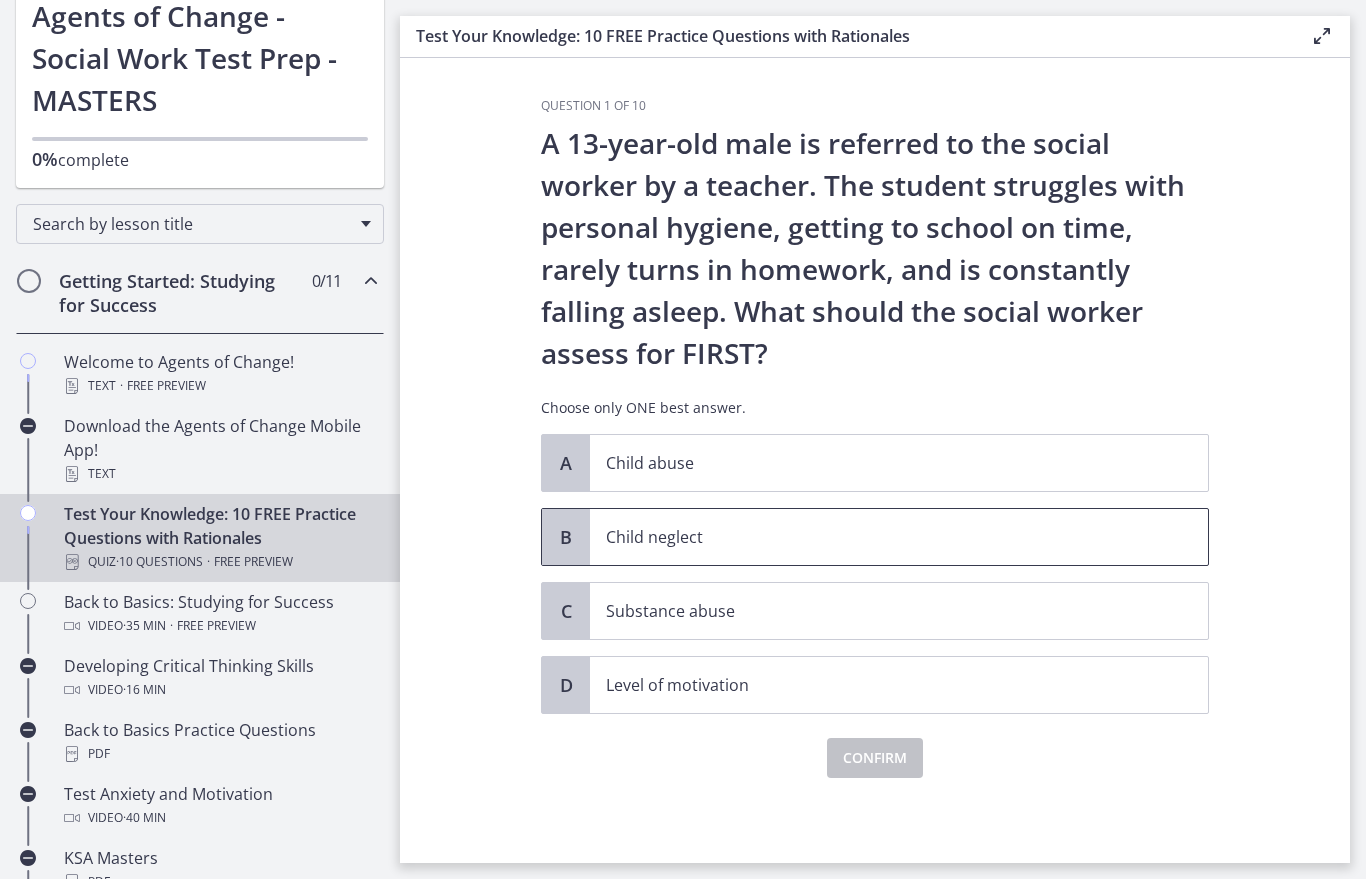 click on "Child neglect" at bounding box center (899, 537) 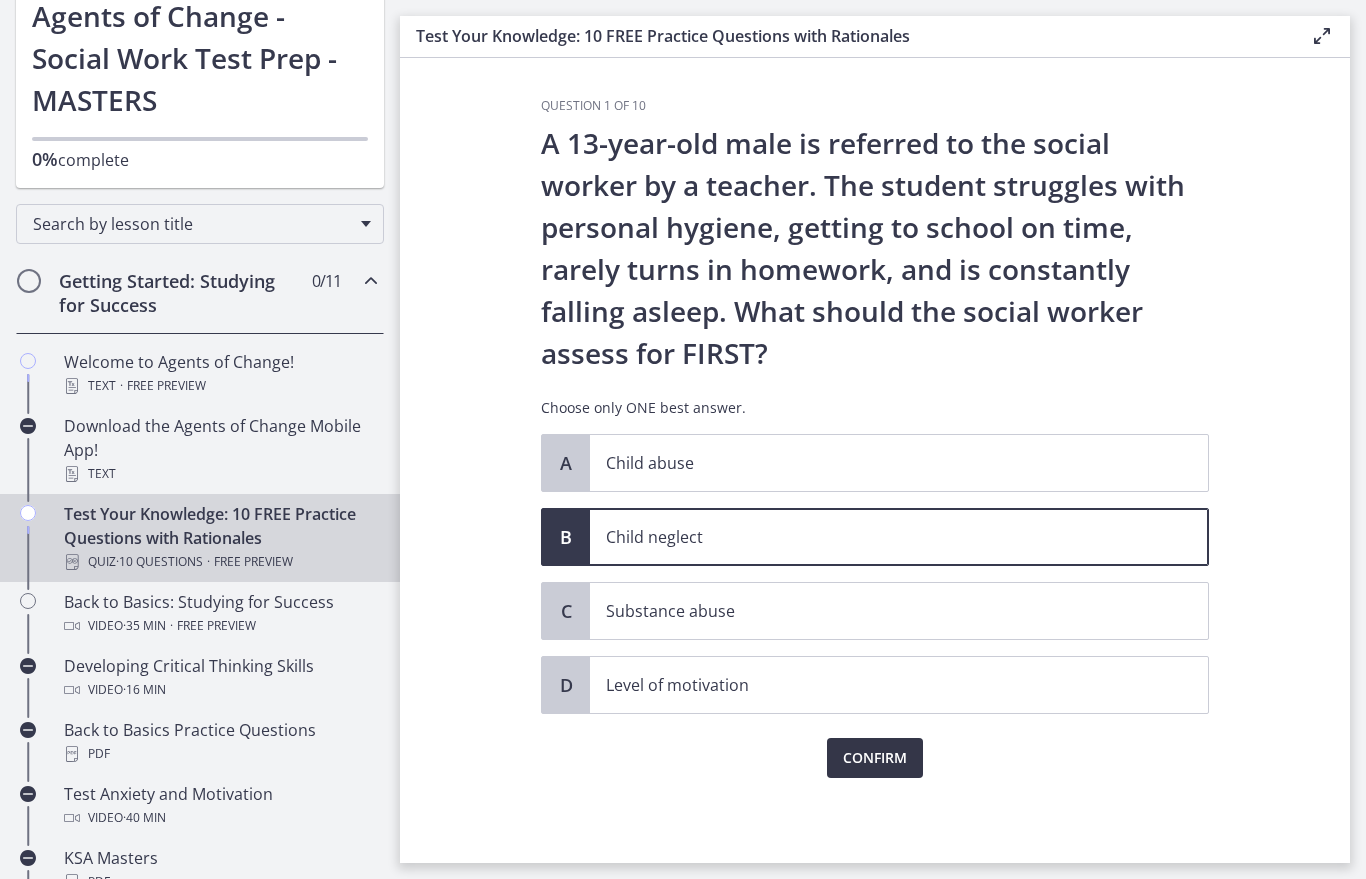 click on "Confirm" at bounding box center (875, 758) 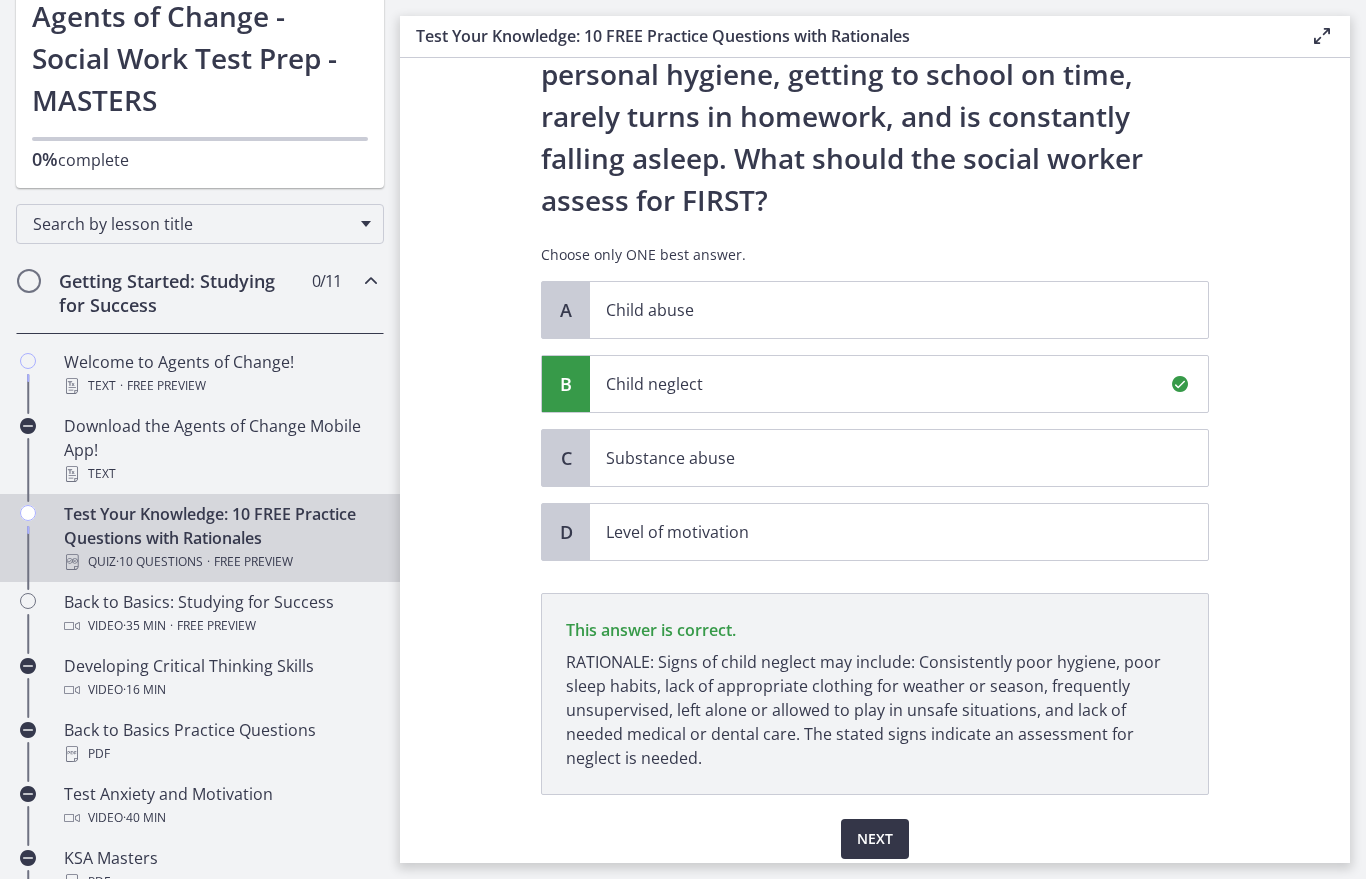scroll, scrollTop: 229, scrollLeft: 0, axis: vertical 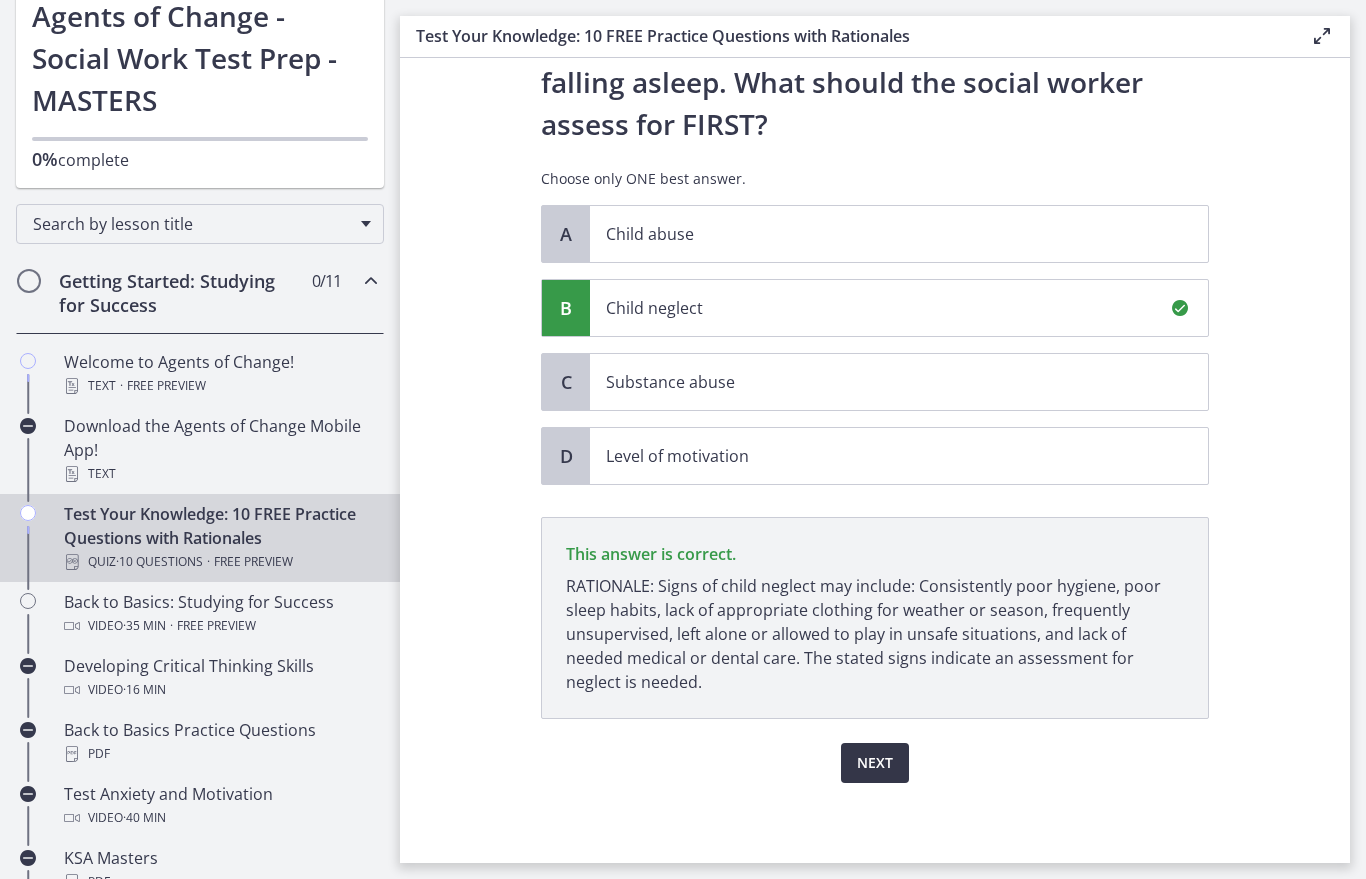 click on "Next" at bounding box center [875, 763] 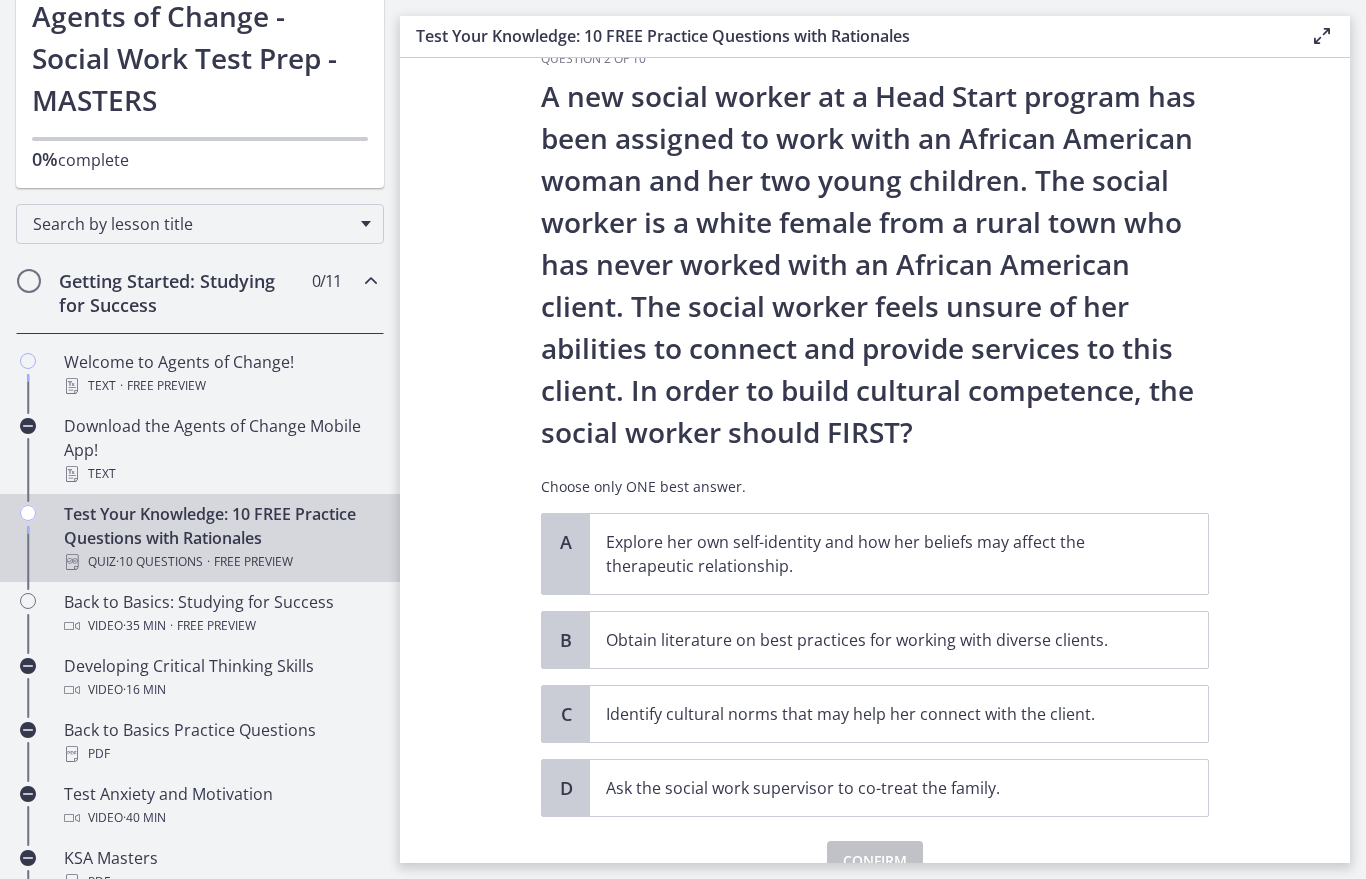 scroll, scrollTop: 50, scrollLeft: 0, axis: vertical 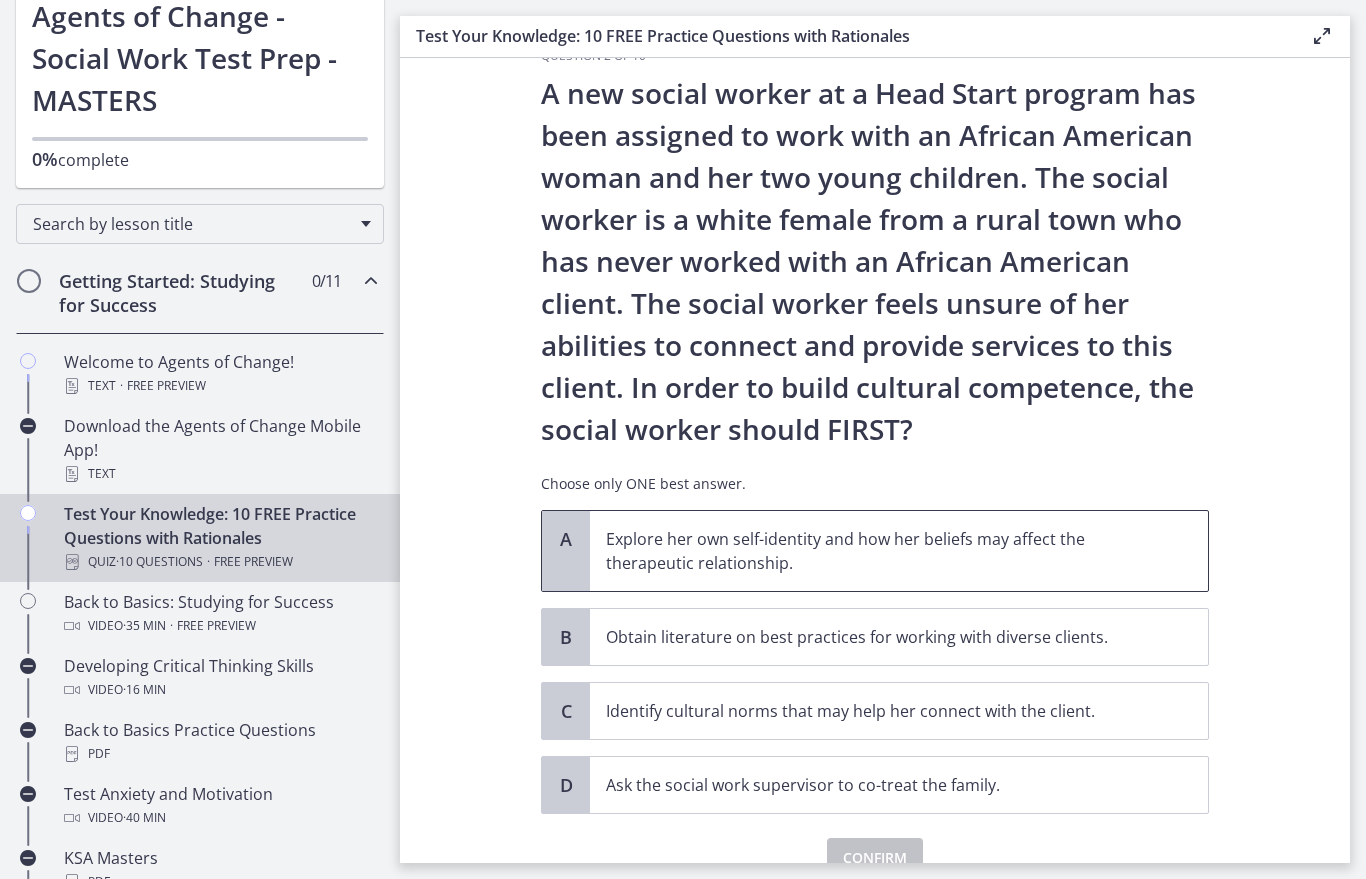 click on "Explore her own self-identity and how her beliefs may affect the therapeutic relationship." at bounding box center [879, 551] 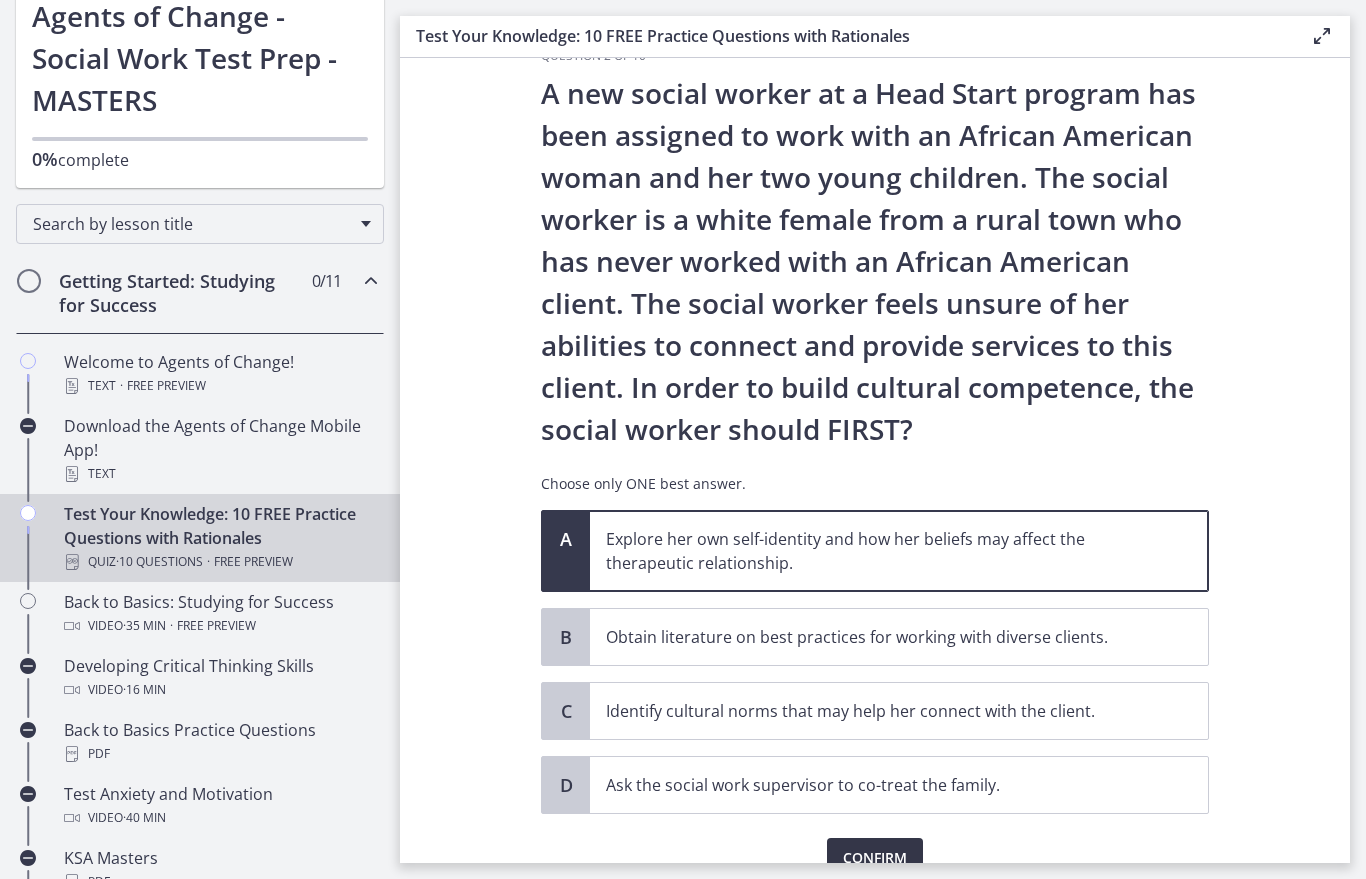 click on "Confirm" at bounding box center [875, 858] 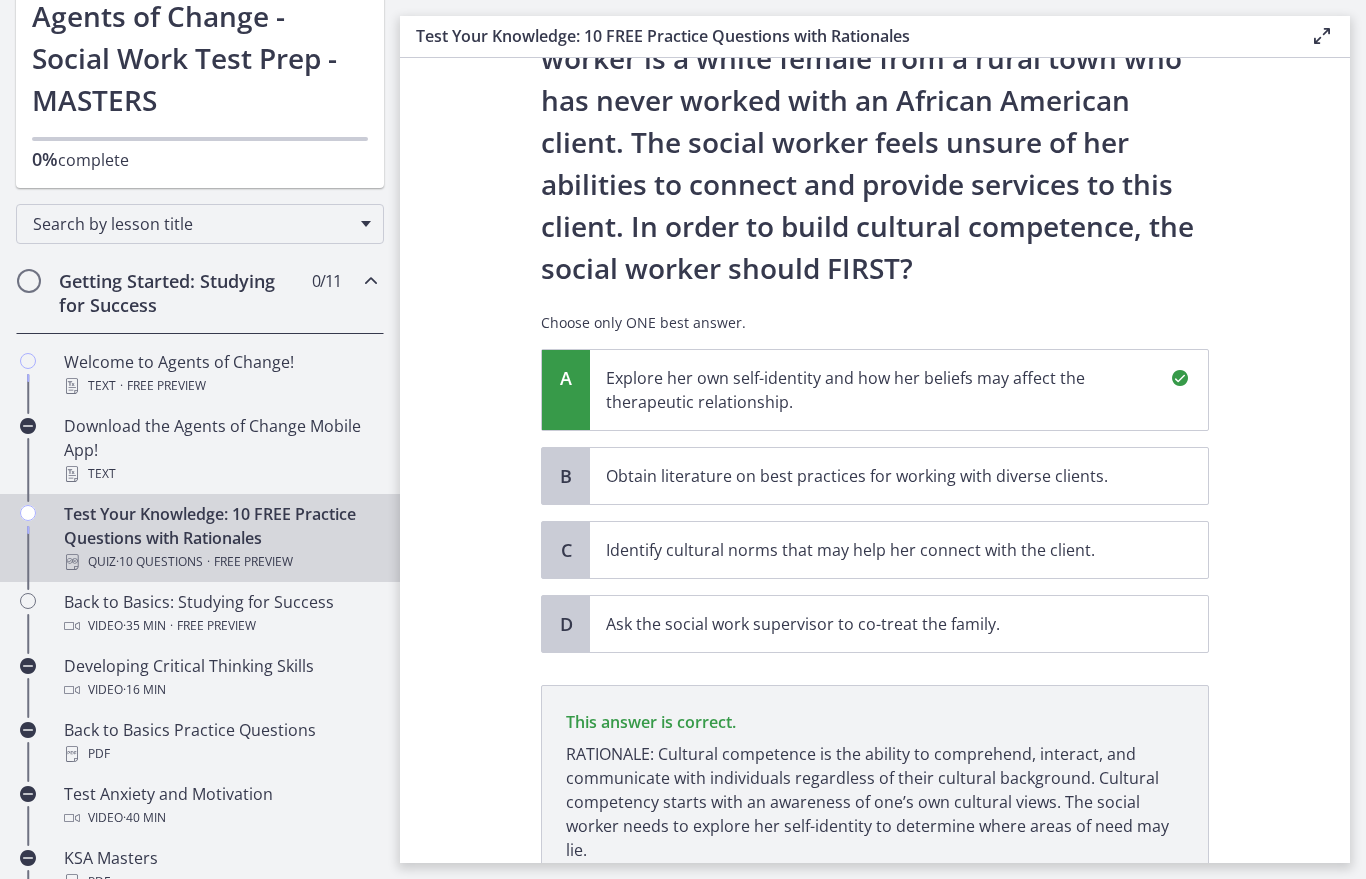 scroll, scrollTop: 379, scrollLeft: 0, axis: vertical 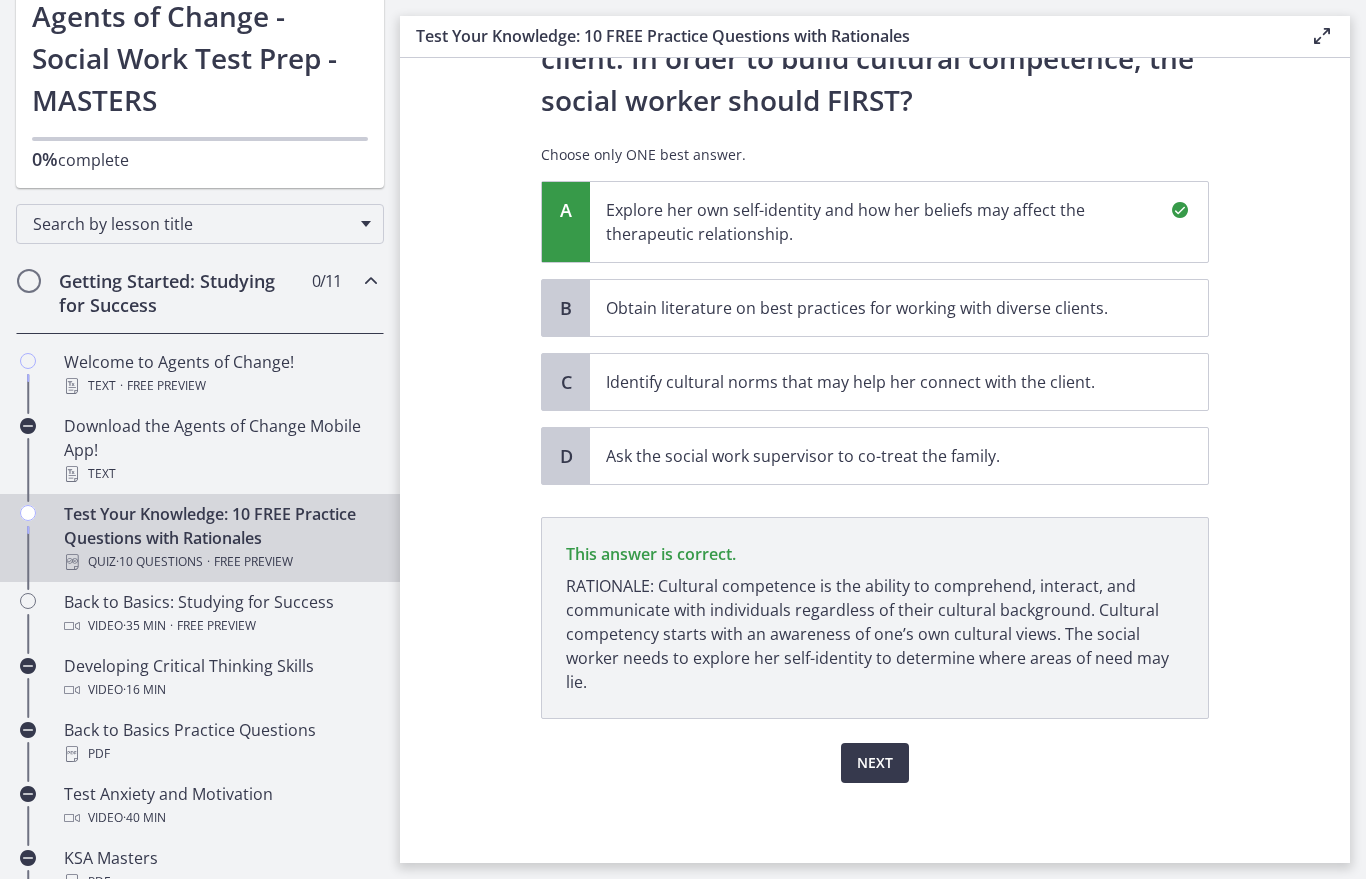 click on "Next" at bounding box center [875, 763] 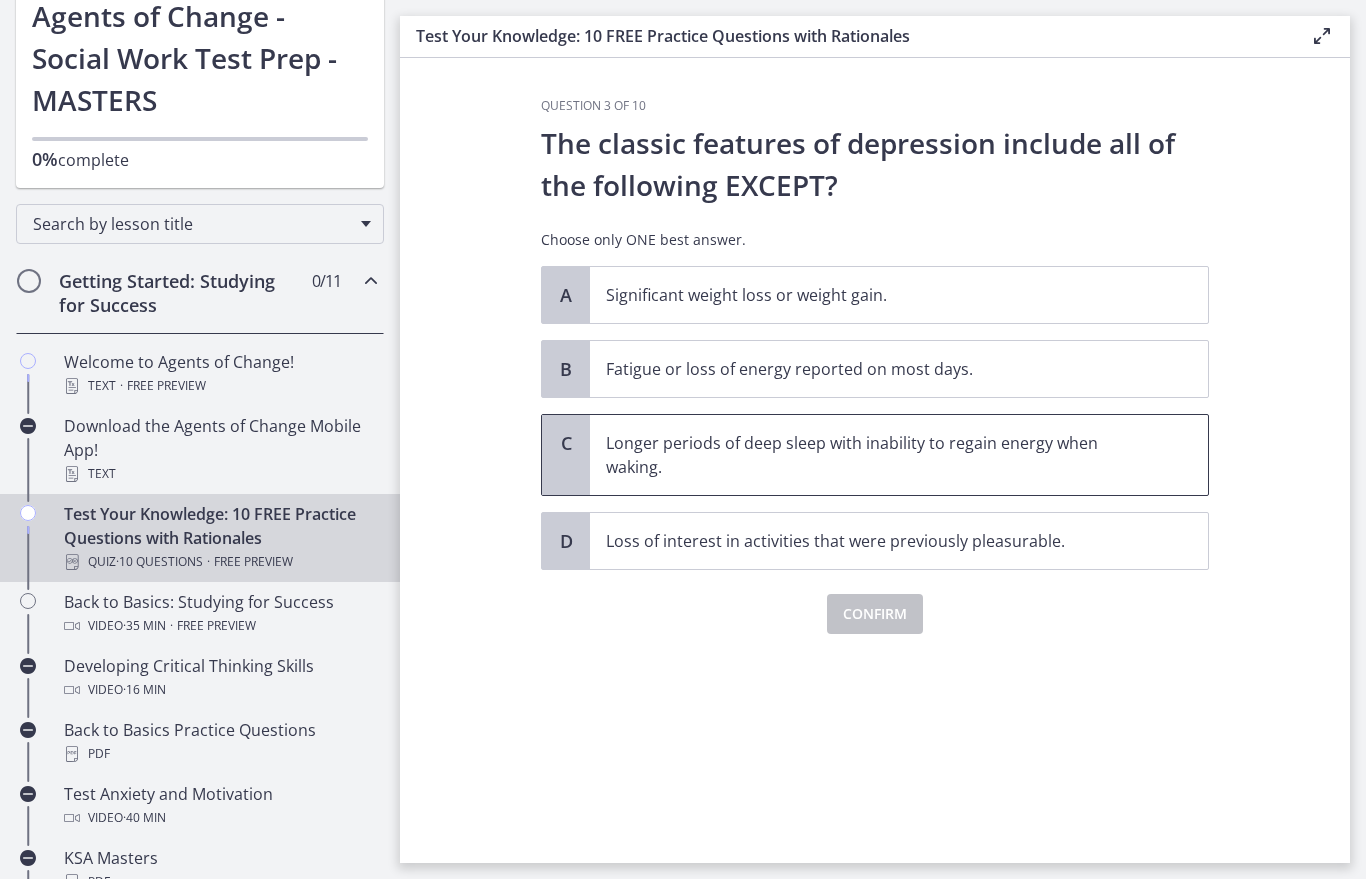 click on "Longer periods of deep sleep with inability to regain energy when waking." at bounding box center [879, 455] 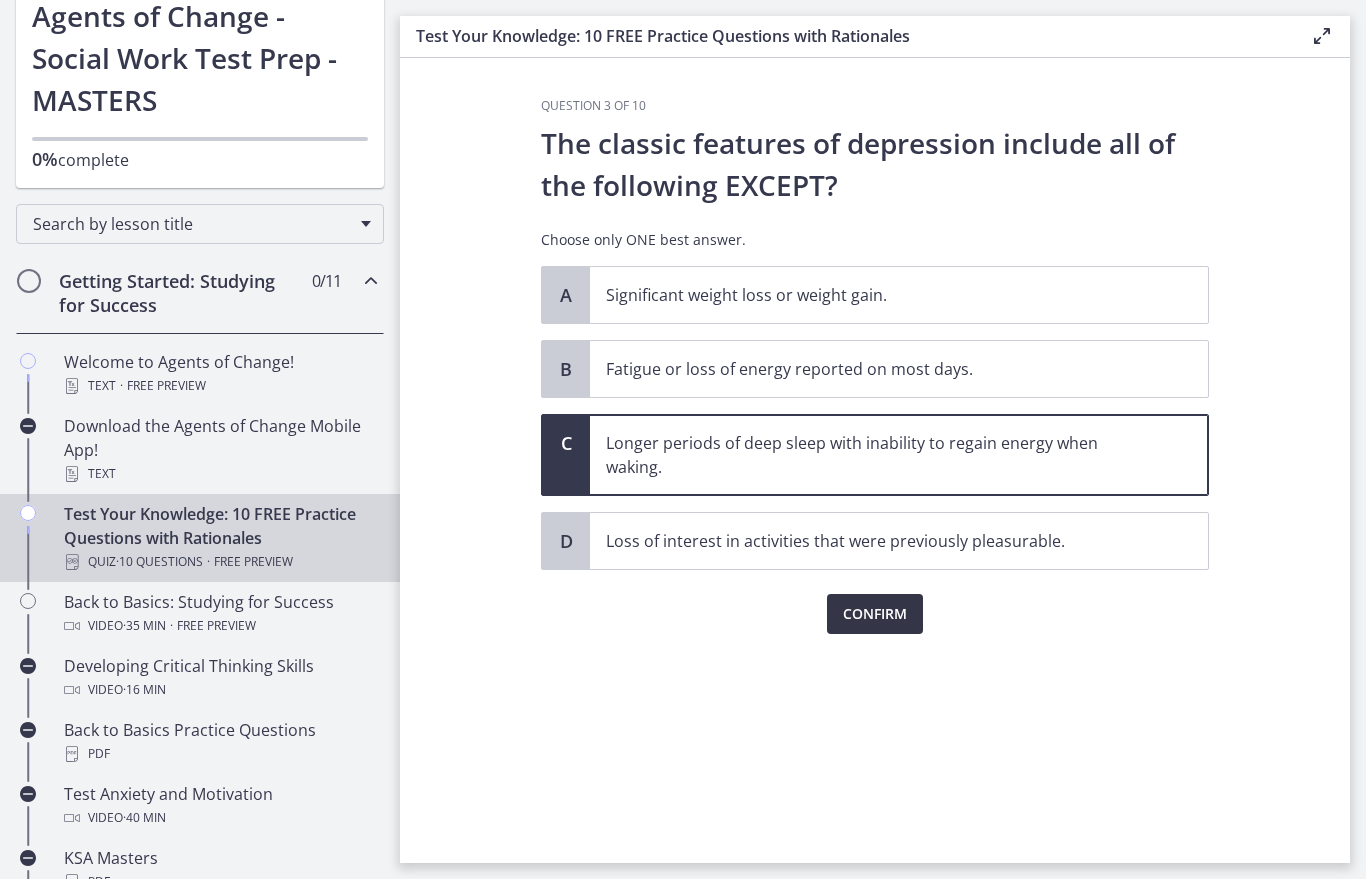 click on "Confirm" at bounding box center (875, 614) 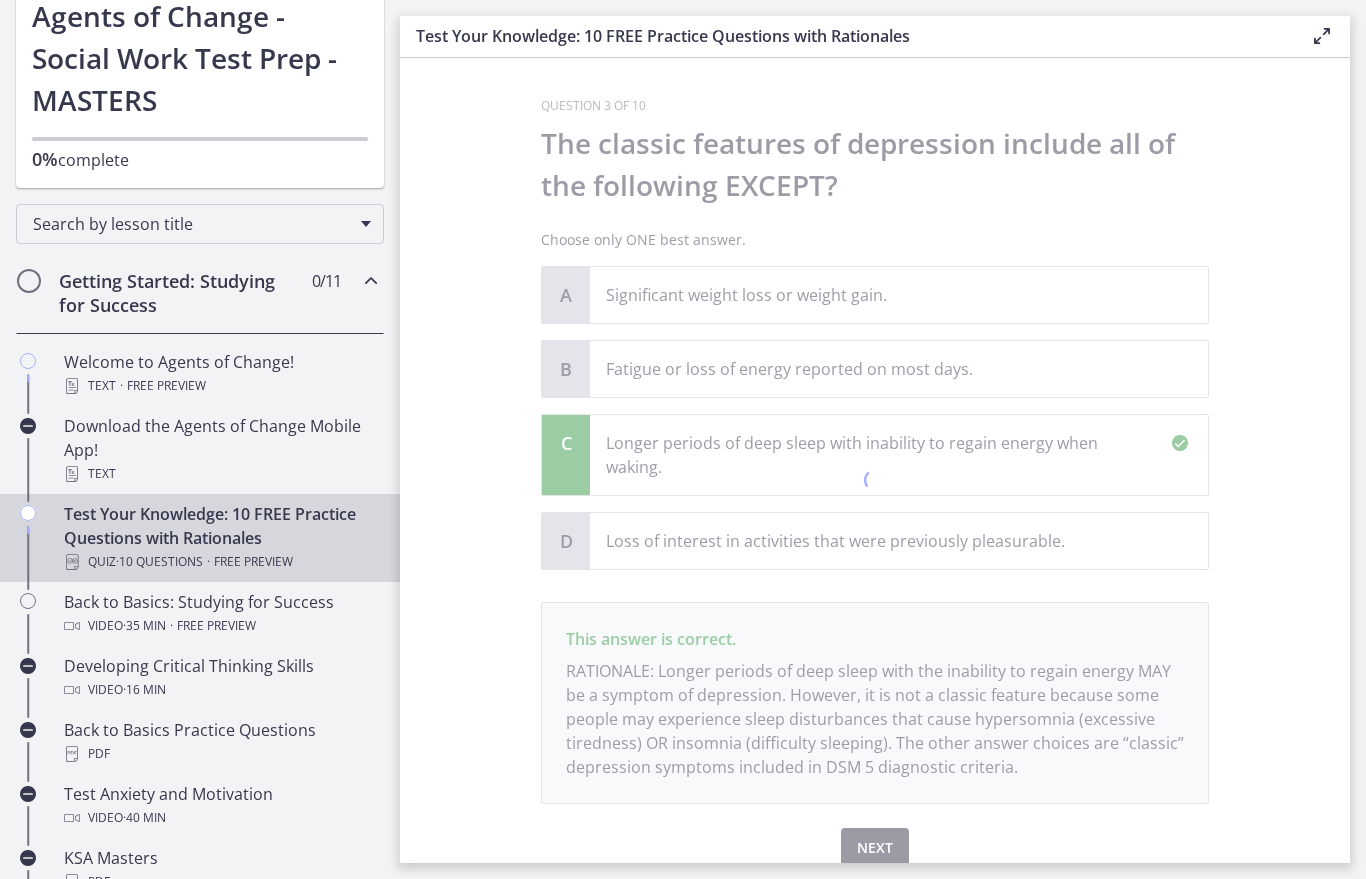 scroll, scrollTop: 85, scrollLeft: 0, axis: vertical 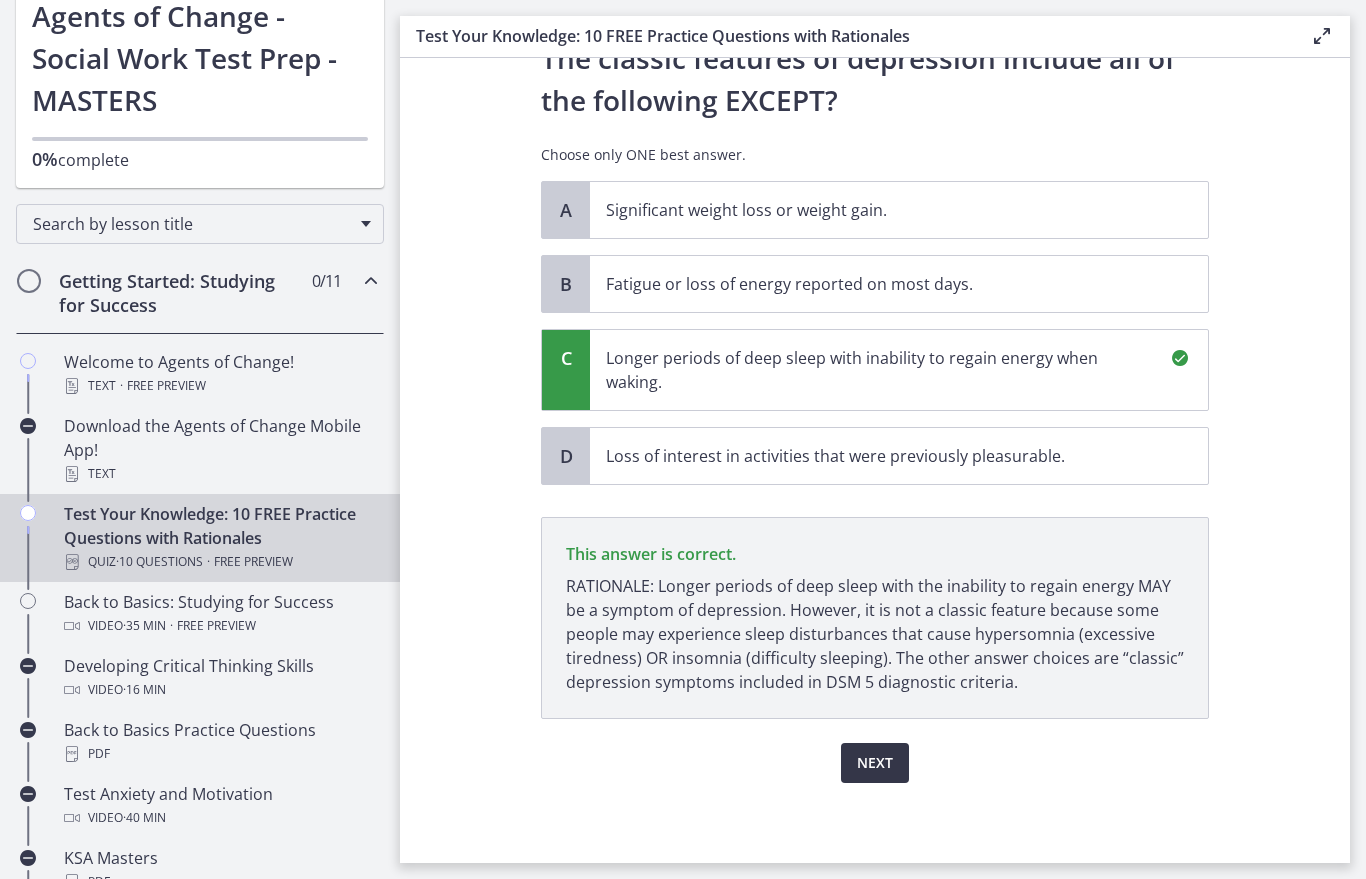 click on "Next" at bounding box center [875, 763] 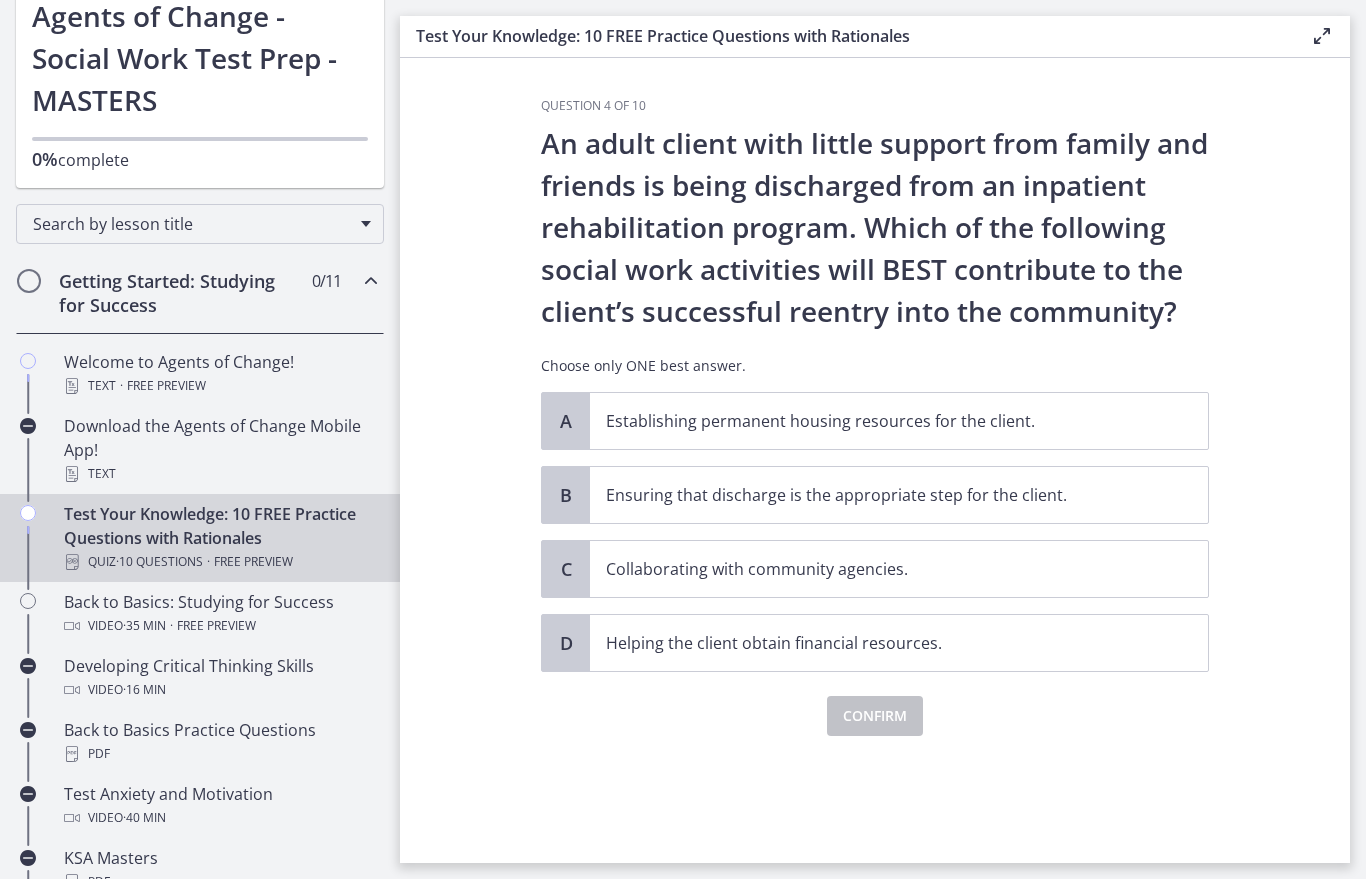 scroll, scrollTop: 0, scrollLeft: 0, axis: both 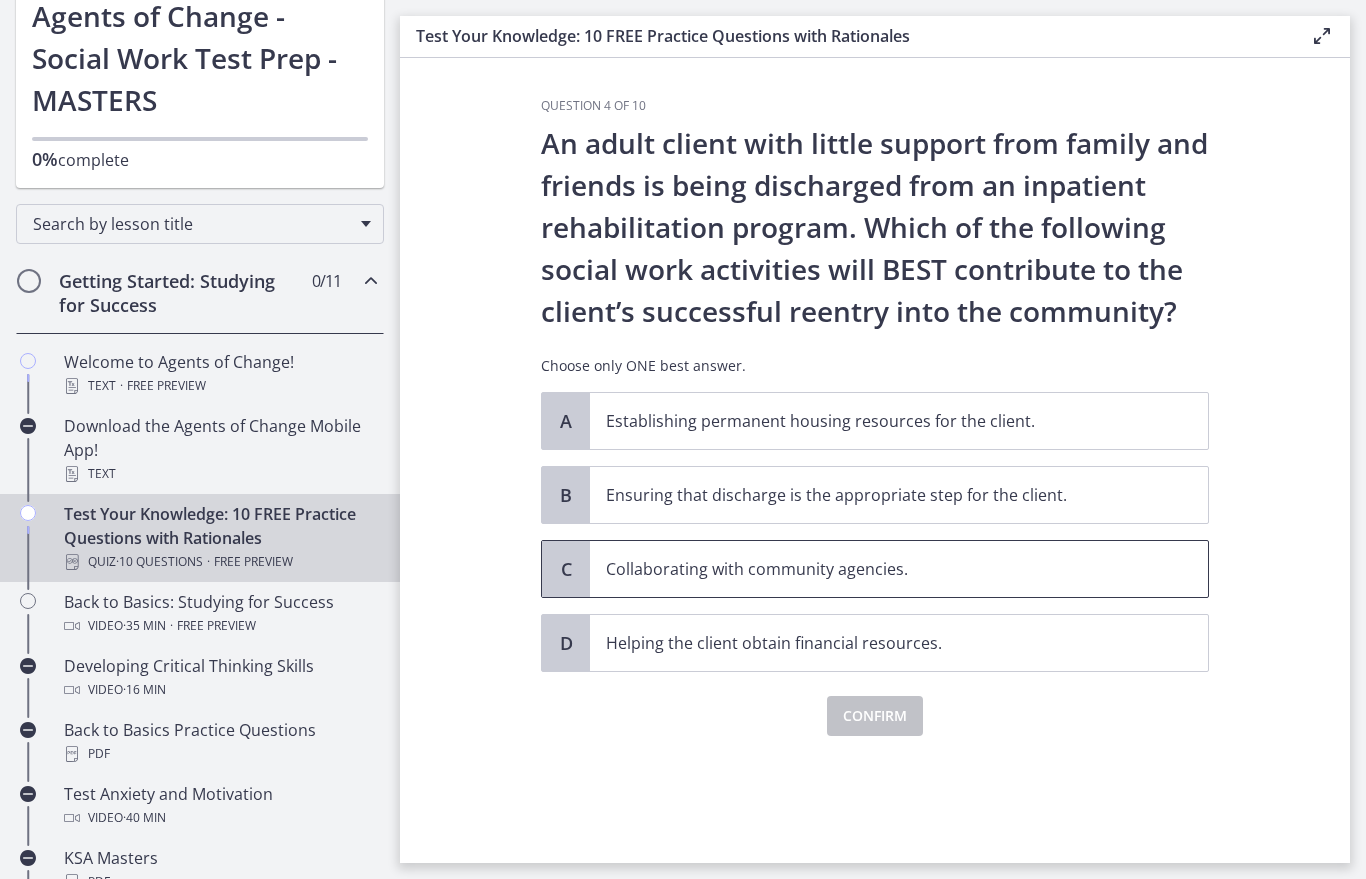 click on "Collaborating with community agencies." at bounding box center (879, 569) 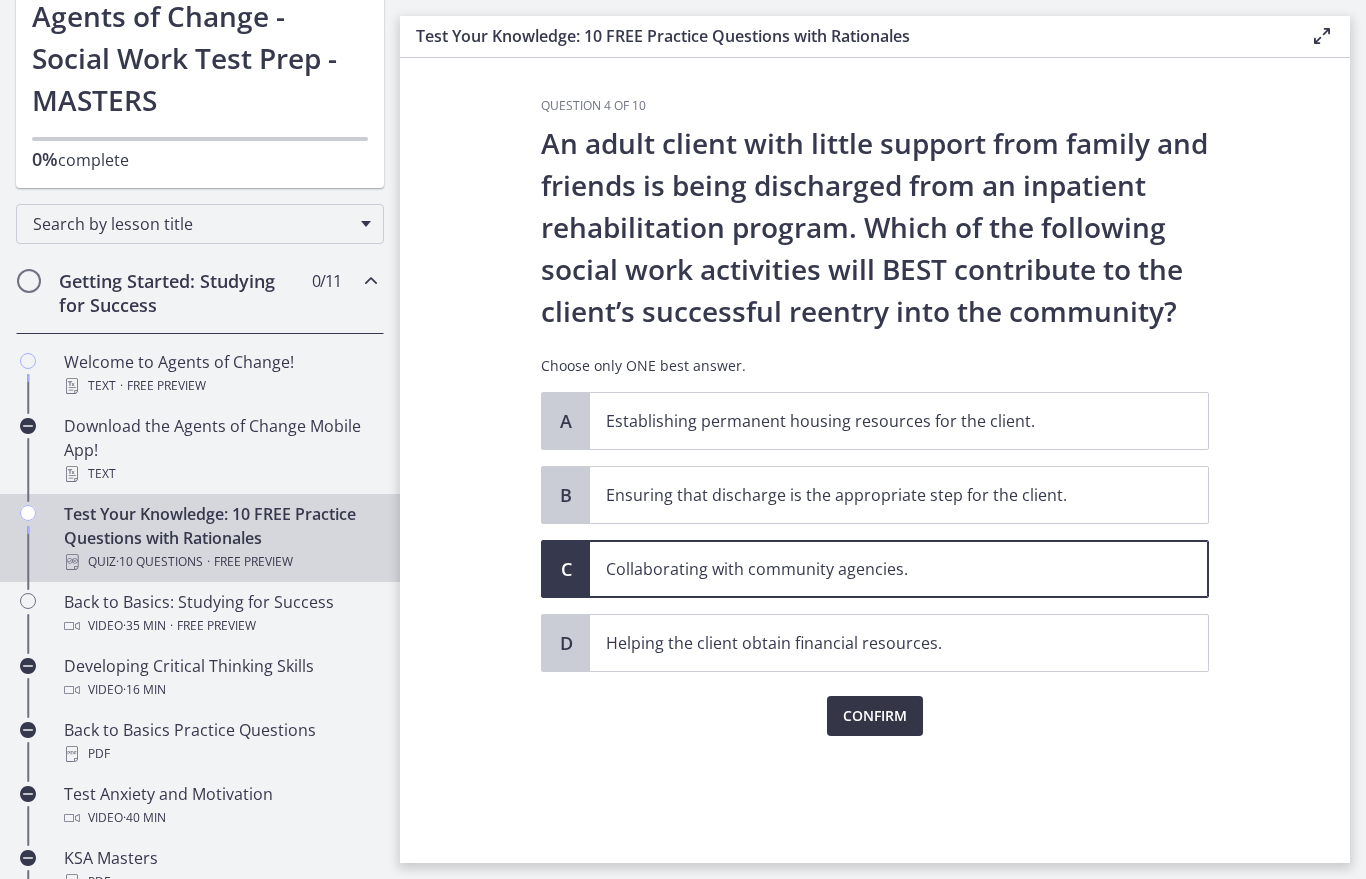 click on "Confirm" at bounding box center [875, 716] 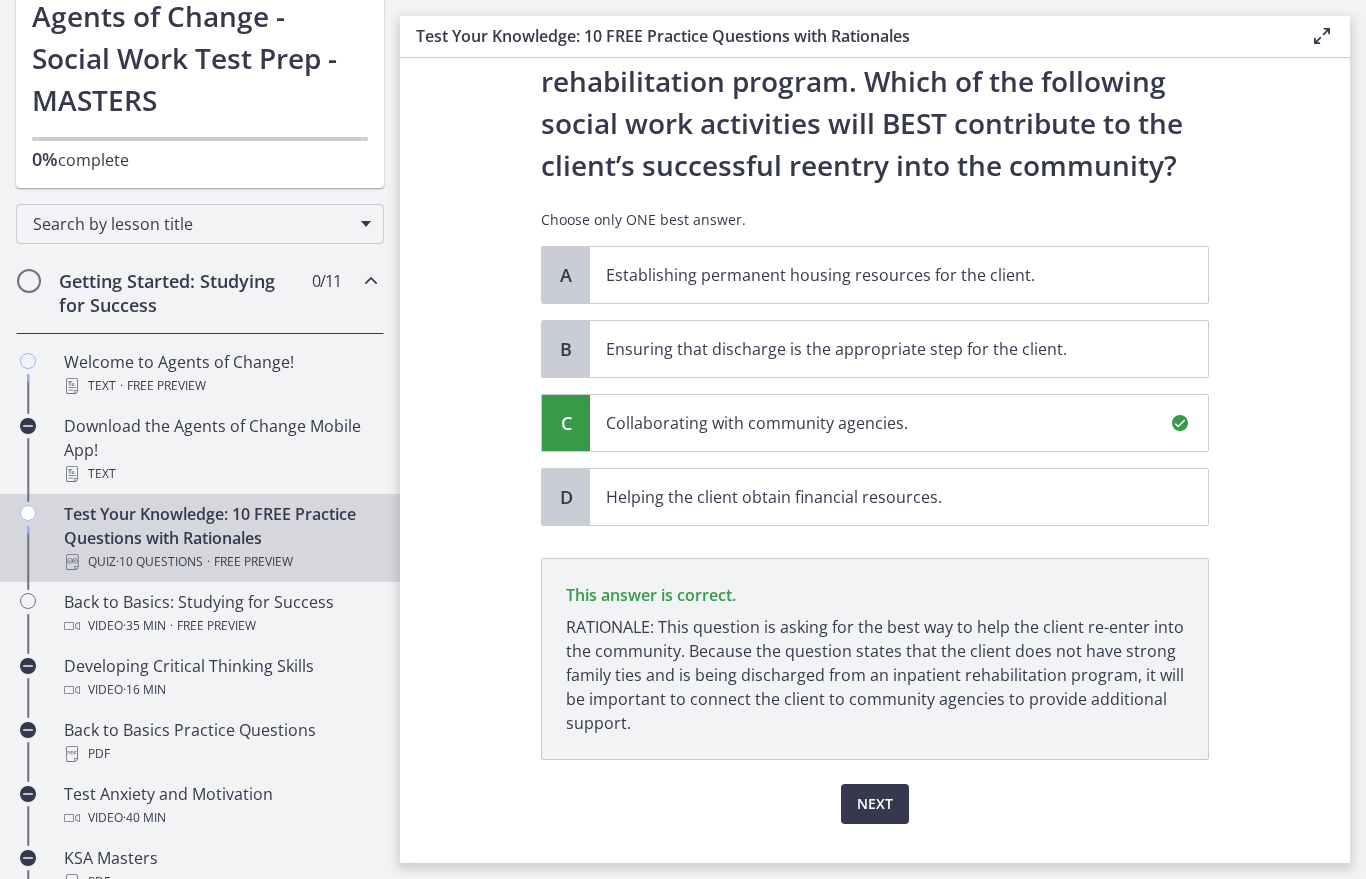 scroll, scrollTop: 187, scrollLeft: 0, axis: vertical 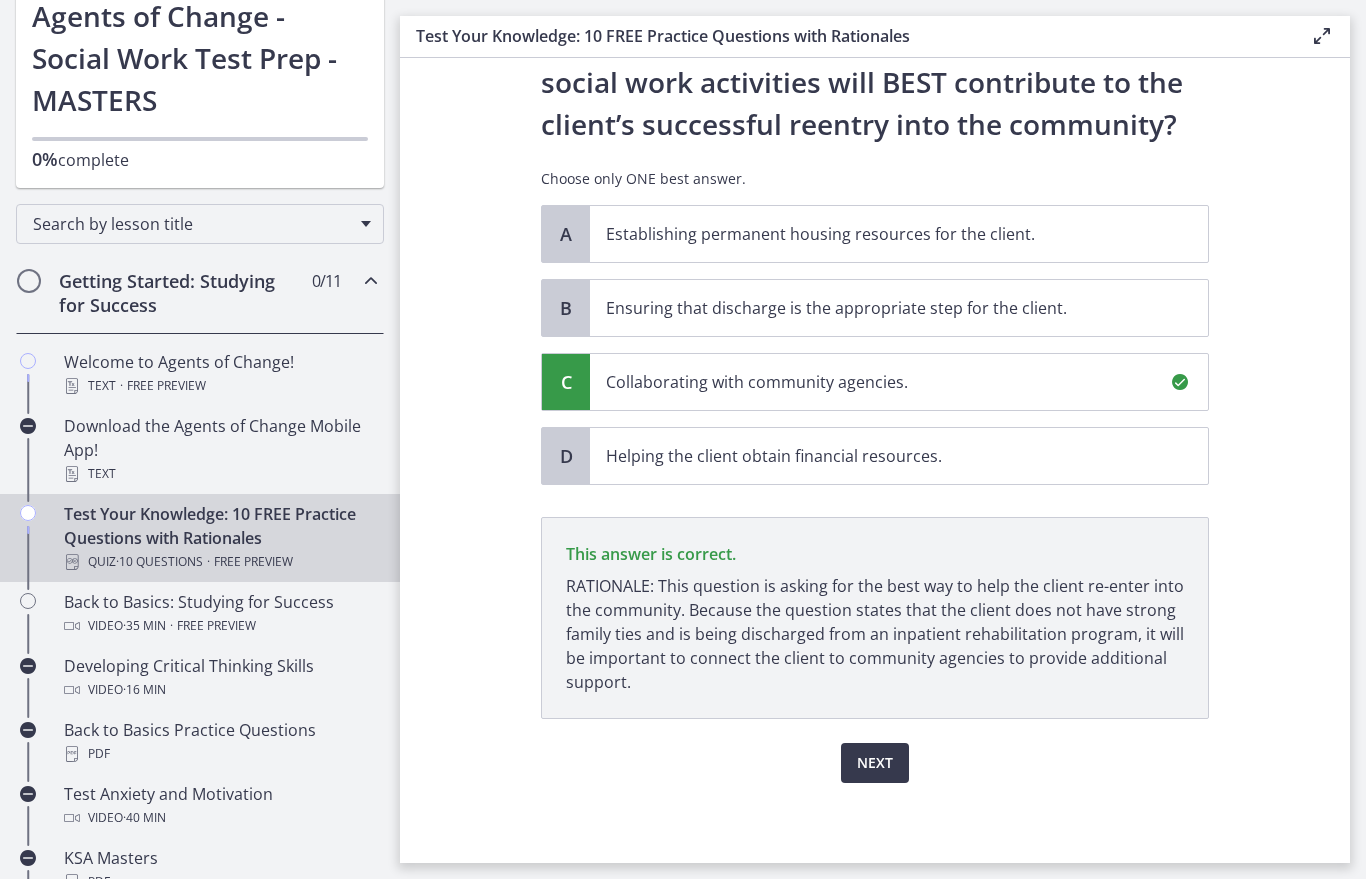 click on "Next" at bounding box center [875, 763] 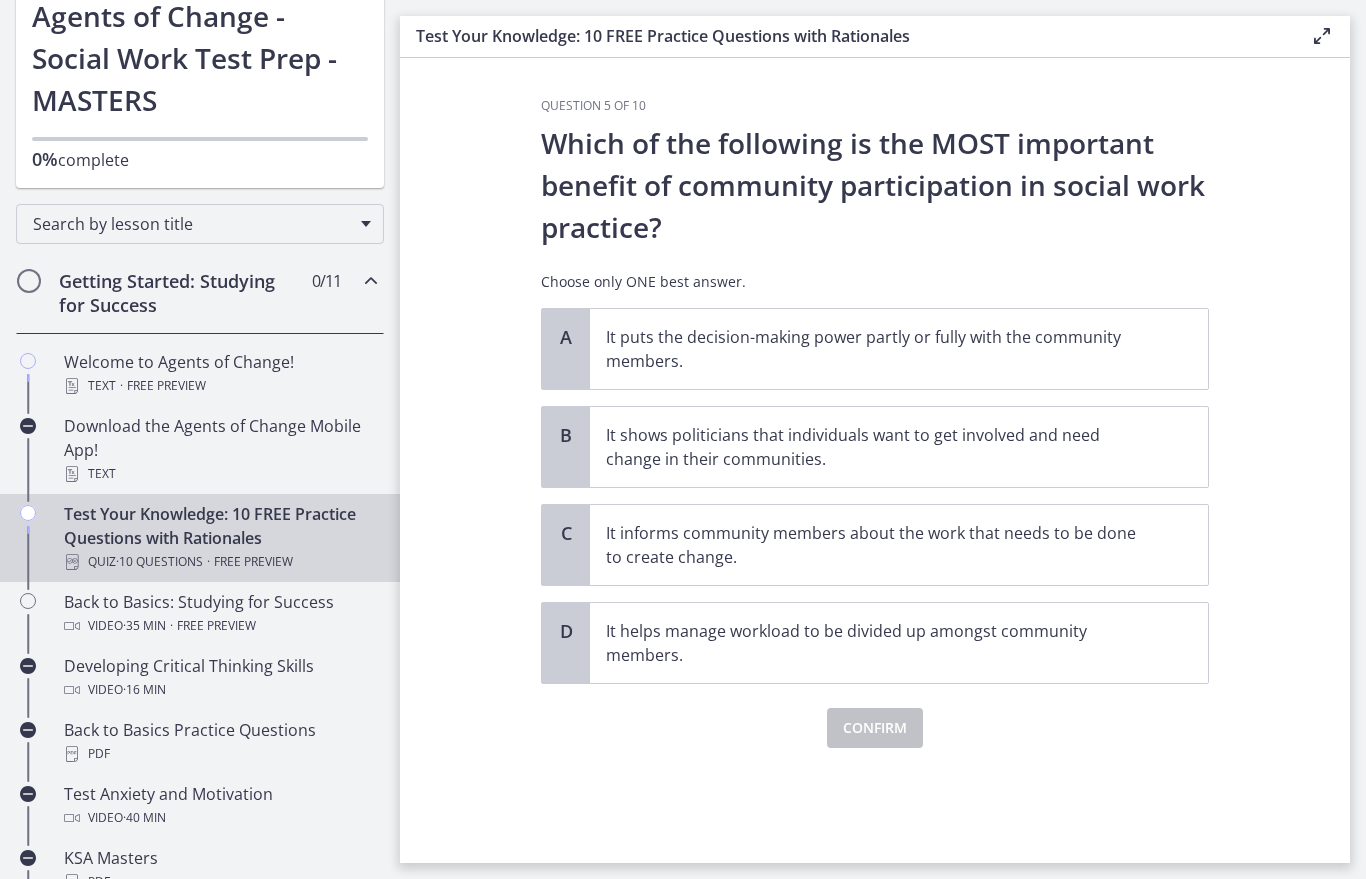 scroll, scrollTop: 0, scrollLeft: 0, axis: both 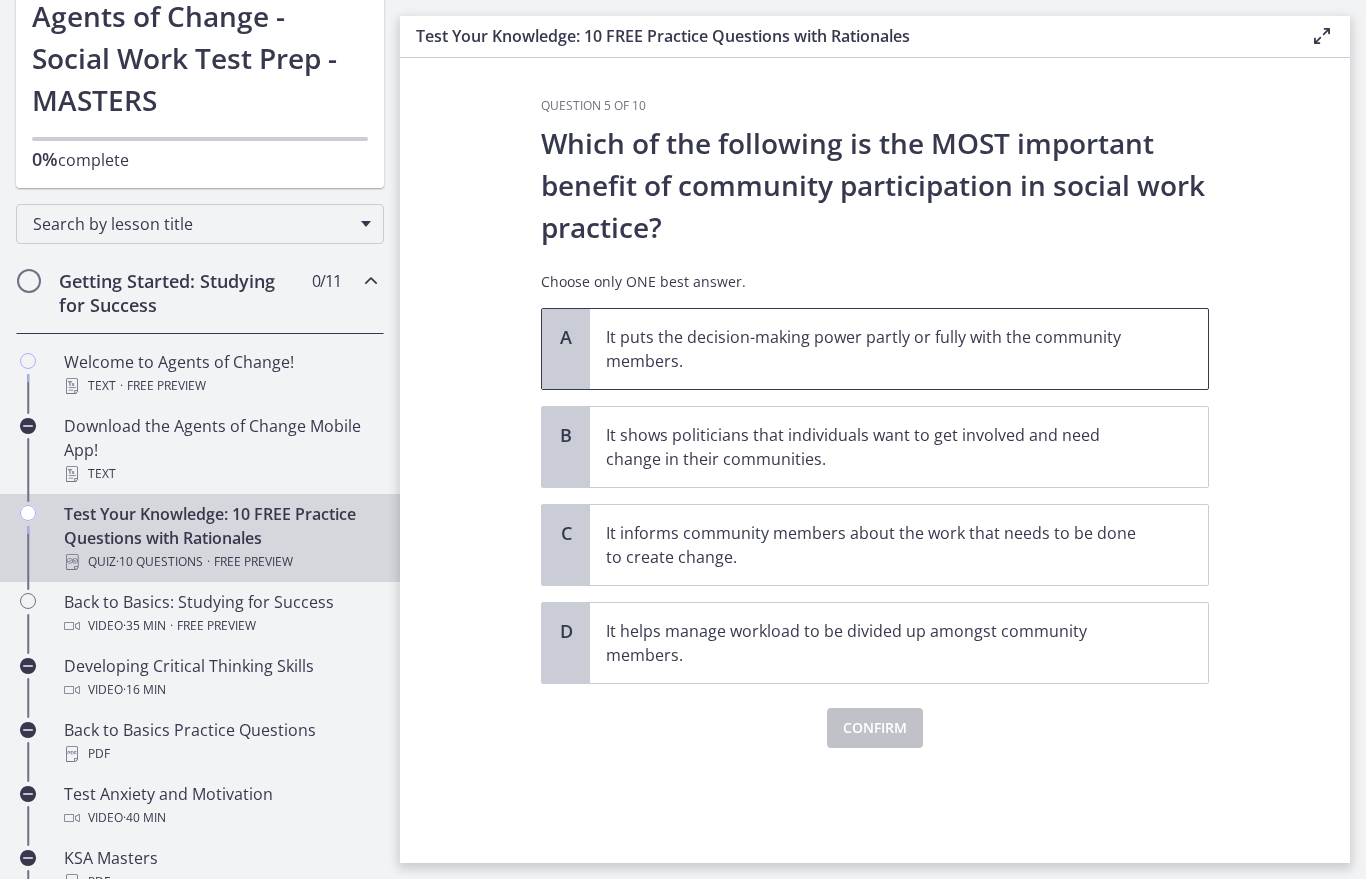 click on "It puts the decision-making power partly or fully with the community members." at bounding box center [879, 349] 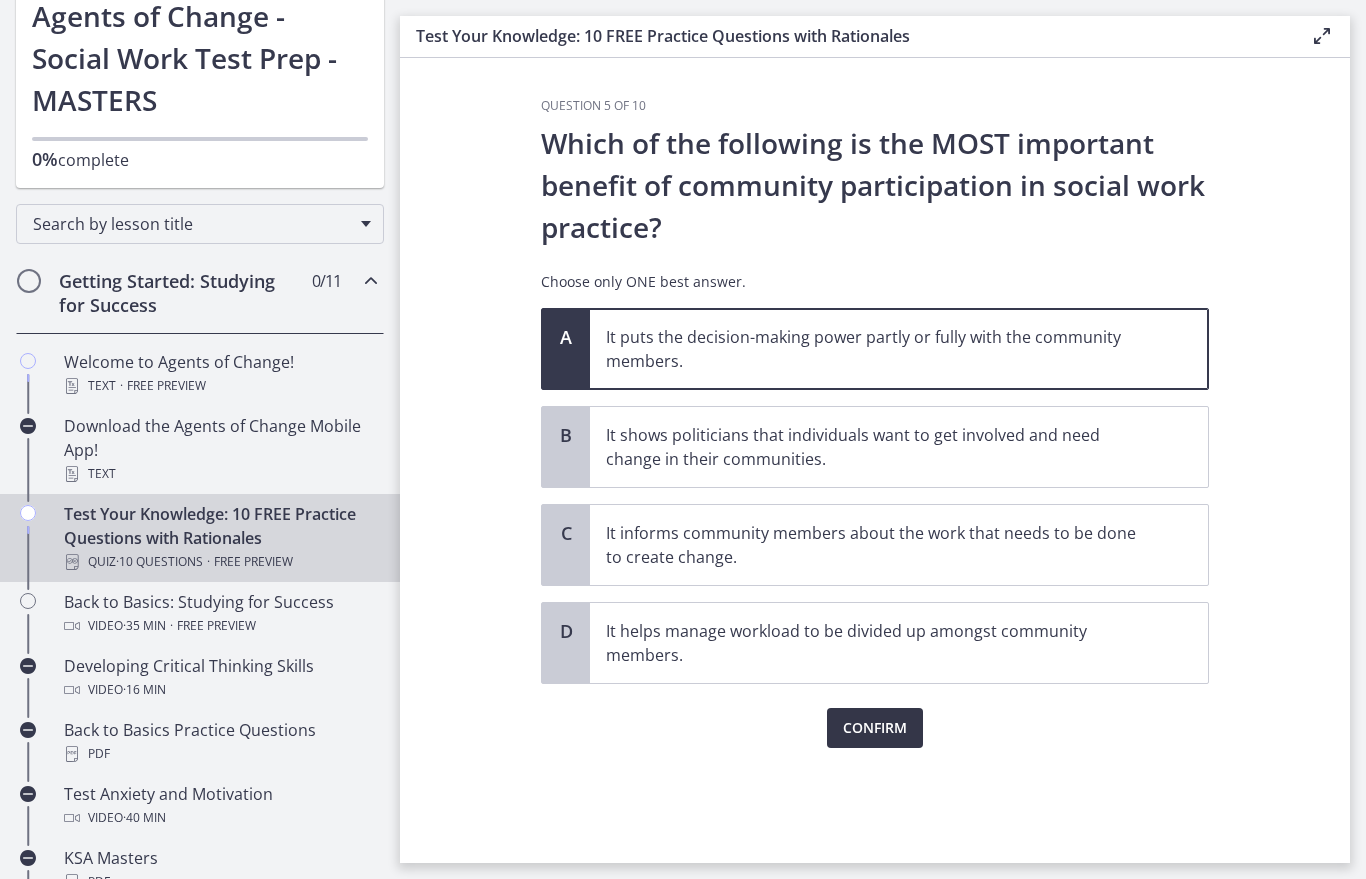 click on "Confirm" at bounding box center [875, 728] 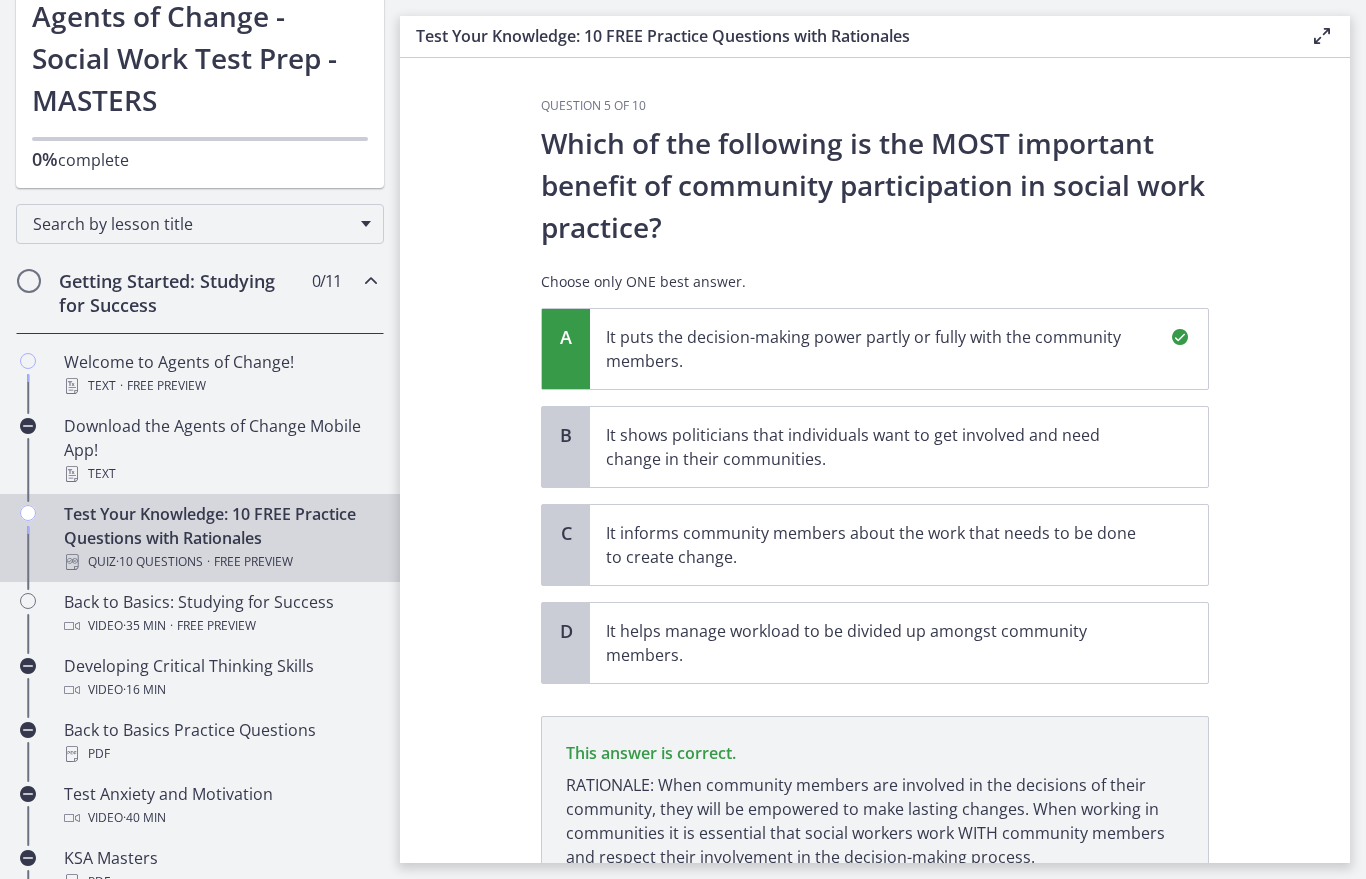 scroll, scrollTop: 175, scrollLeft: 0, axis: vertical 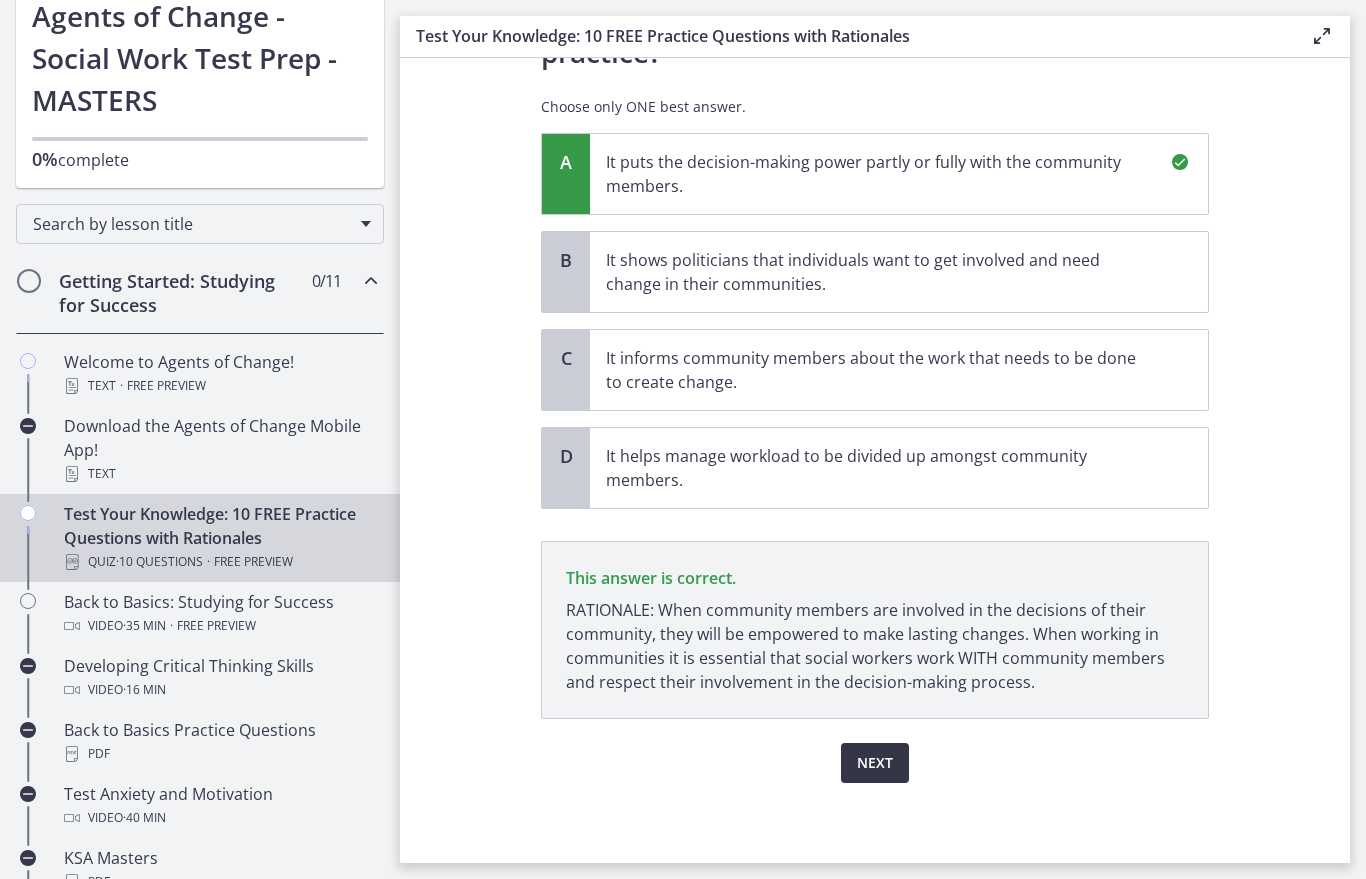 click on "Next" at bounding box center [875, 763] 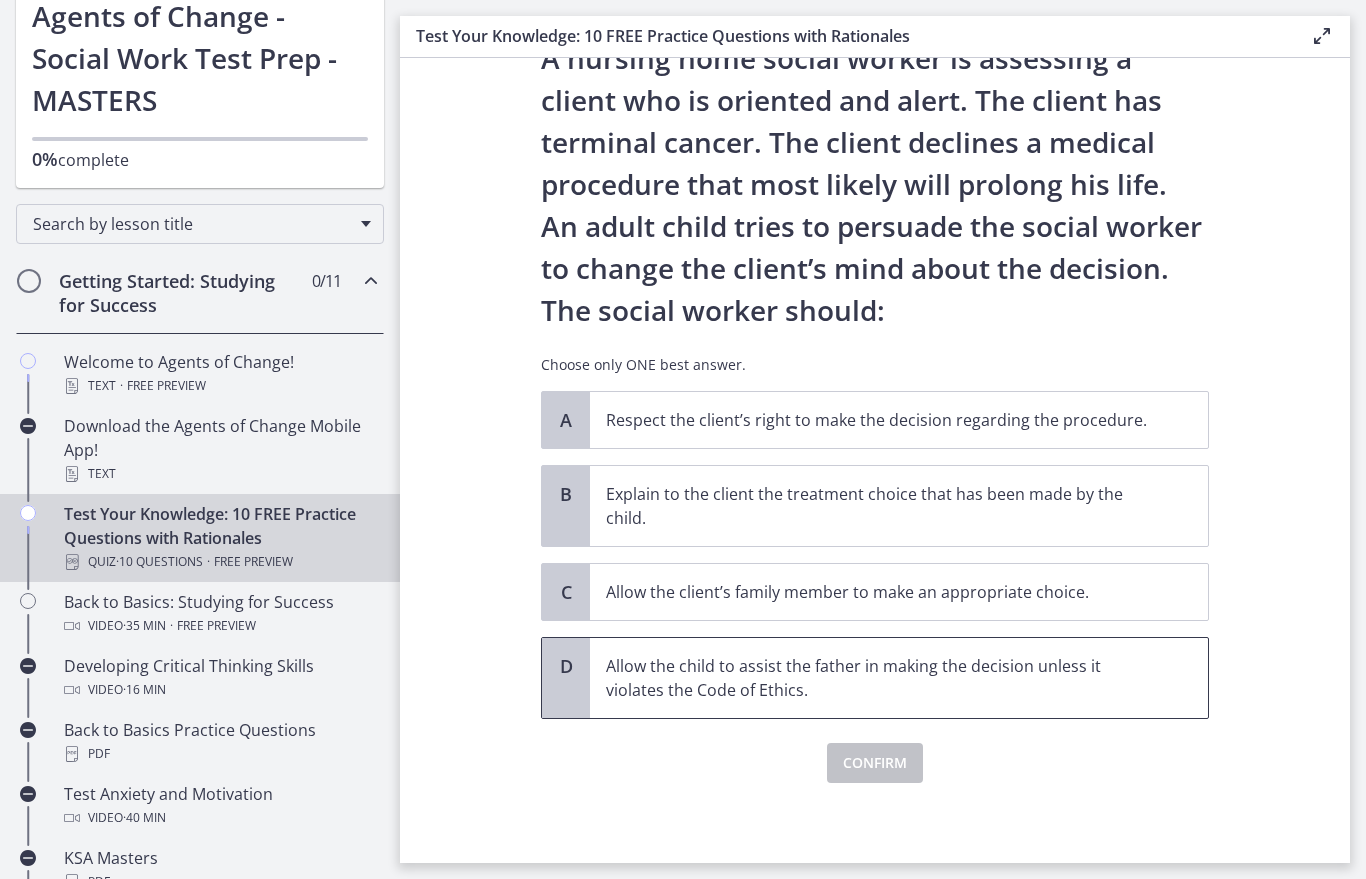 scroll, scrollTop: 0, scrollLeft: 0, axis: both 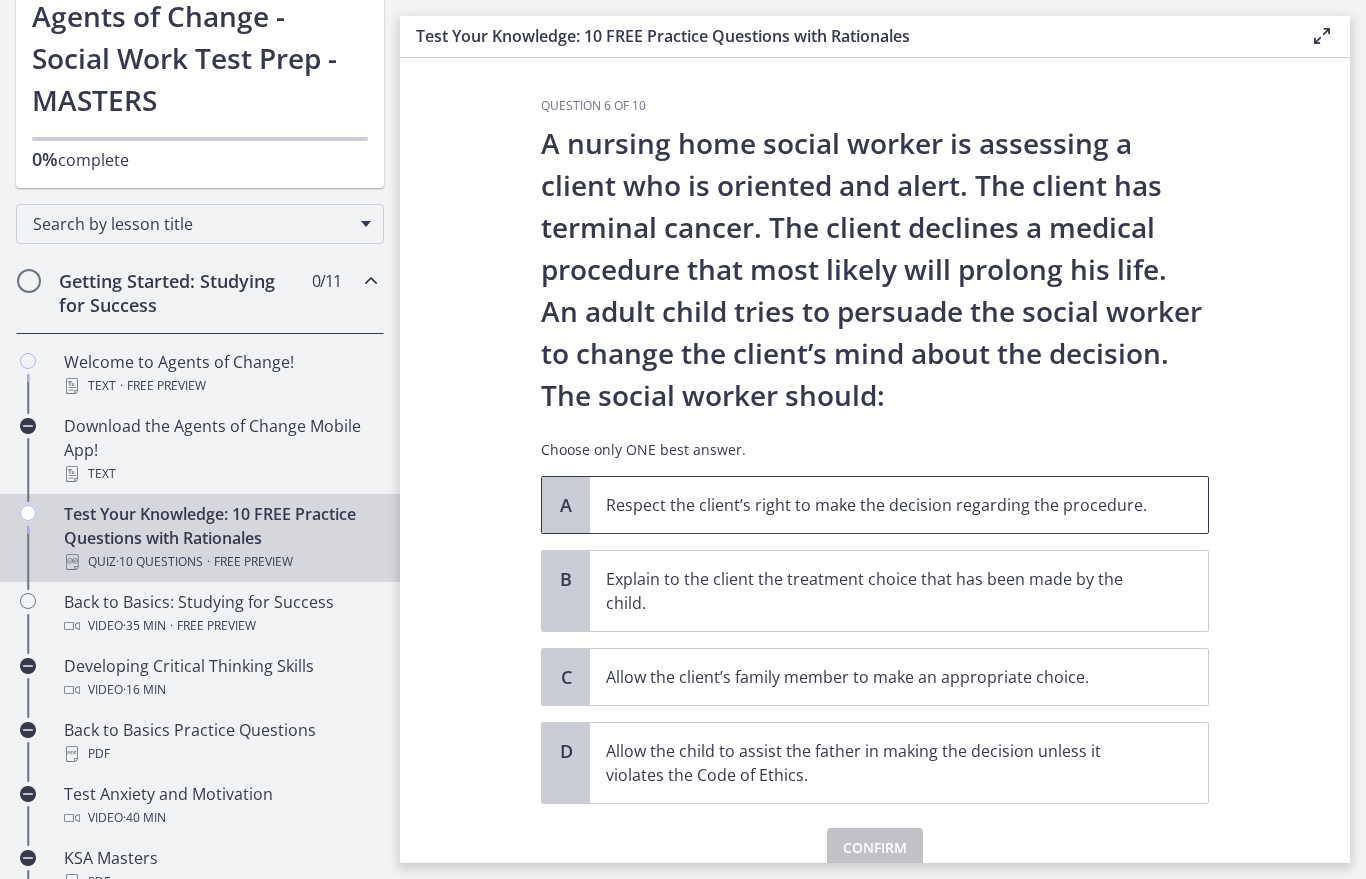 click on "Respect the client’s right to make the decision regarding the procedure." at bounding box center [879, 505] 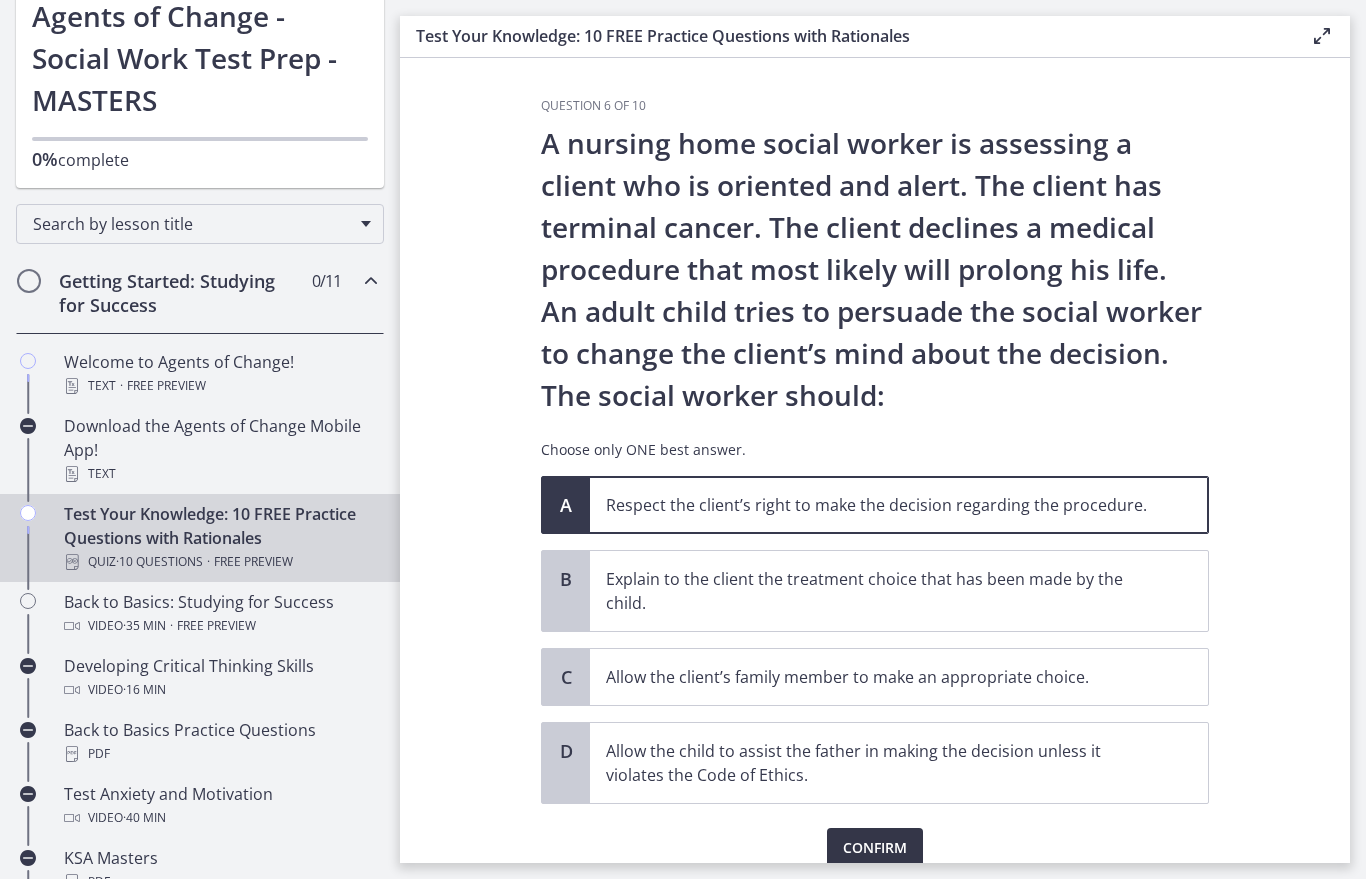 click on "Confirm" at bounding box center (875, 848) 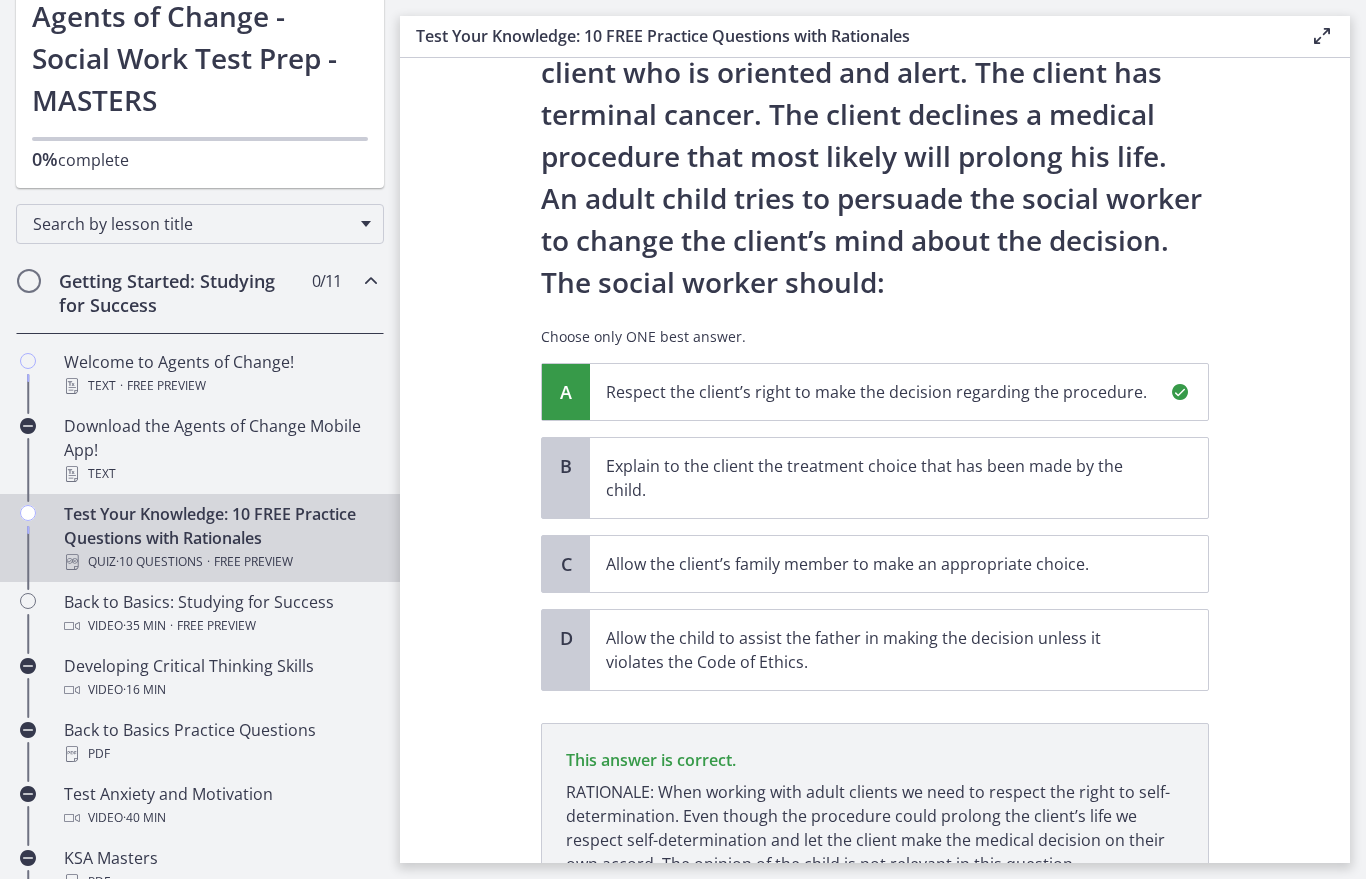 scroll, scrollTop: 295, scrollLeft: 0, axis: vertical 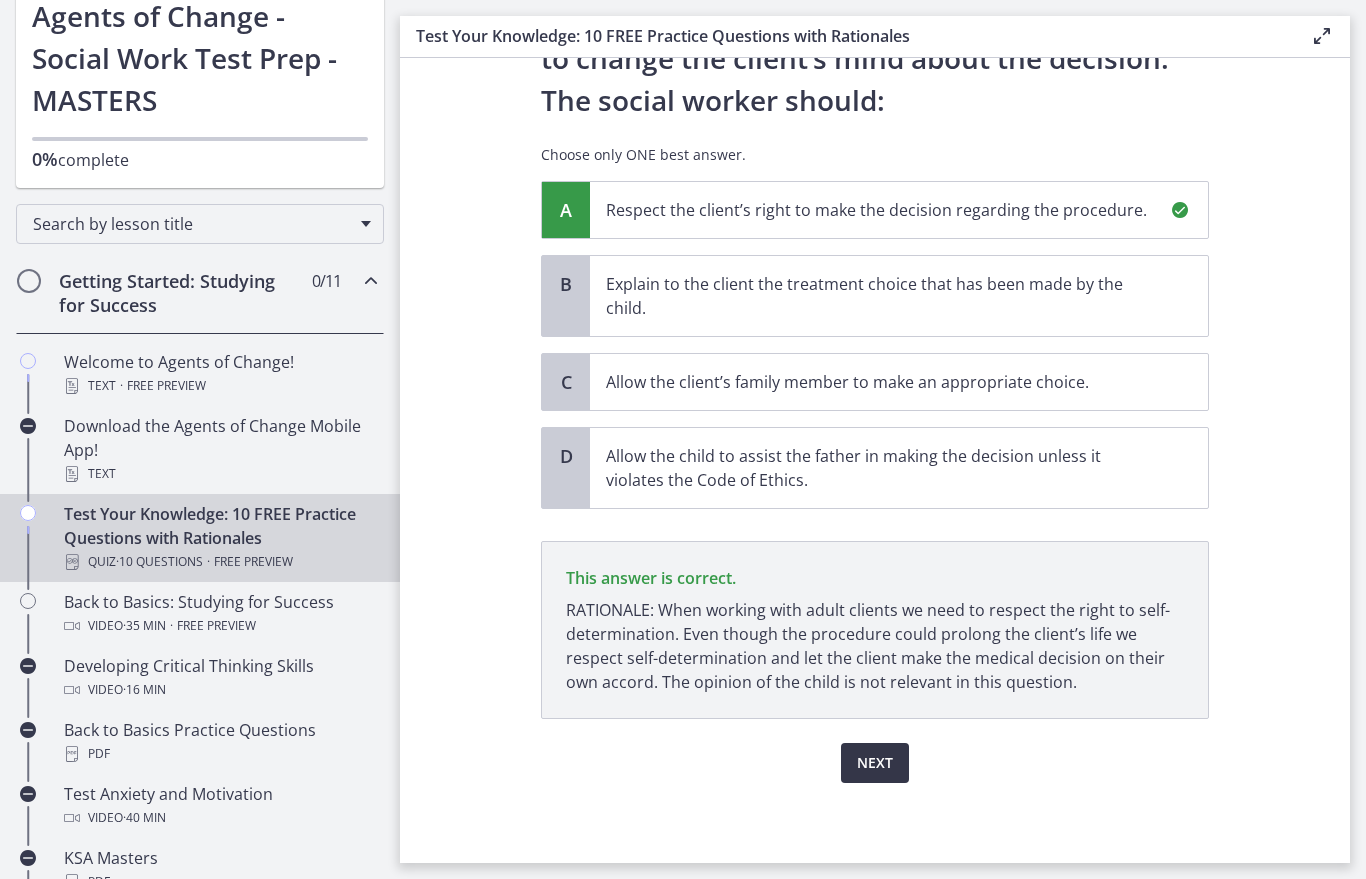 click on "Next" at bounding box center [875, 763] 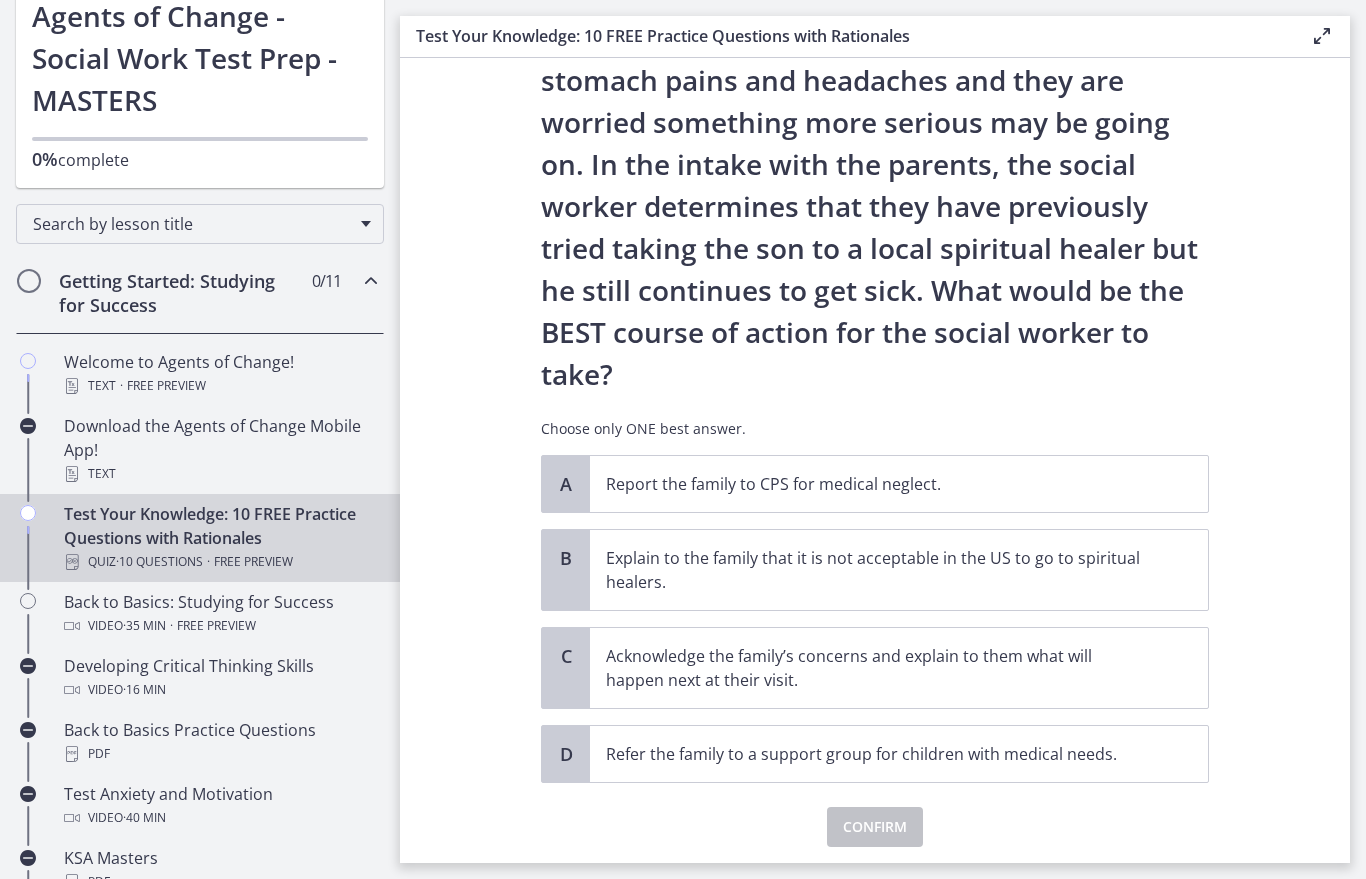 scroll, scrollTop: 190, scrollLeft: 0, axis: vertical 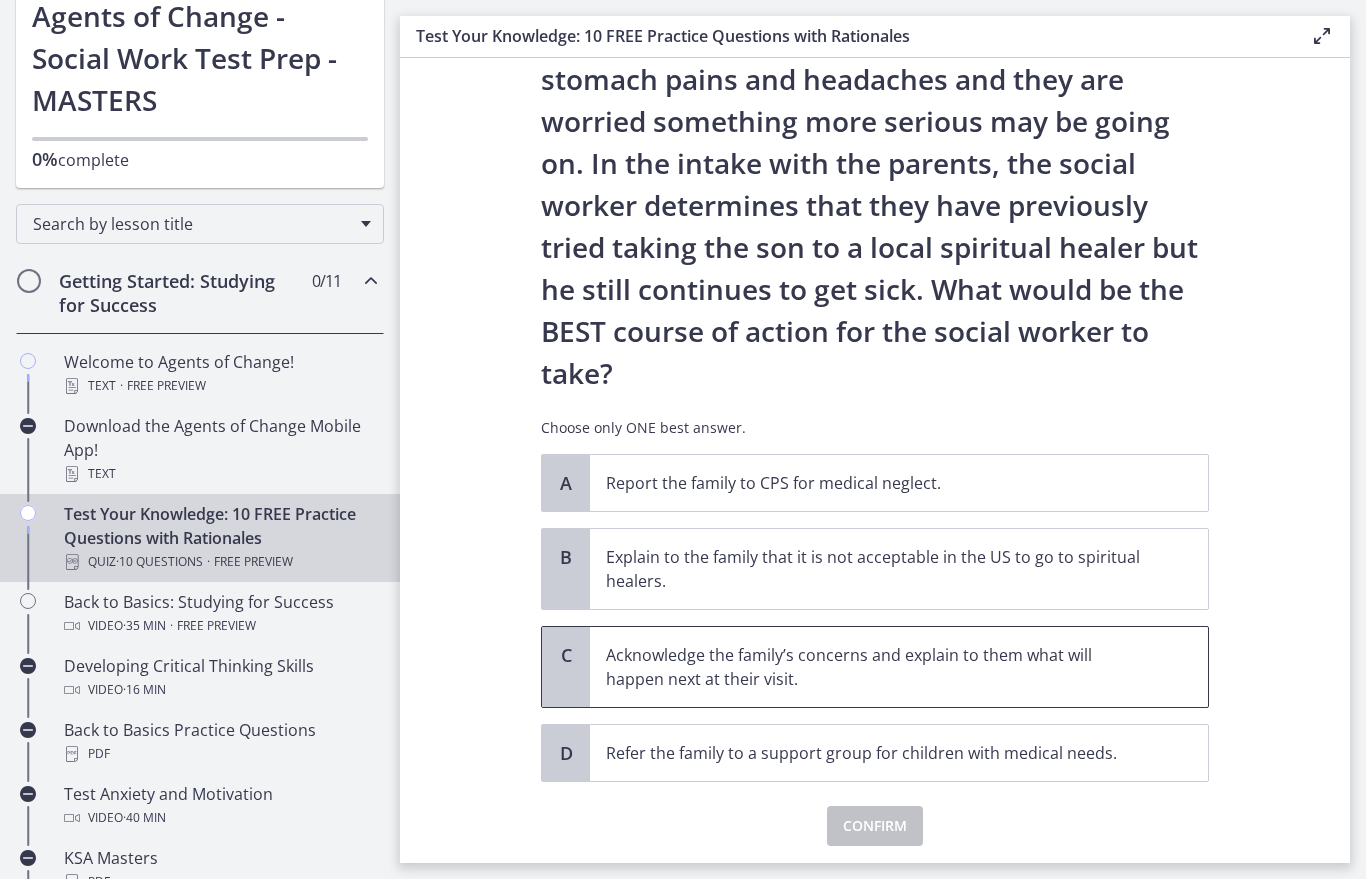 click on "Acknowledge the family’s concerns and explain to them what will happen next at their visit." at bounding box center [879, 667] 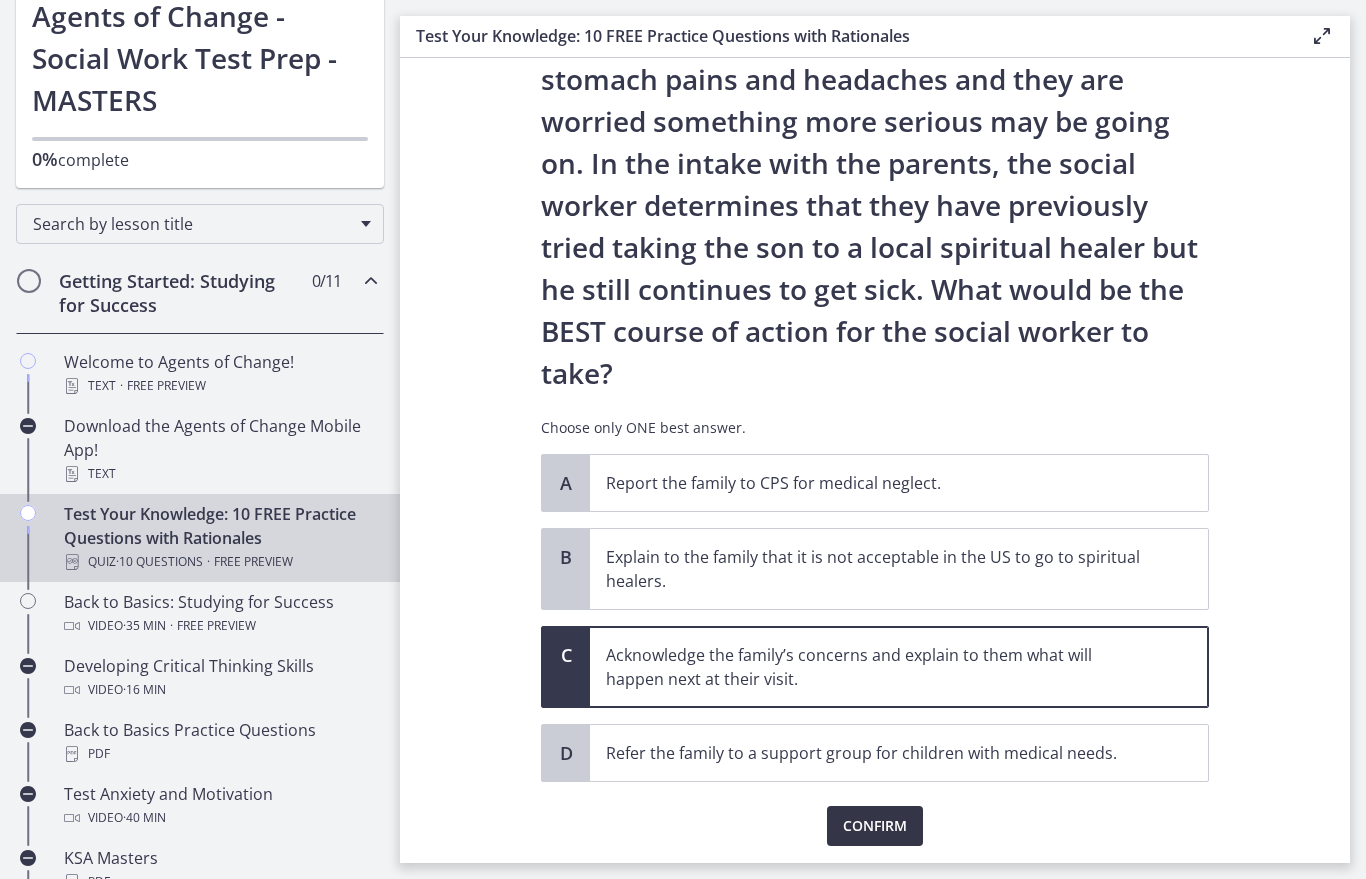click on "Confirm" at bounding box center [875, 826] 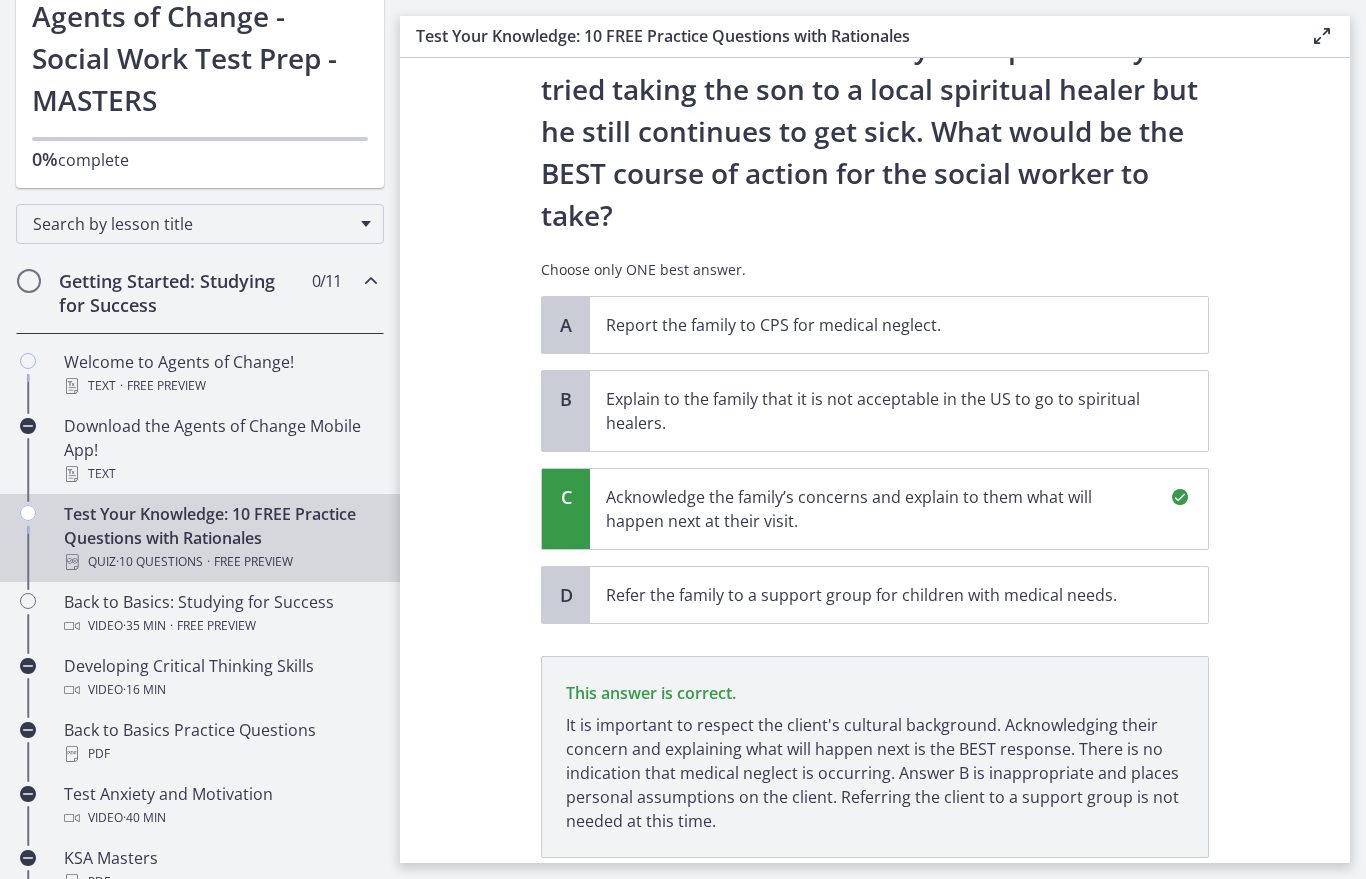 scroll, scrollTop: 487, scrollLeft: 0, axis: vertical 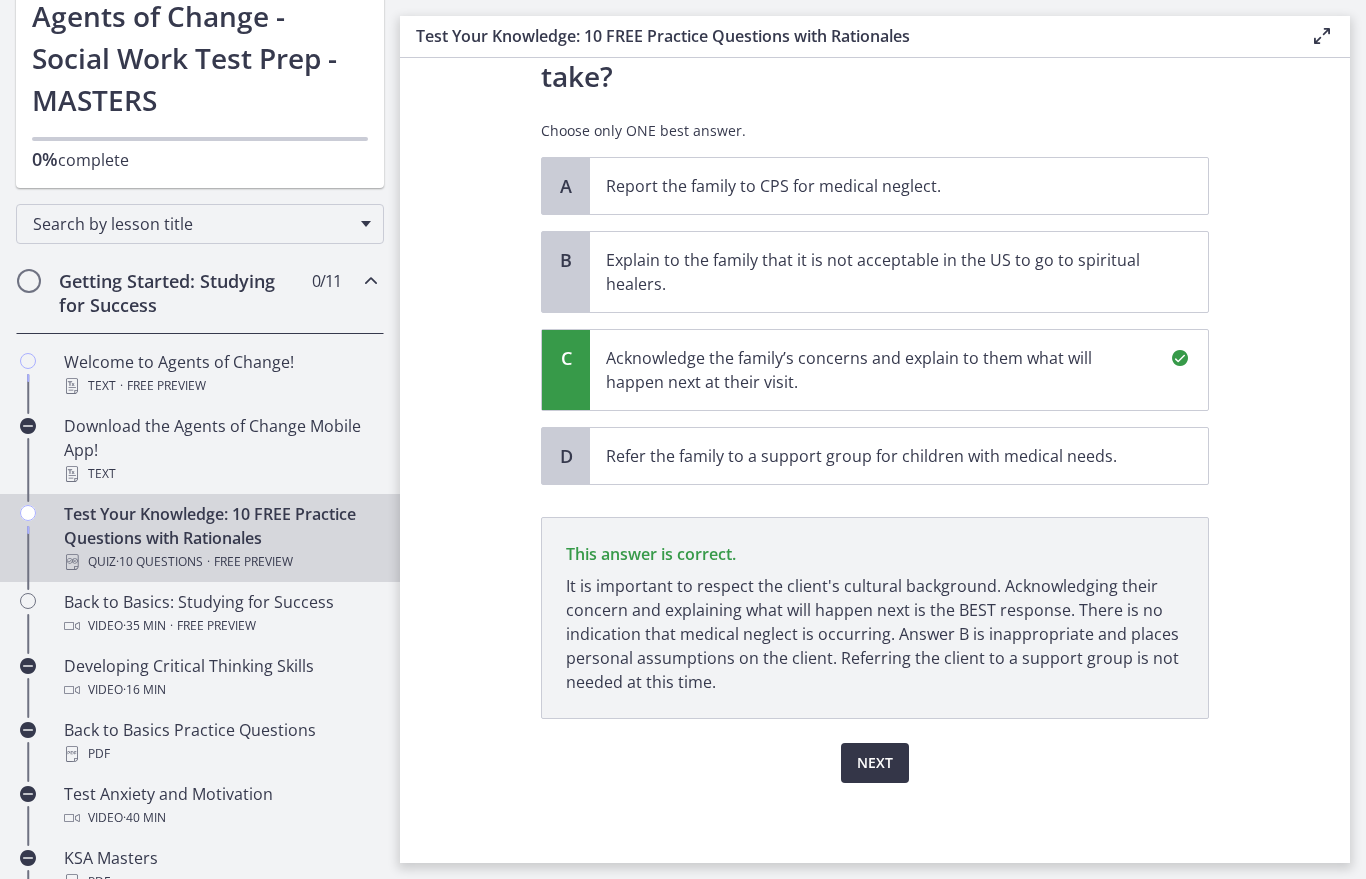 click on "Next" at bounding box center [875, 763] 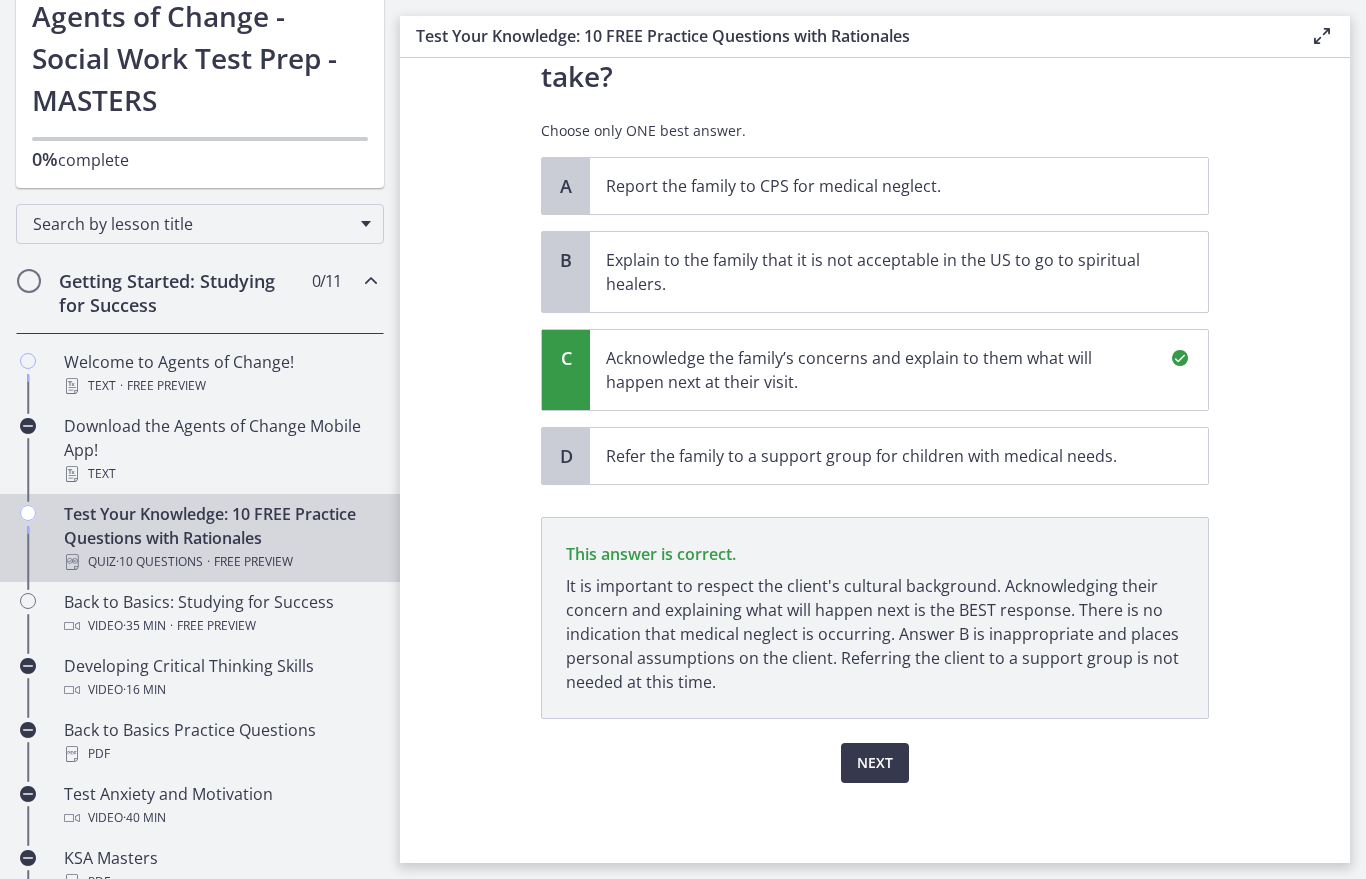 scroll, scrollTop: 0, scrollLeft: 0, axis: both 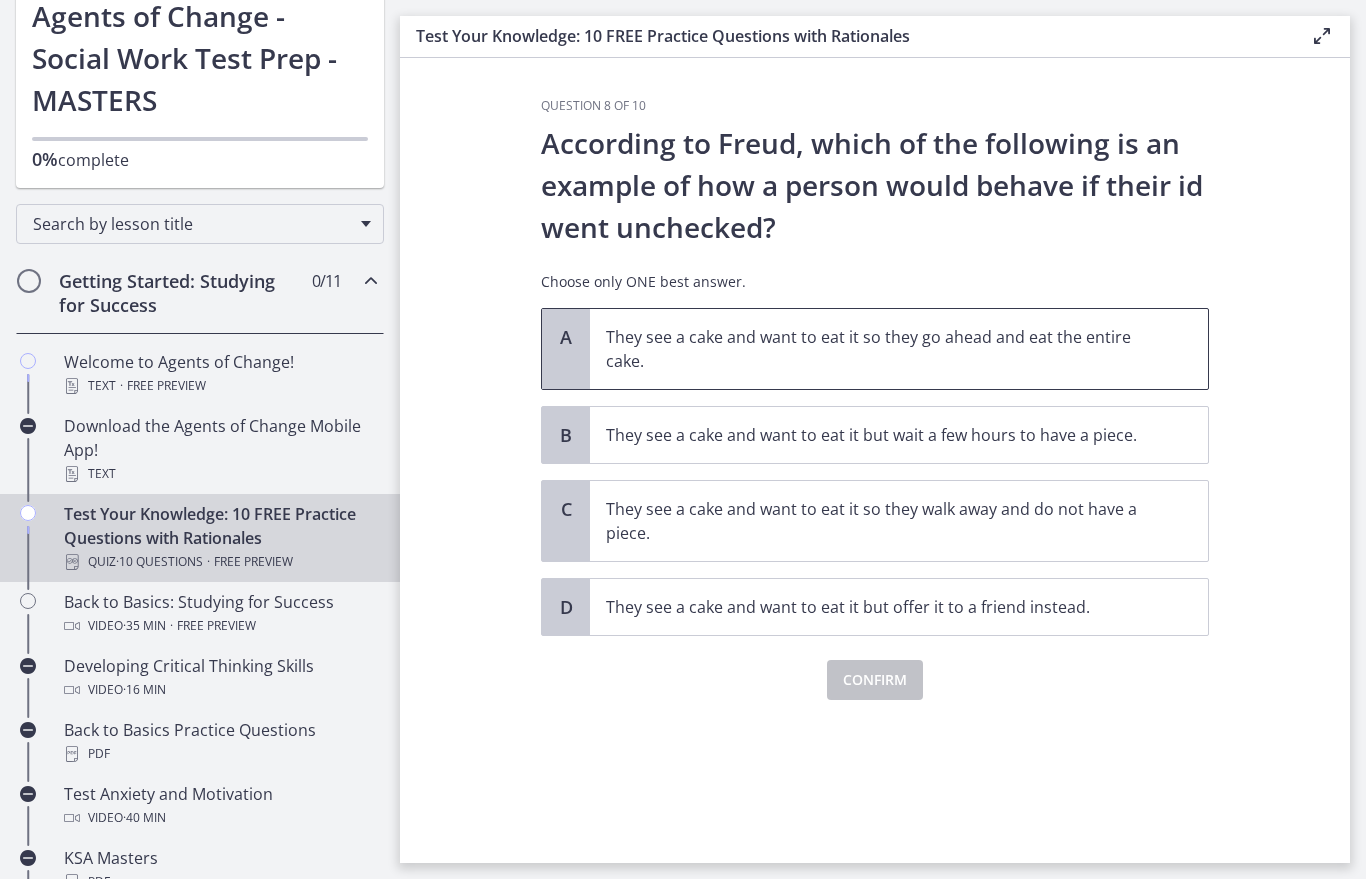click on "They see a cake and want to eat it so they go ahead and eat the entire cake." at bounding box center (879, 349) 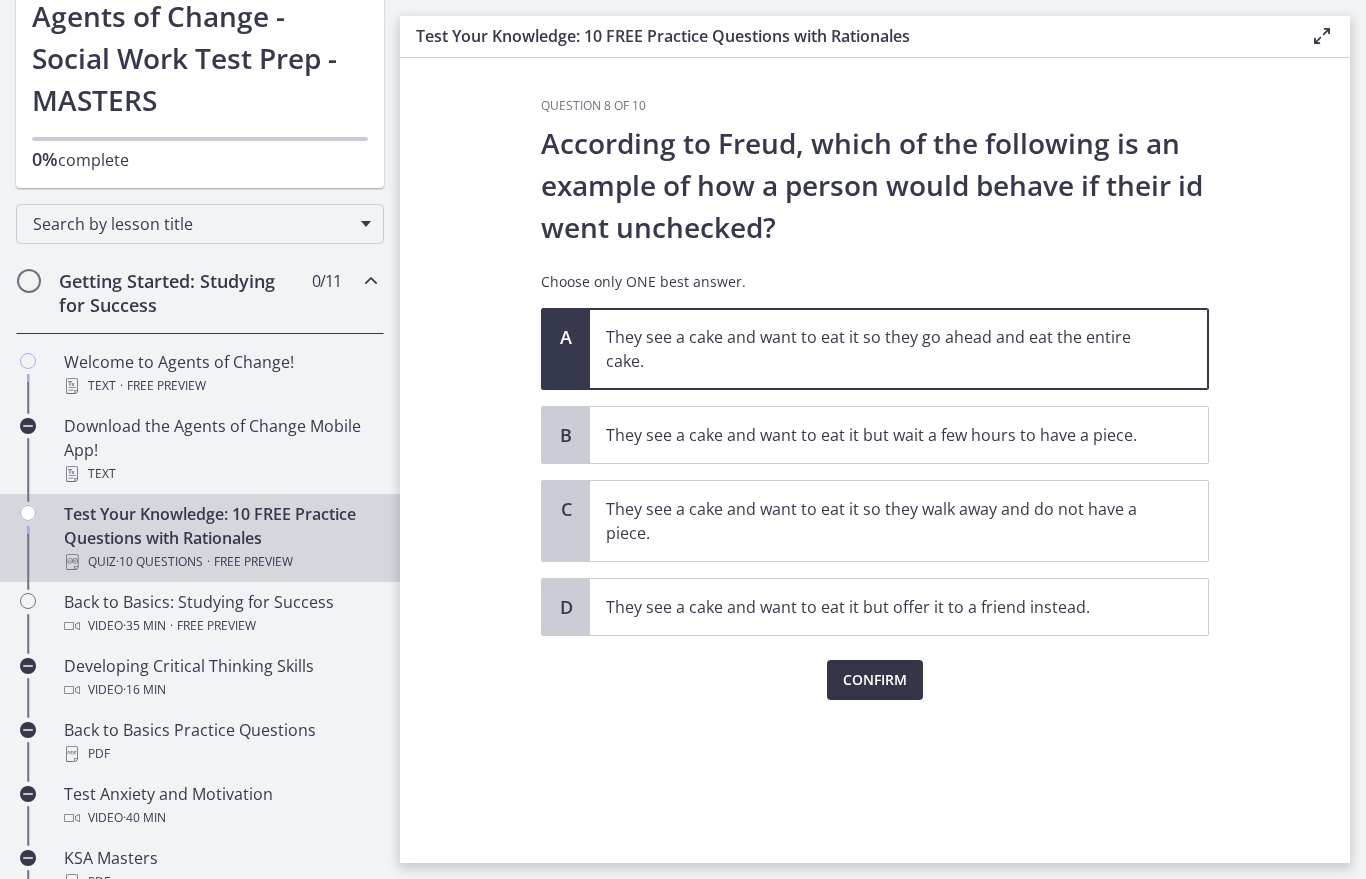 click on "Confirm" at bounding box center (875, 680) 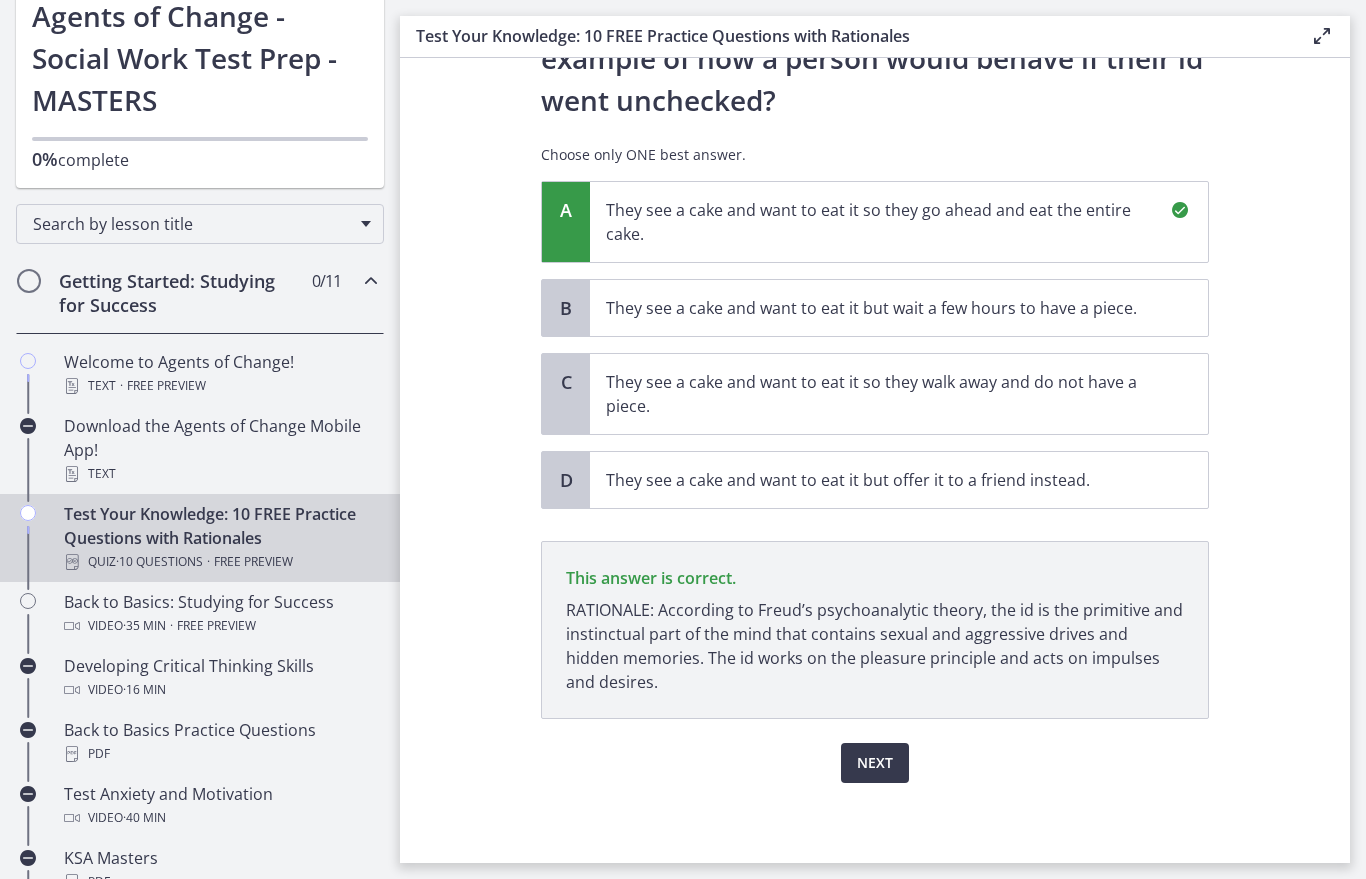scroll, scrollTop: 127, scrollLeft: 0, axis: vertical 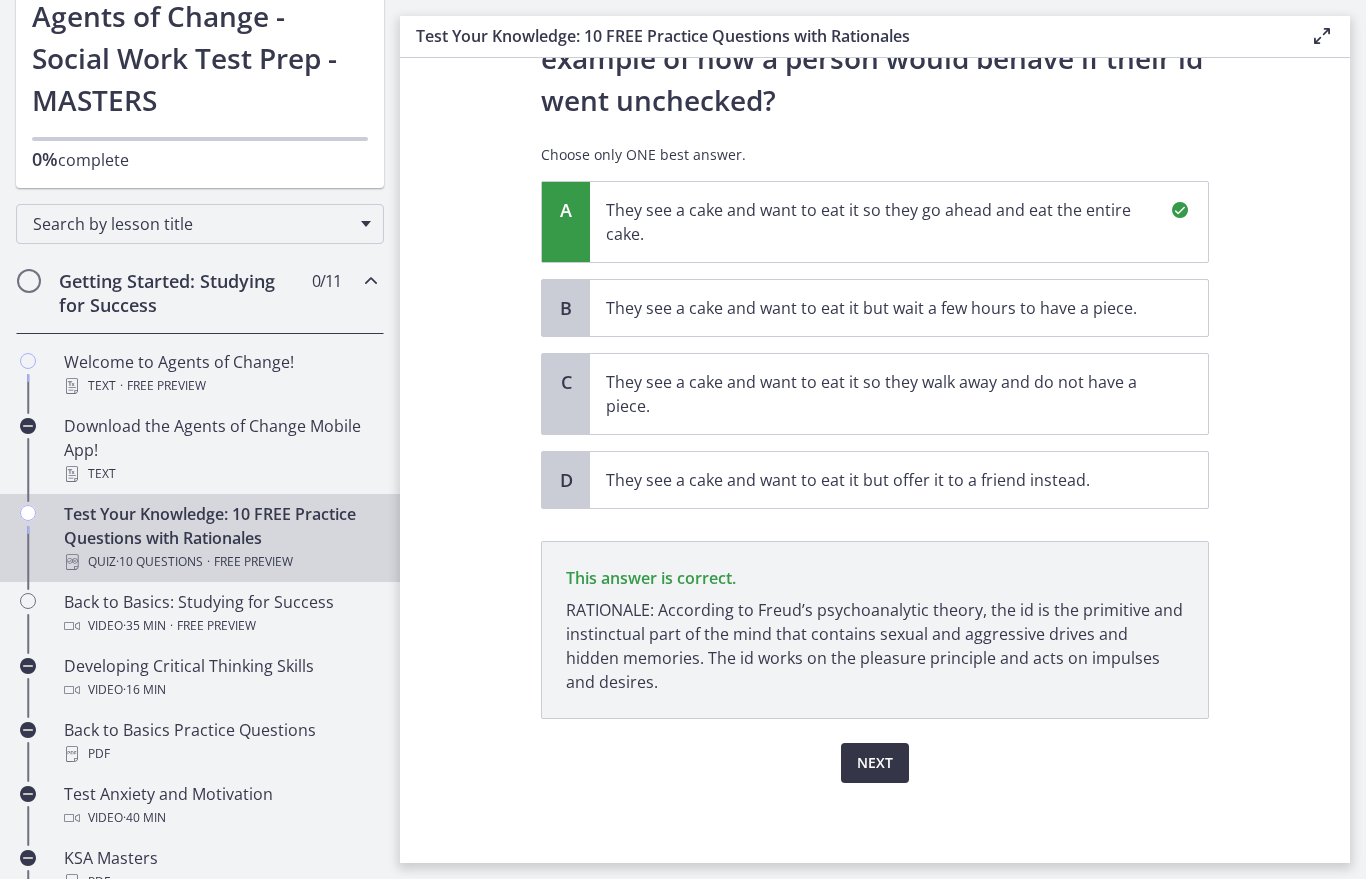 click on "Next" at bounding box center [875, 763] 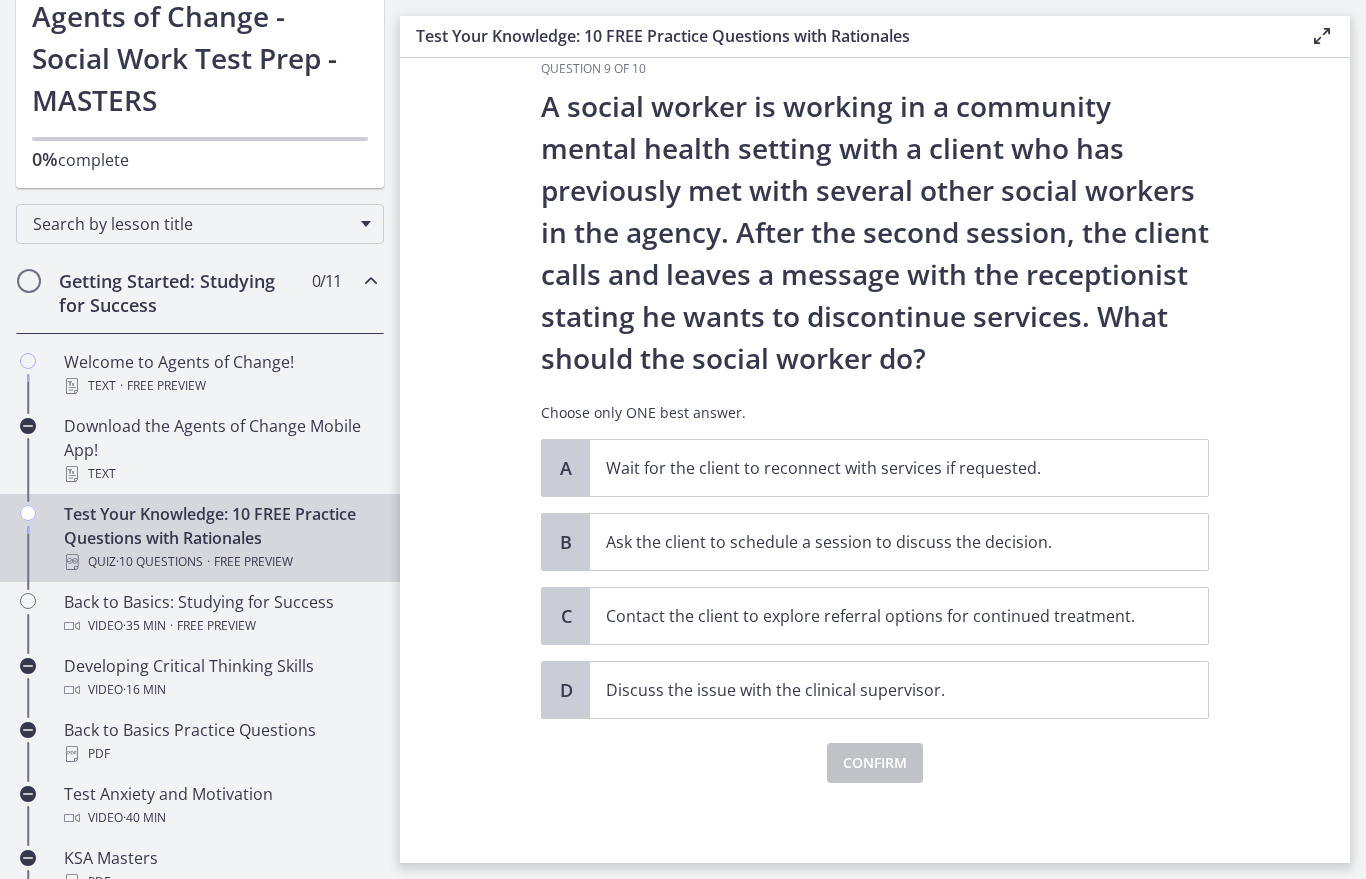 scroll, scrollTop: 0, scrollLeft: 0, axis: both 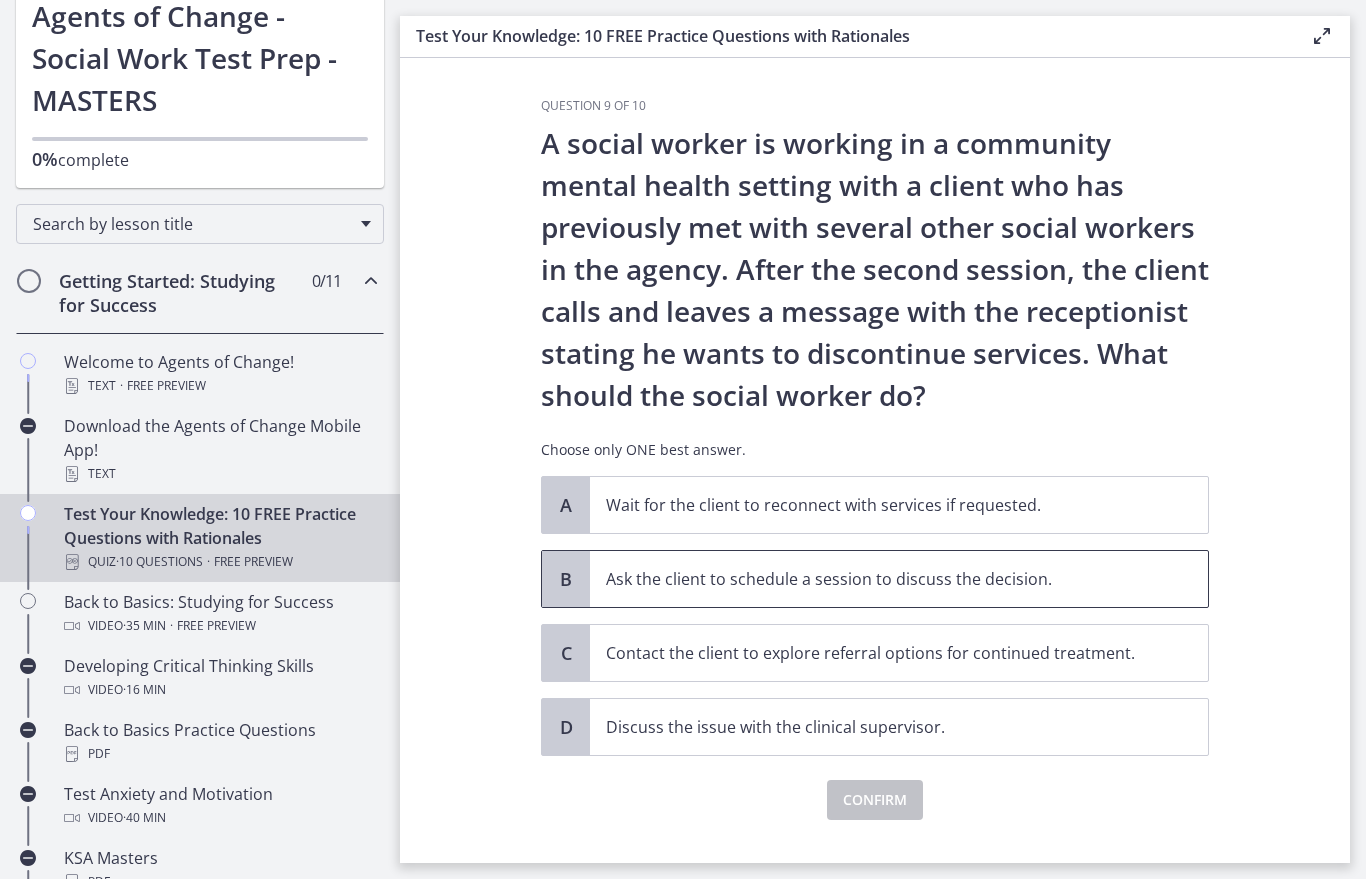 click on "Ask the client to schedule a session to discuss the decision." at bounding box center [899, 579] 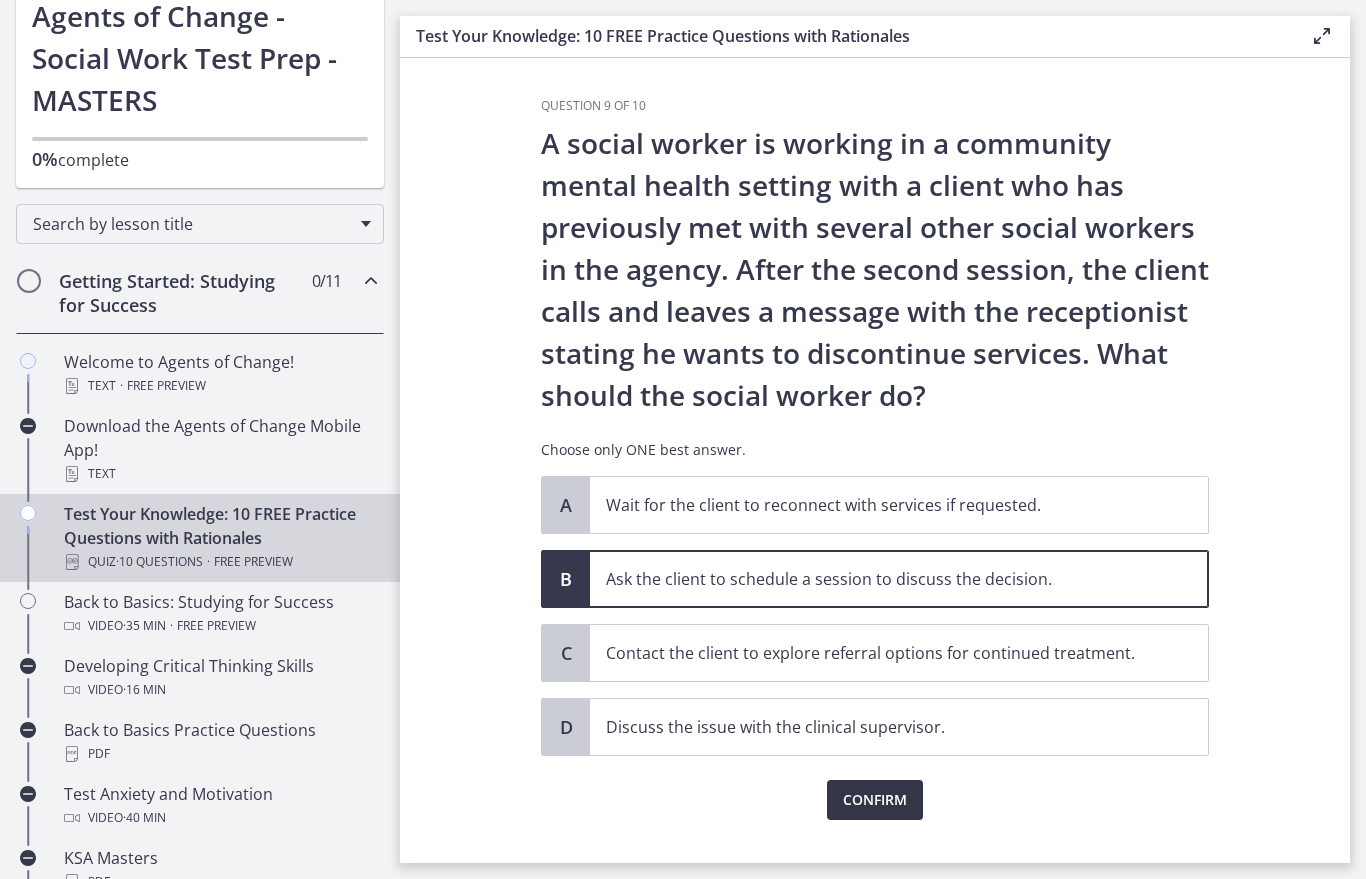 click on "Confirm" at bounding box center (875, 800) 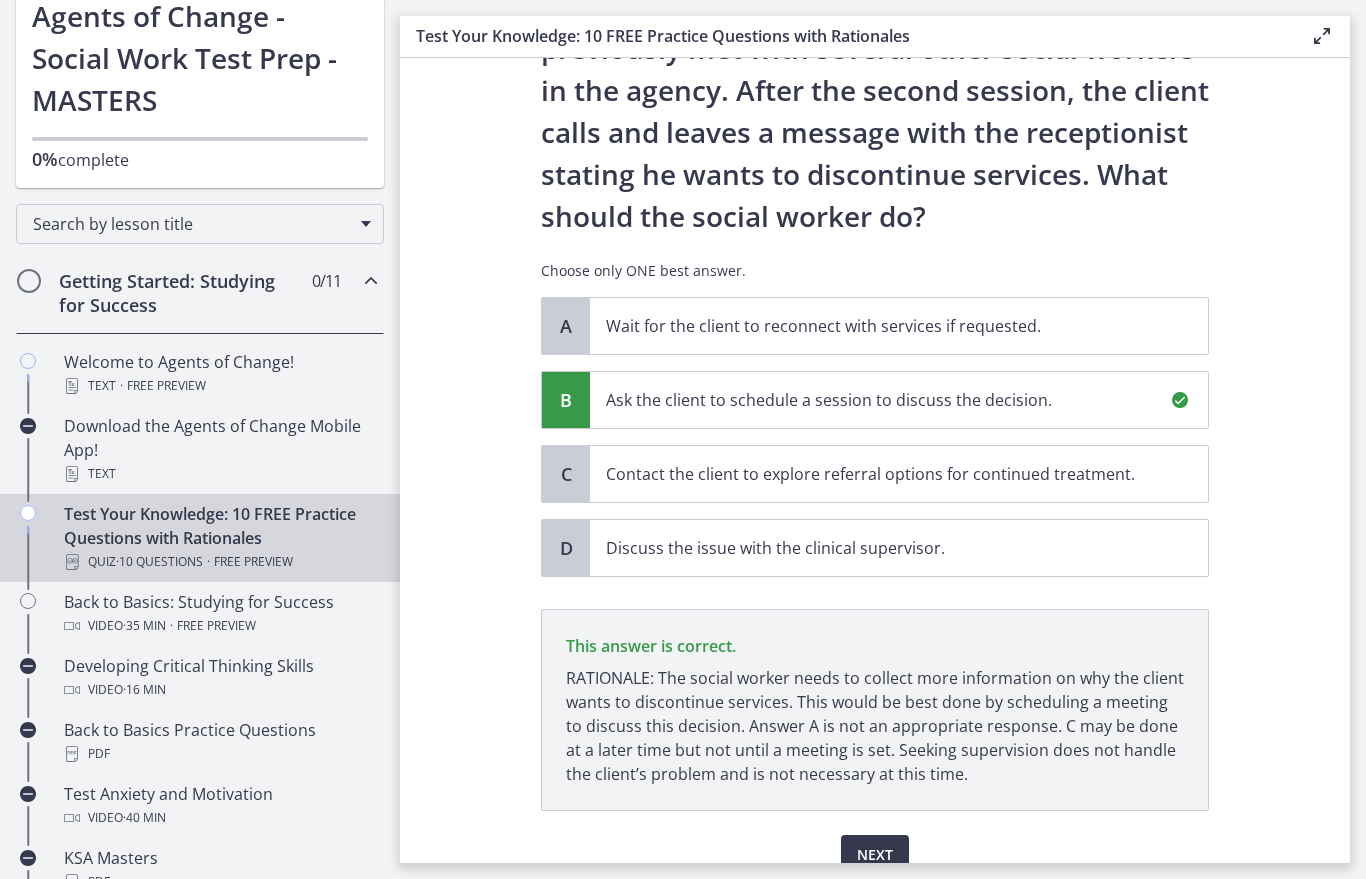 scroll, scrollTop: 271, scrollLeft: 0, axis: vertical 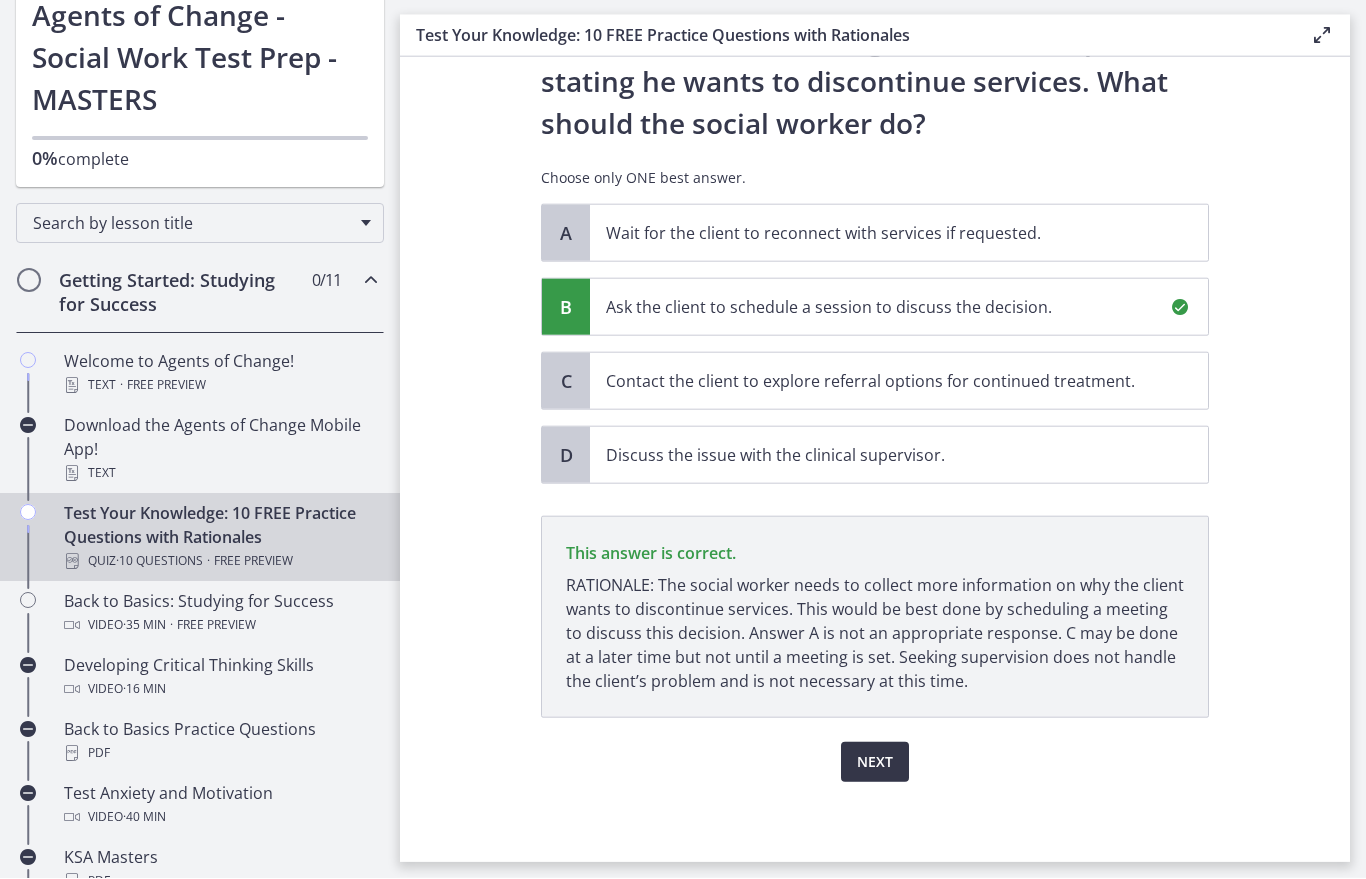 click on "Next" at bounding box center [875, 763] 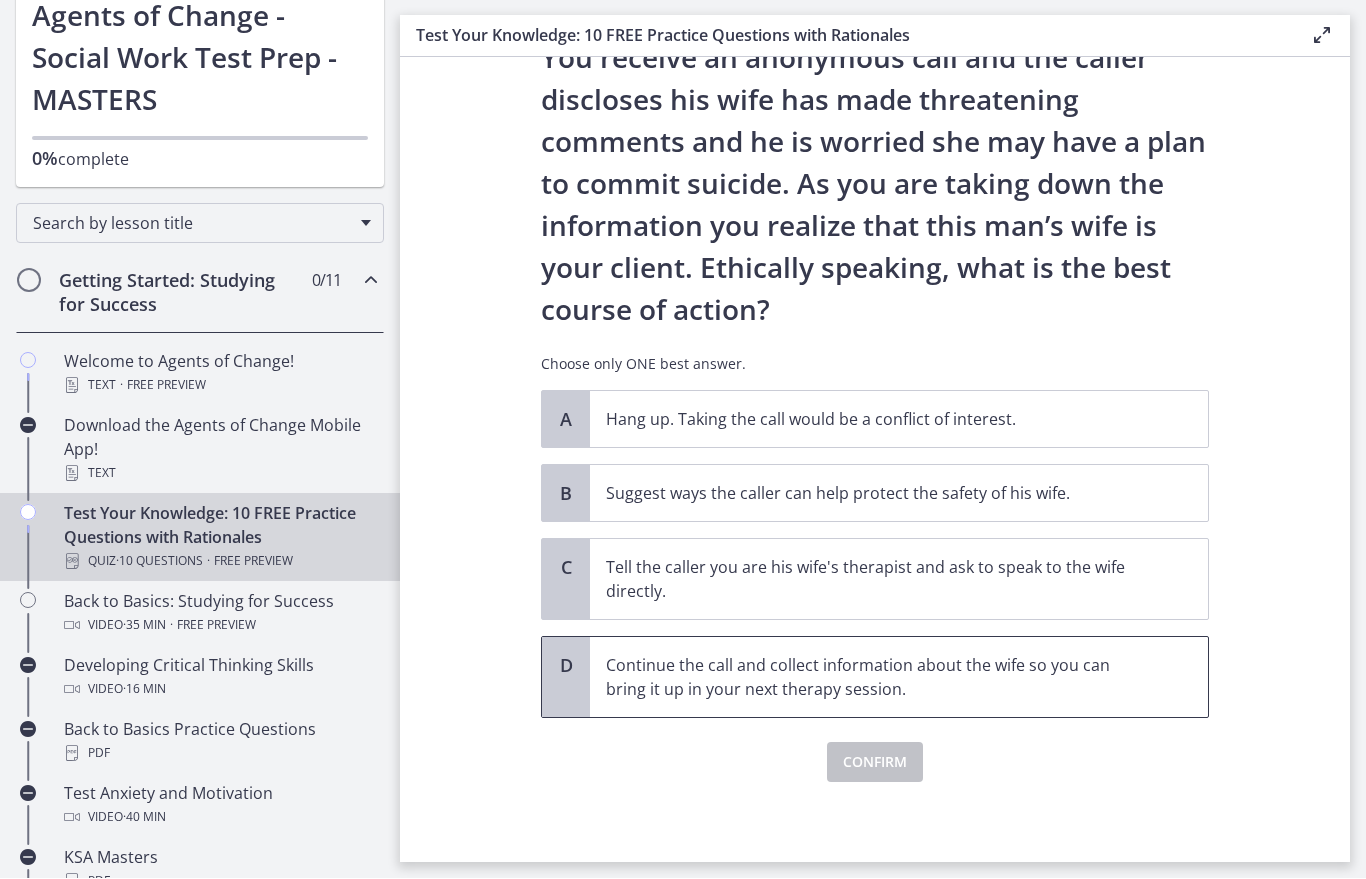 scroll, scrollTop: 0, scrollLeft: 0, axis: both 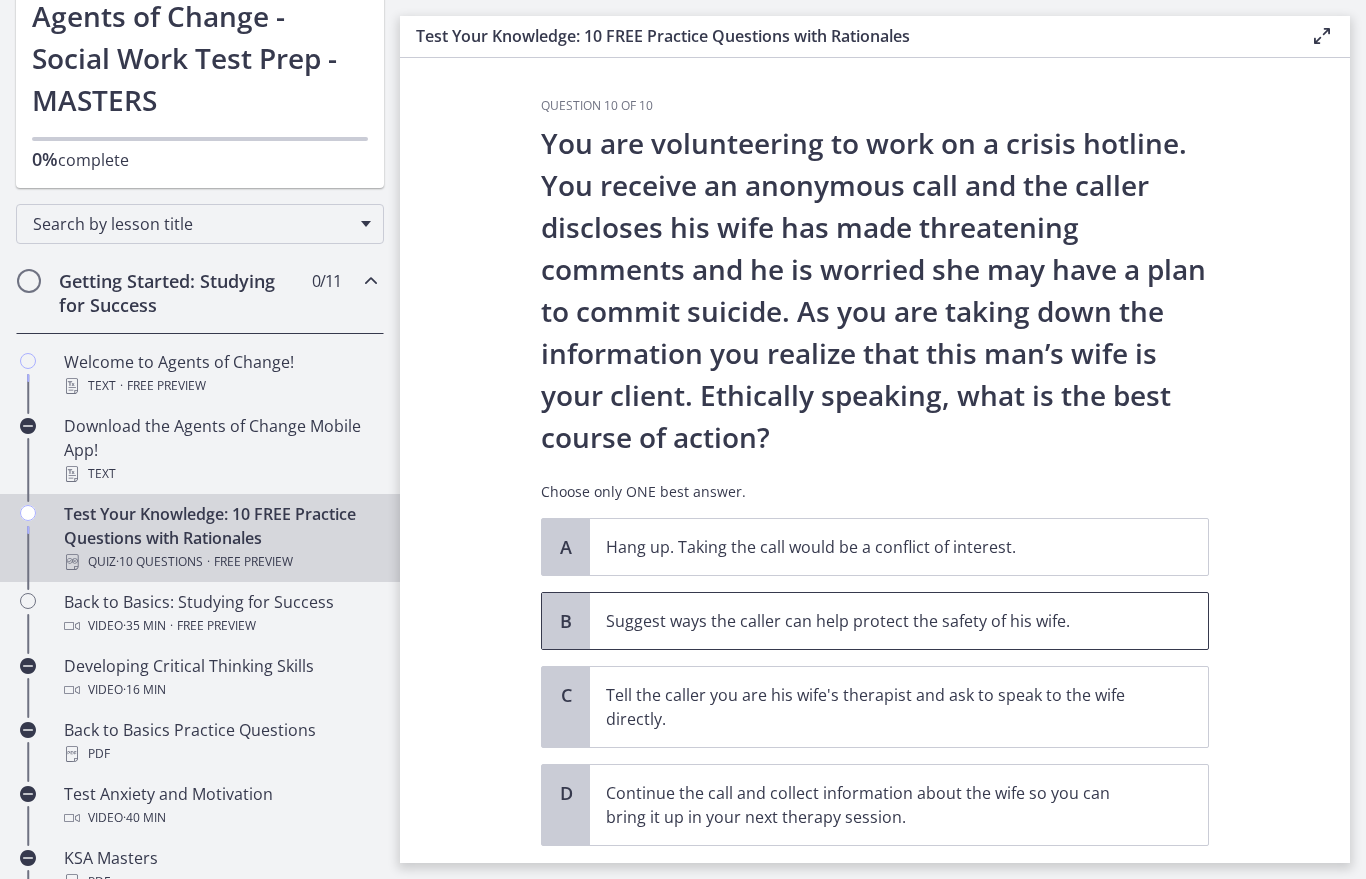 click on "Suggest ways the caller can help protect the safety of his wife." at bounding box center (879, 621) 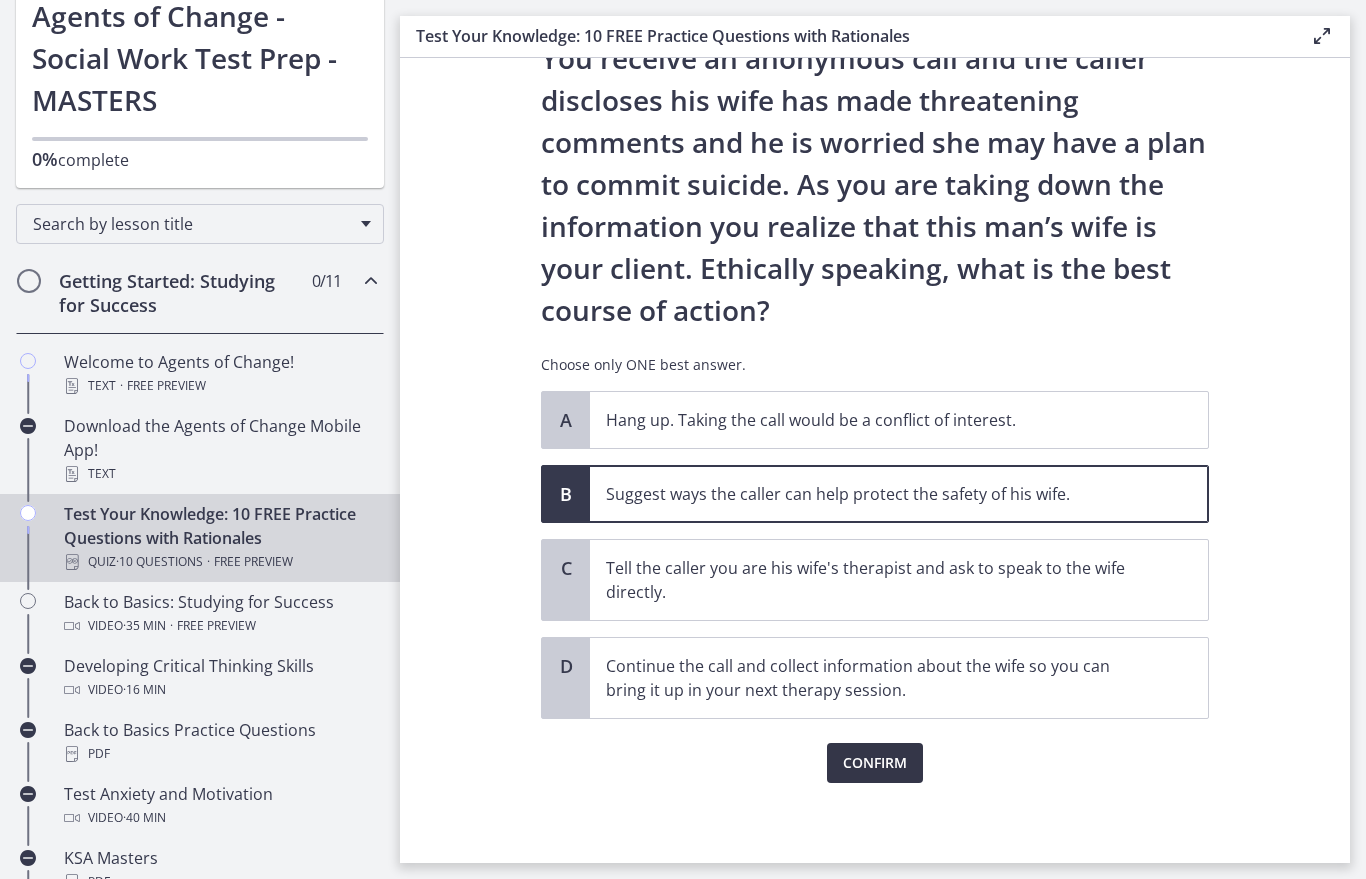 click on "Confirm" at bounding box center (875, 763) 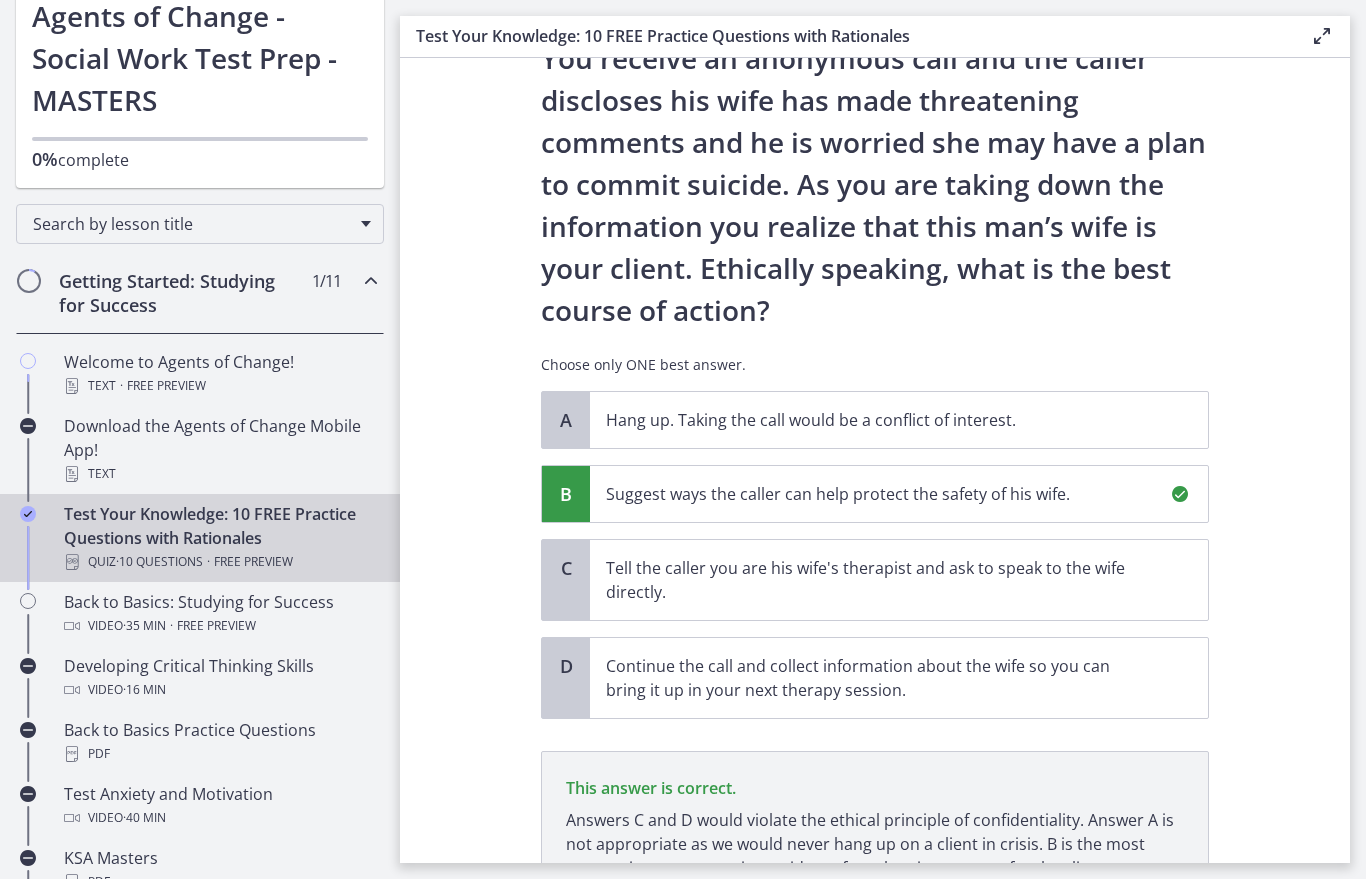 scroll, scrollTop: 313, scrollLeft: 0, axis: vertical 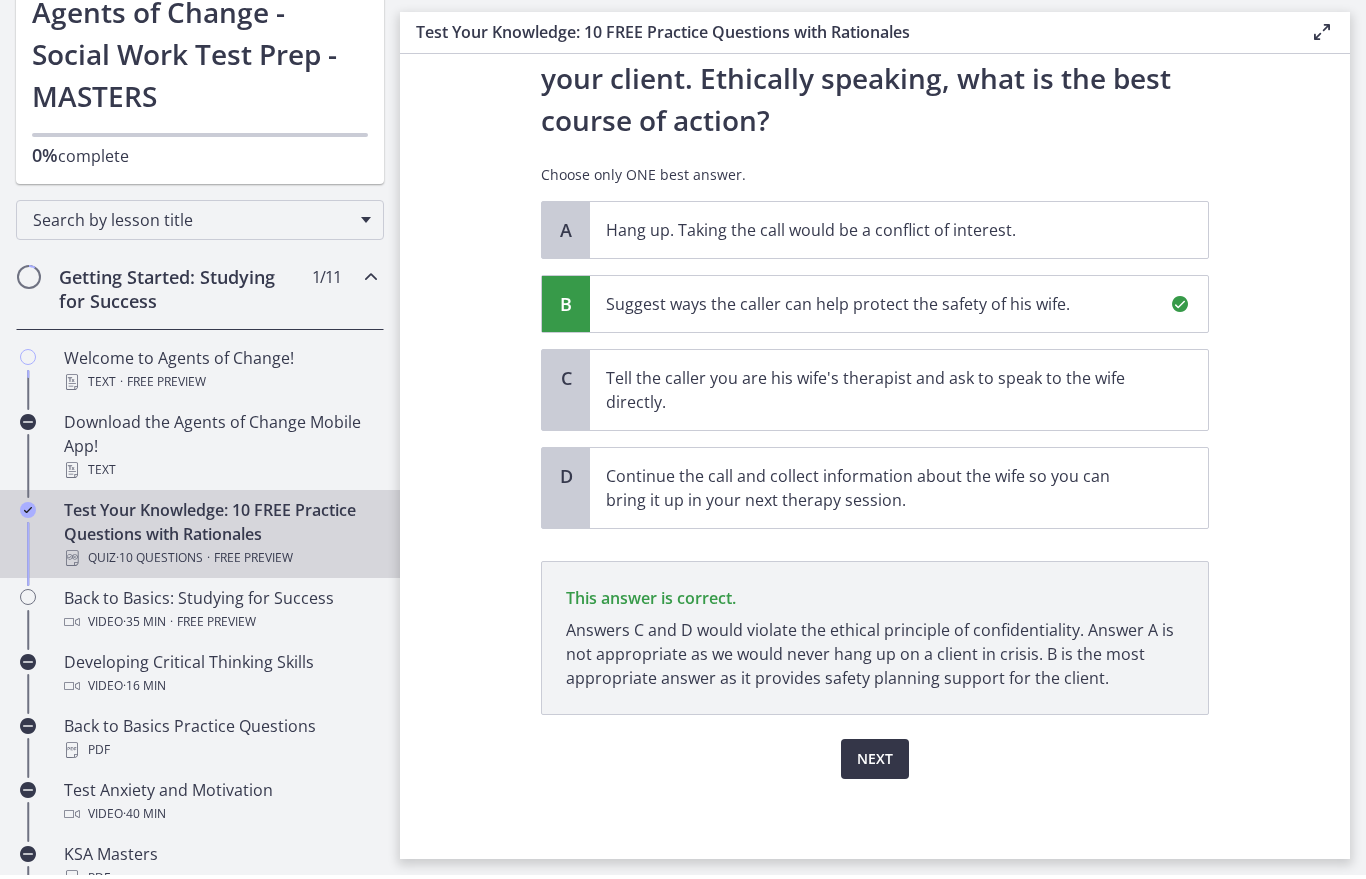 click on "Next" at bounding box center [875, 763] 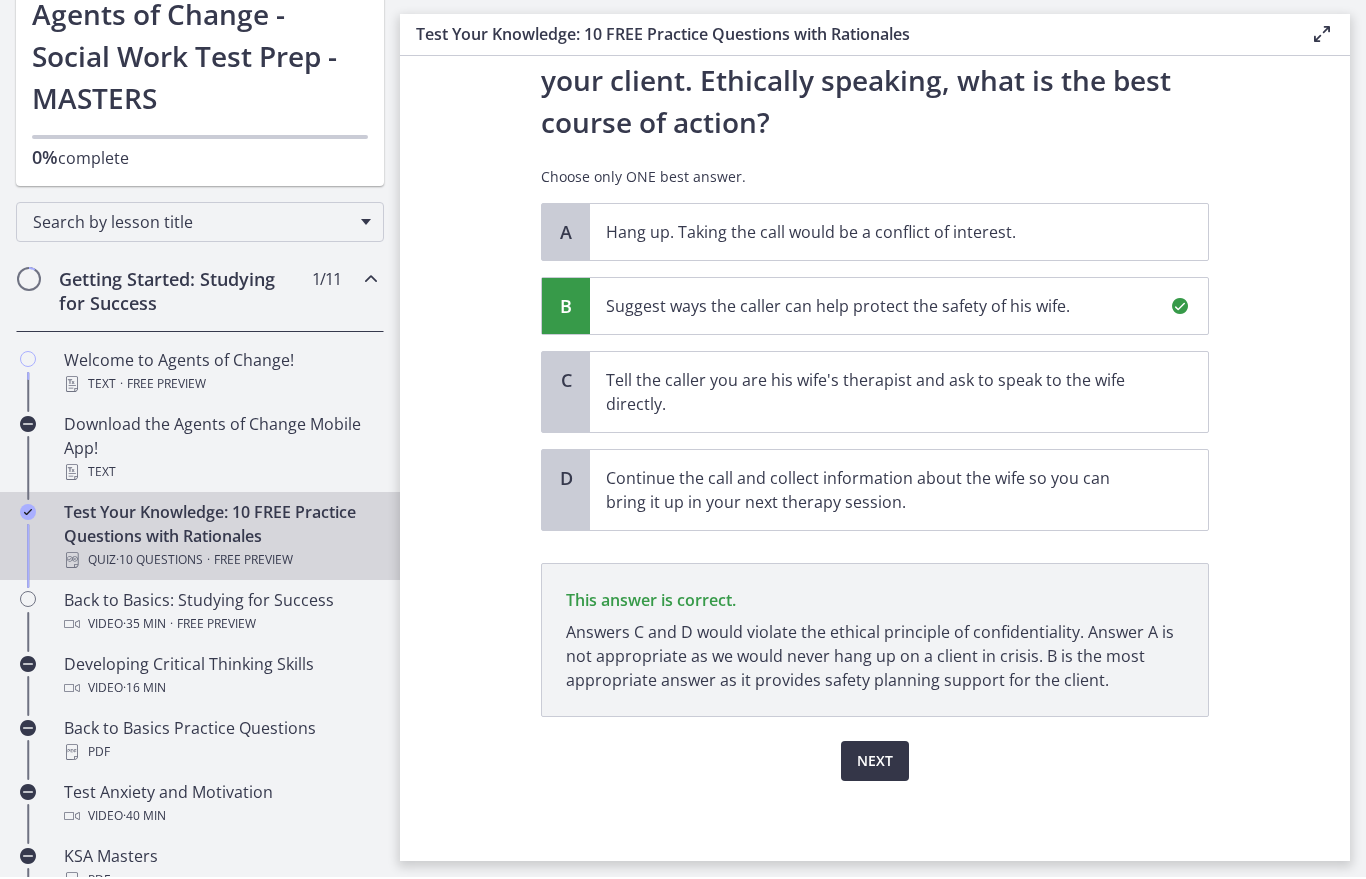 scroll, scrollTop: 0, scrollLeft: 0, axis: both 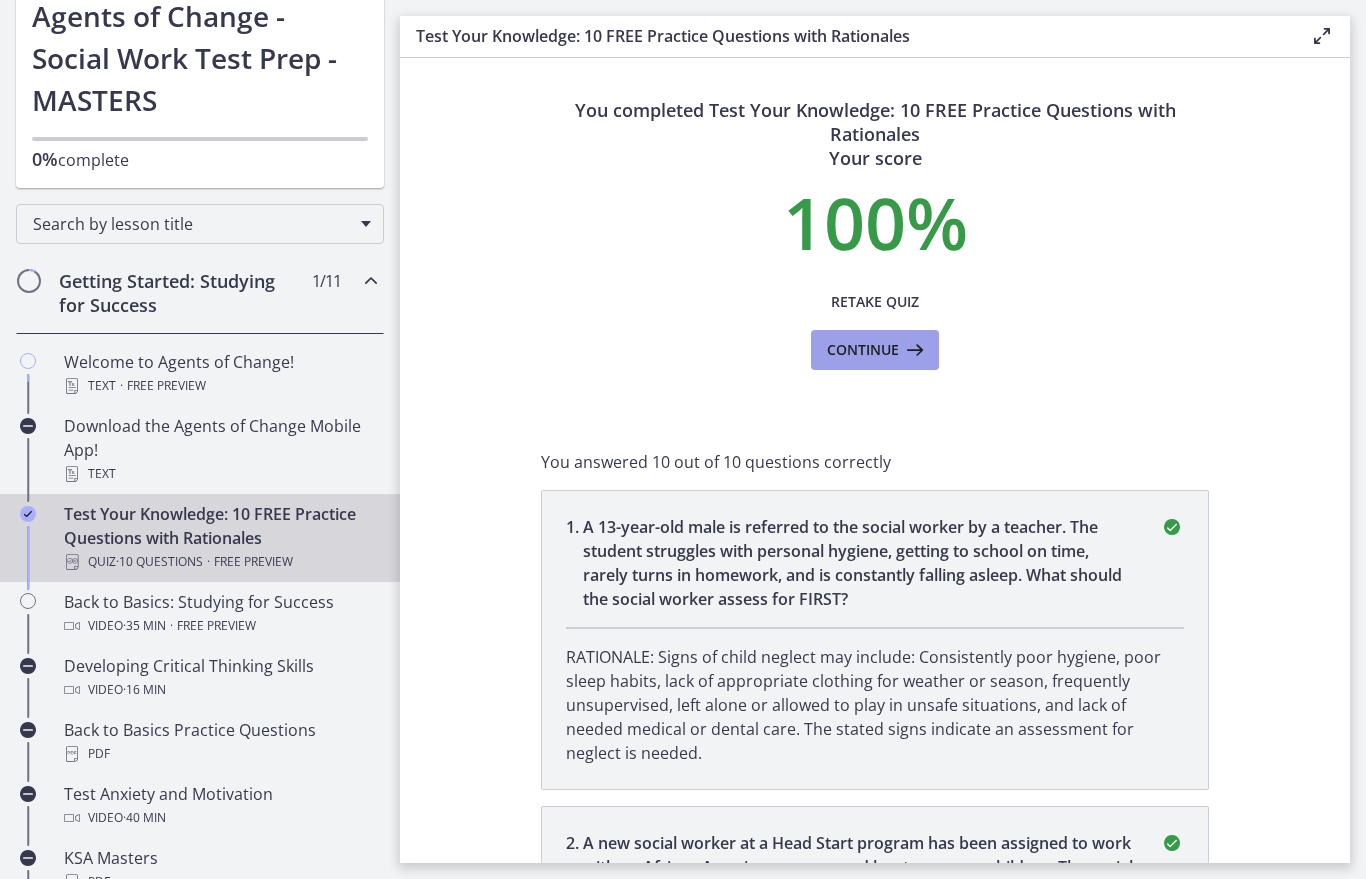 click on "Continue" at bounding box center [863, 350] 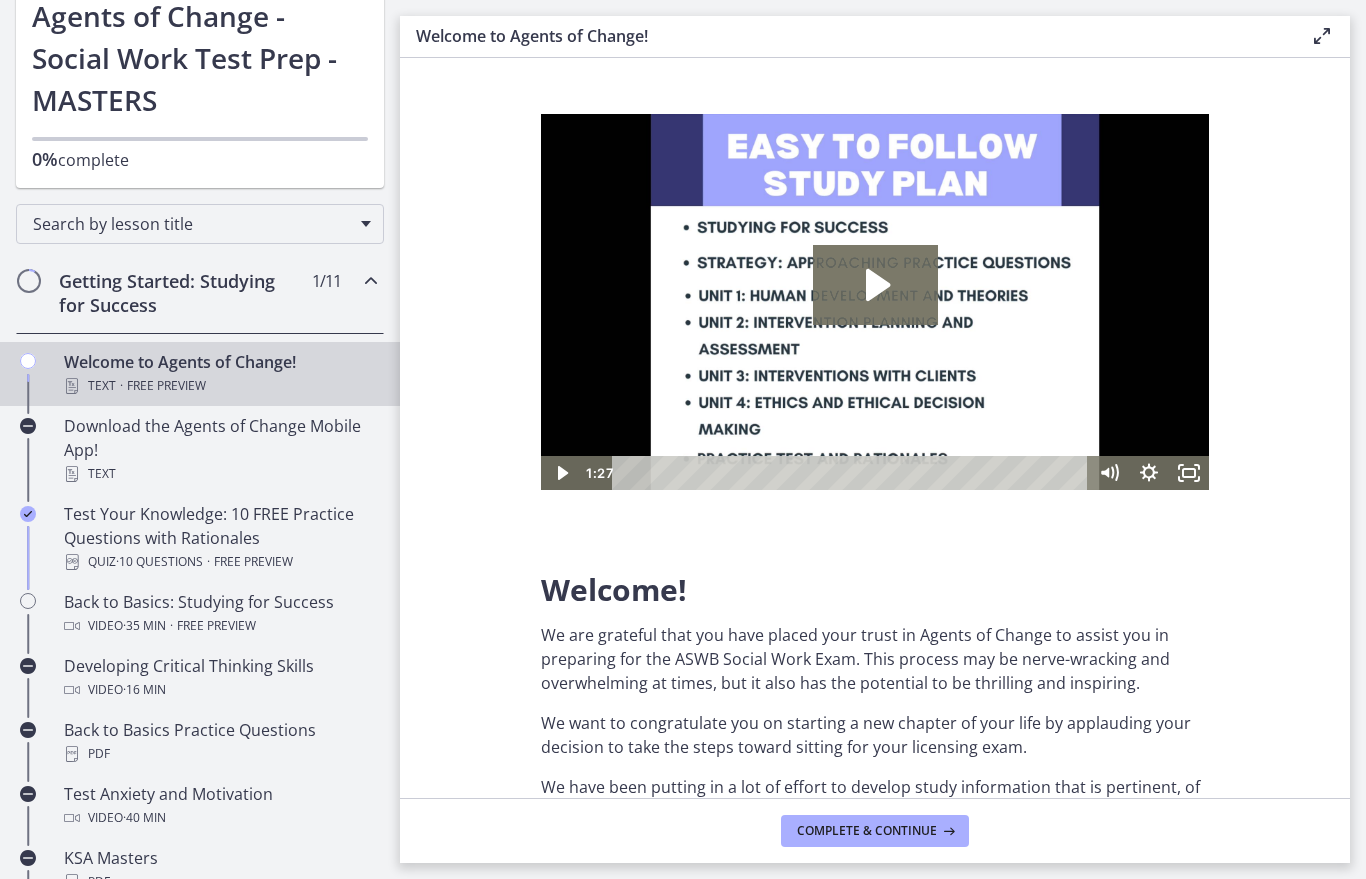 scroll, scrollTop: 0, scrollLeft: 0, axis: both 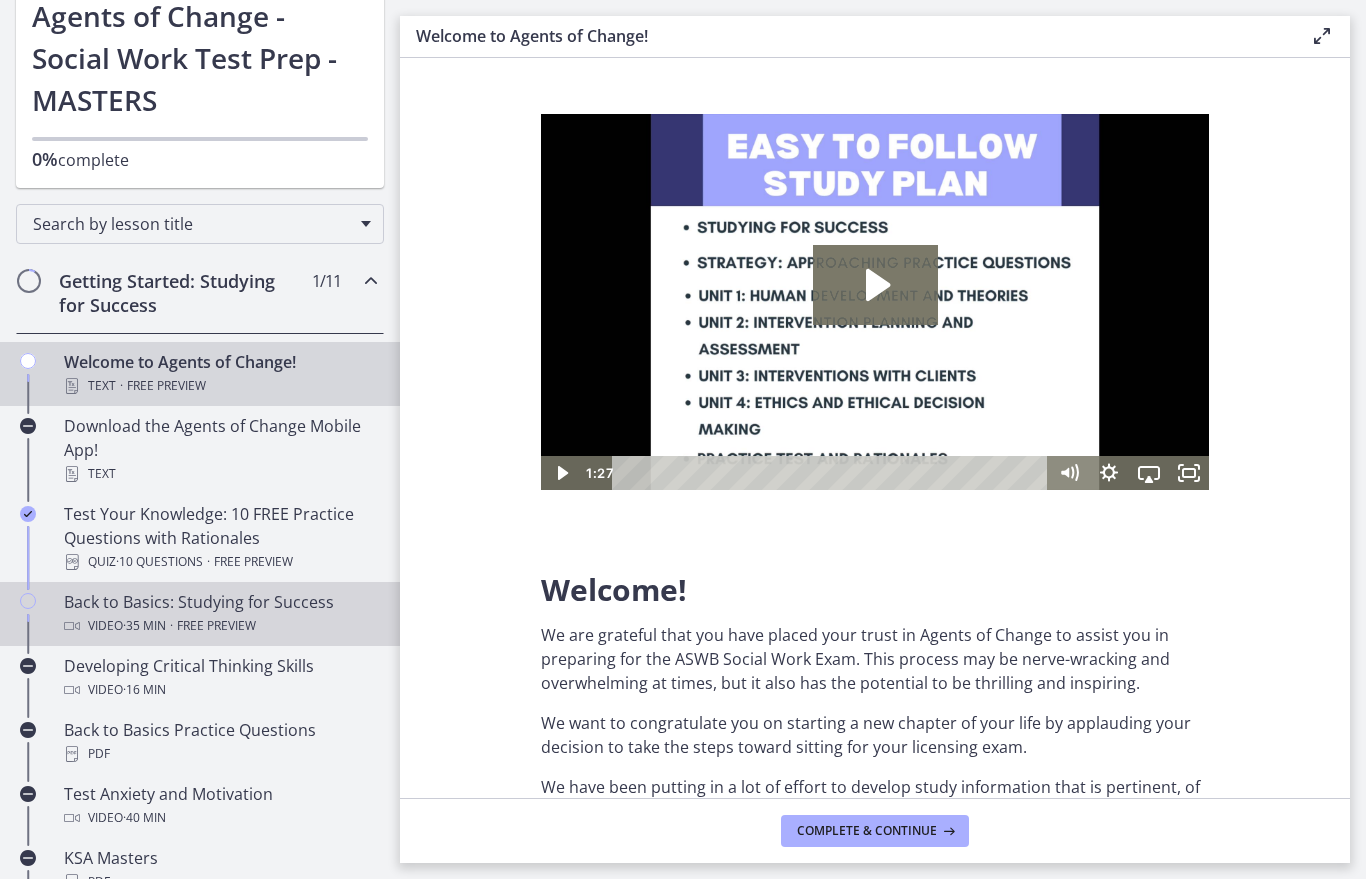 click on "Back to Basics: Studying for Success
Video
·  35 min
·
Free preview" at bounding box center [220, 614] 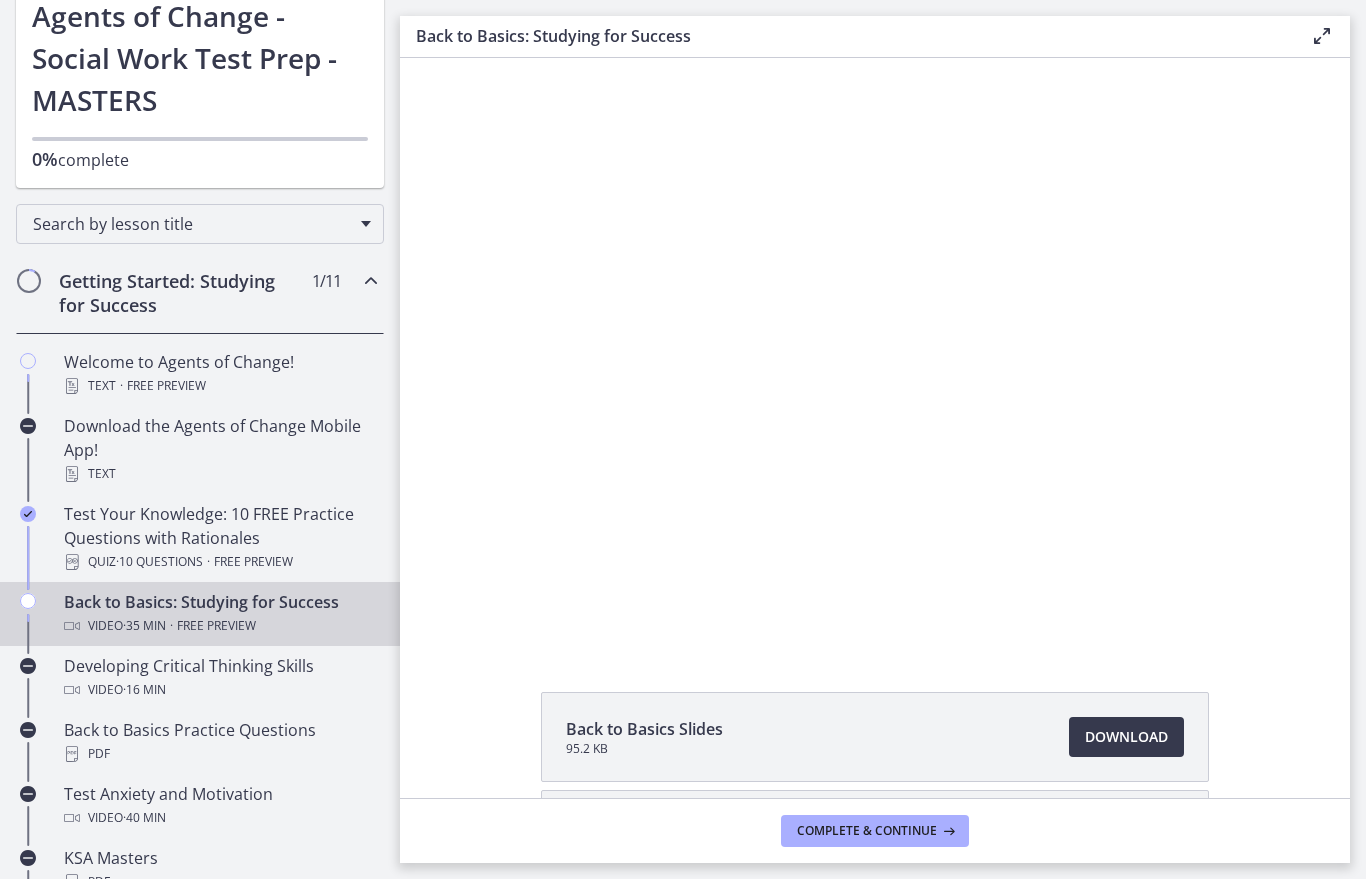 scroll, scrollTop: 0, scrollLeft: 0, axis: both 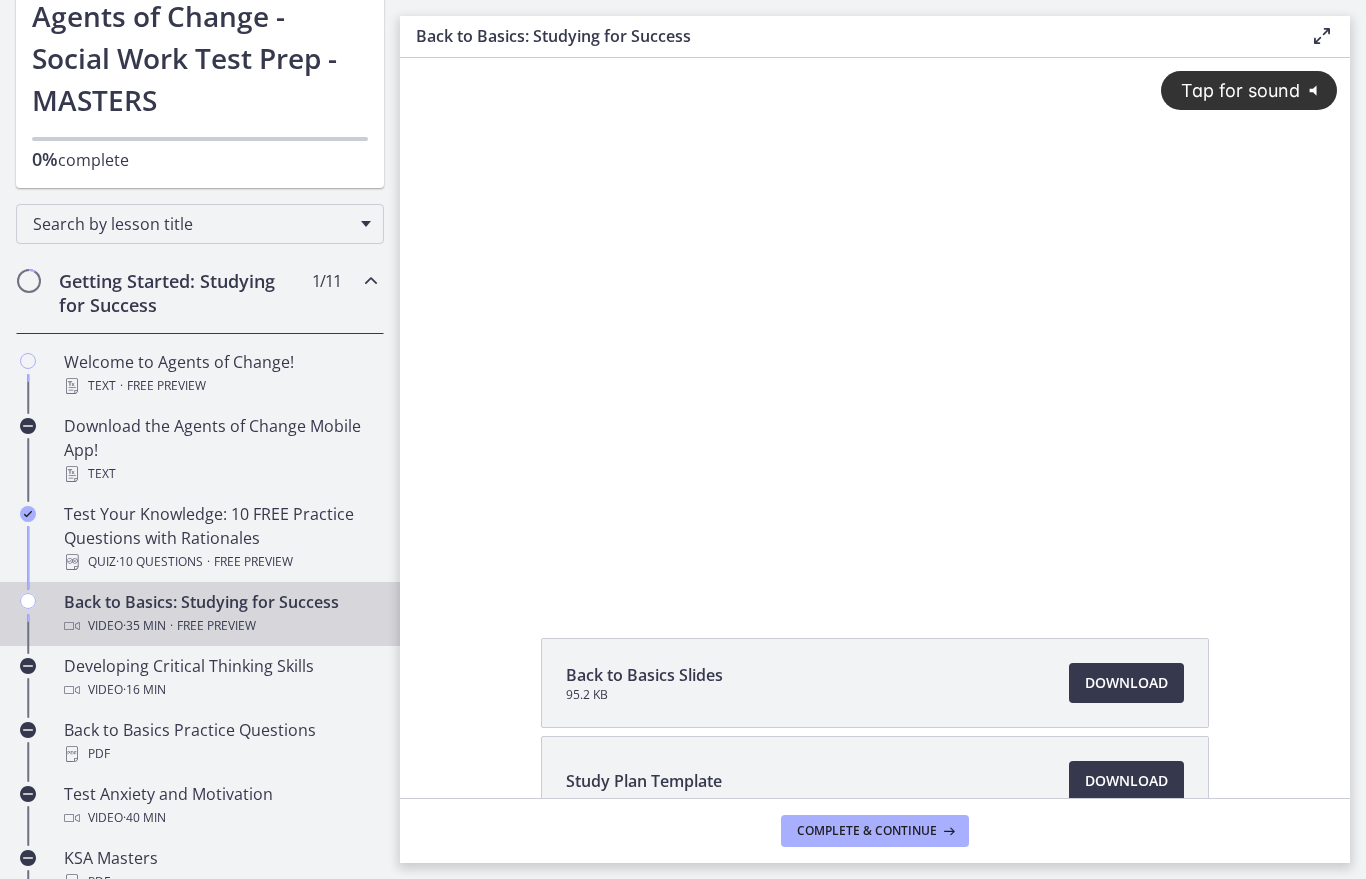 click on "Tap for sound
@keyframes VOLUME_SMALL_WAVE_FLASH {
0% { opacity: 0; }
33% { opacity: 1; }
66% { opacity: 1; }
100% { opacity: 0; }
}
@keyframes VOLUME_LARGE_WAVE_FLASH {
0% { opacity: 0; }
33% { opacity: 1; }
66% { opacity: 1; }
100% { opacity: 0; }
}
.volume__small-wave {
animation: VOLUME_SMALL_WAVE_FLASH 2s infinite;
opacity: 0;
}
.volume__large-wave {
animation: VOLUME_LARGE_WAVE_FLASH 2s infinite .3s;
opacity: 0;
}" at bounding box center (875, 308) 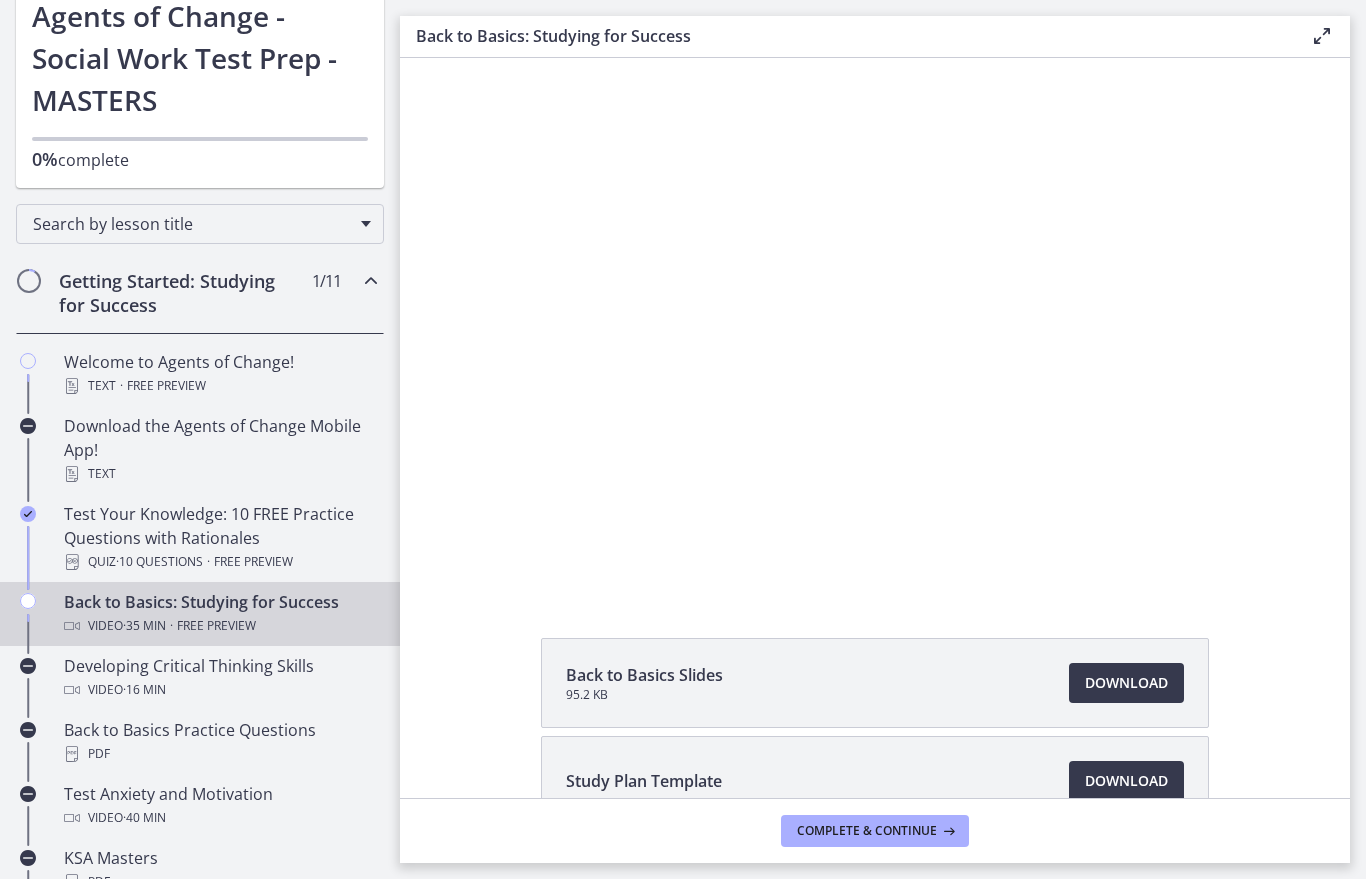 click at bounding box center (875, 325) 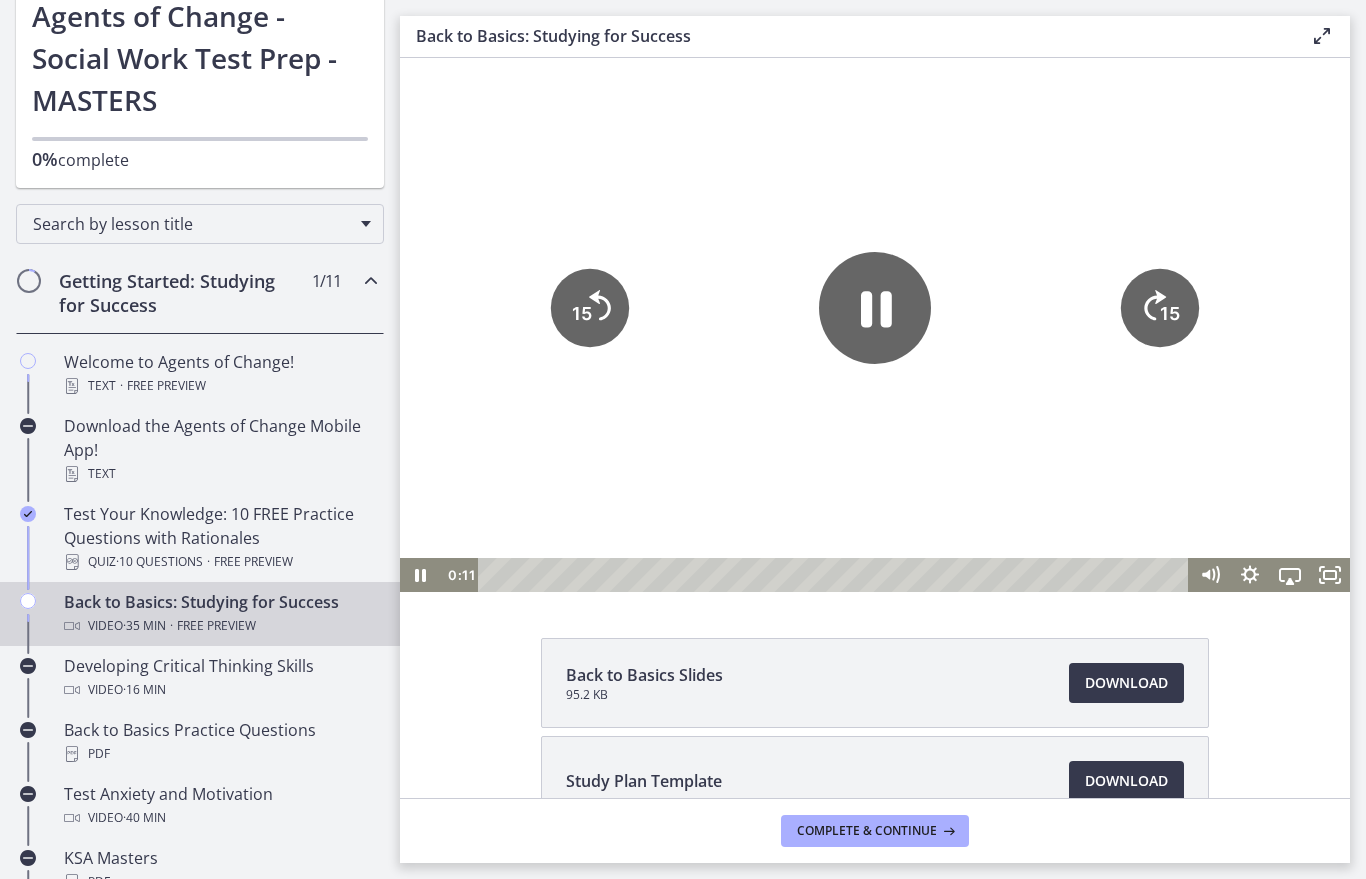 click 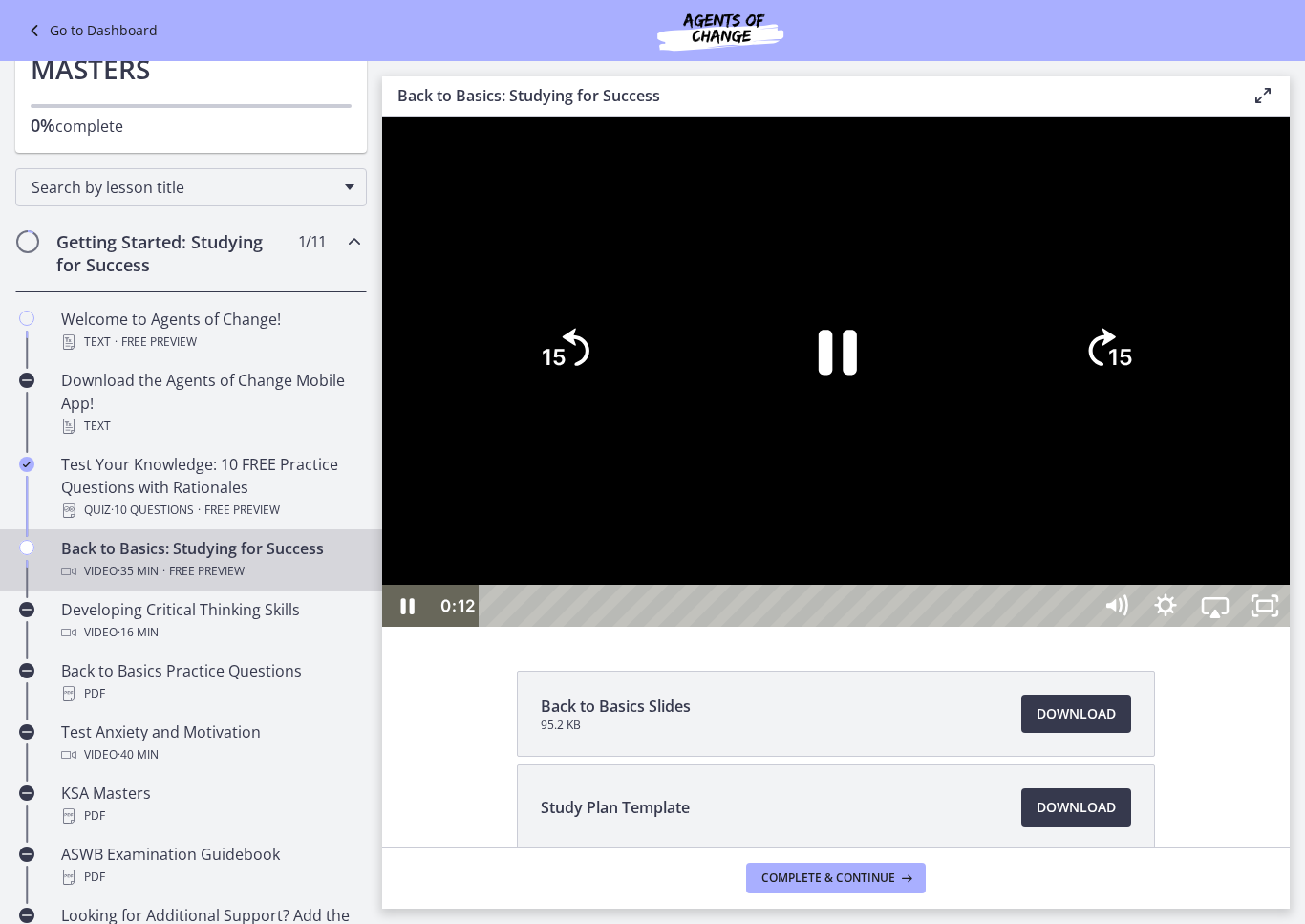 click 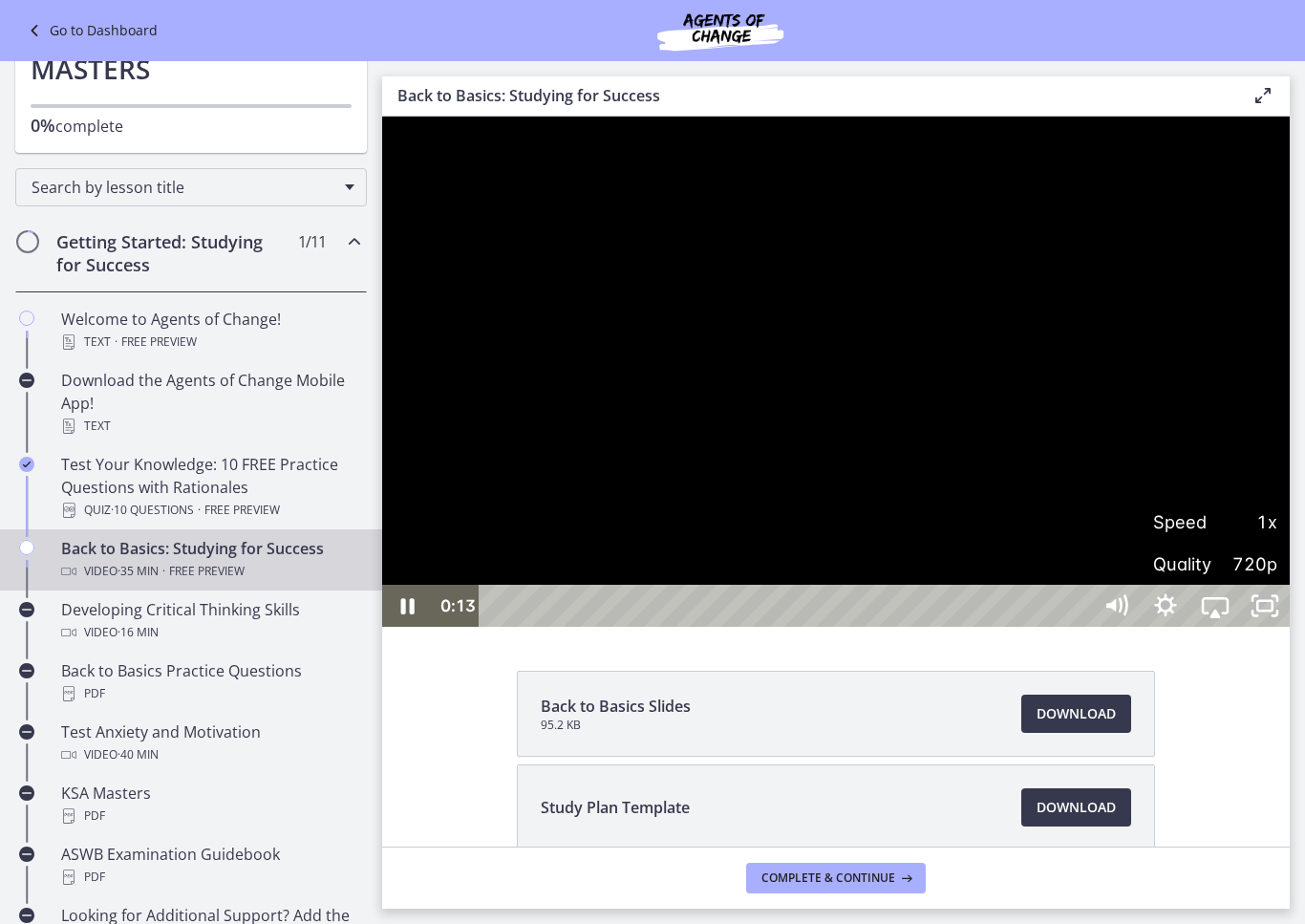 click on "Speed" at bounding box center (1184, 522) 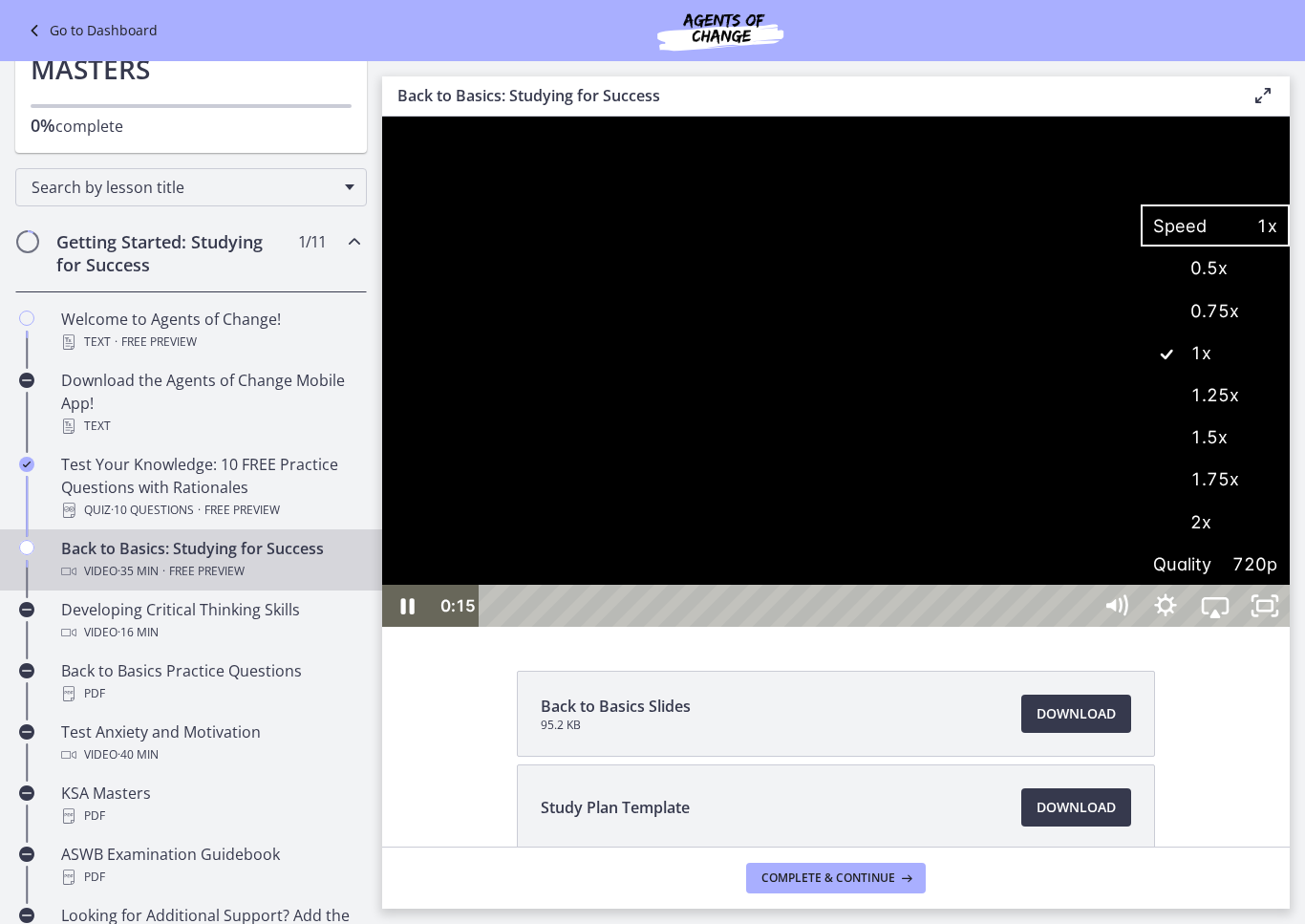 click on "1.25x" at bounding box center [1215, 396] 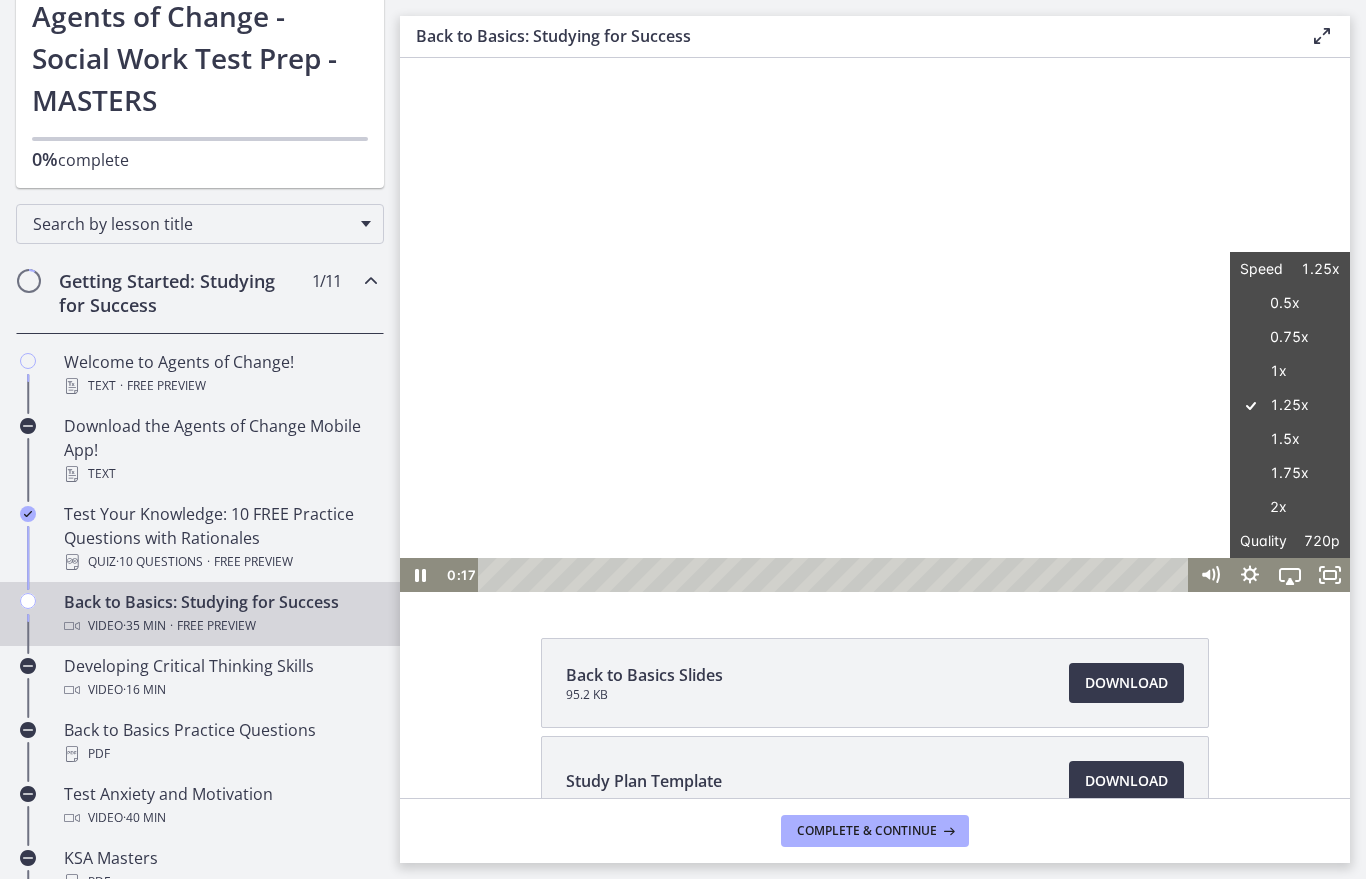 click 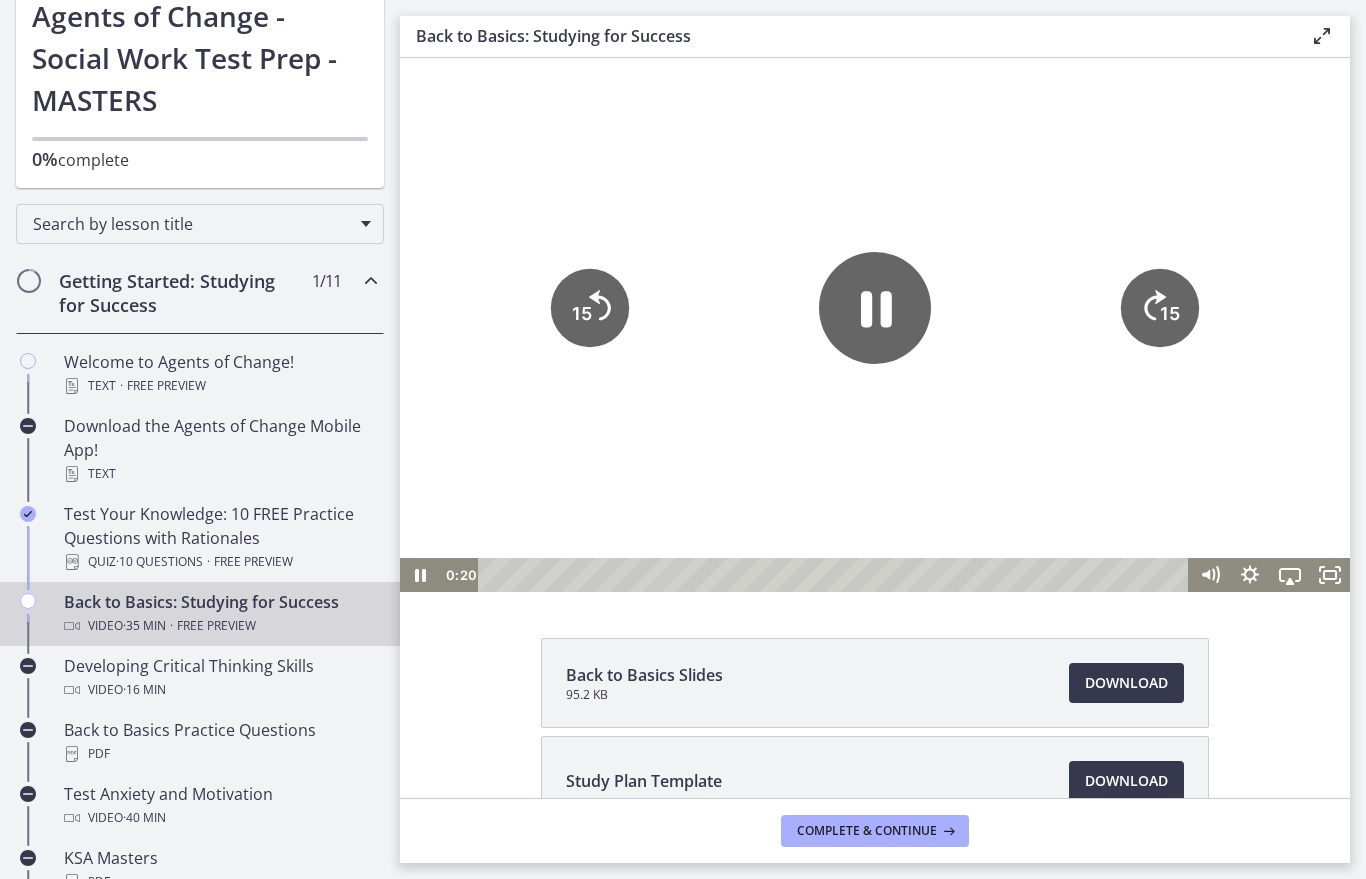 click 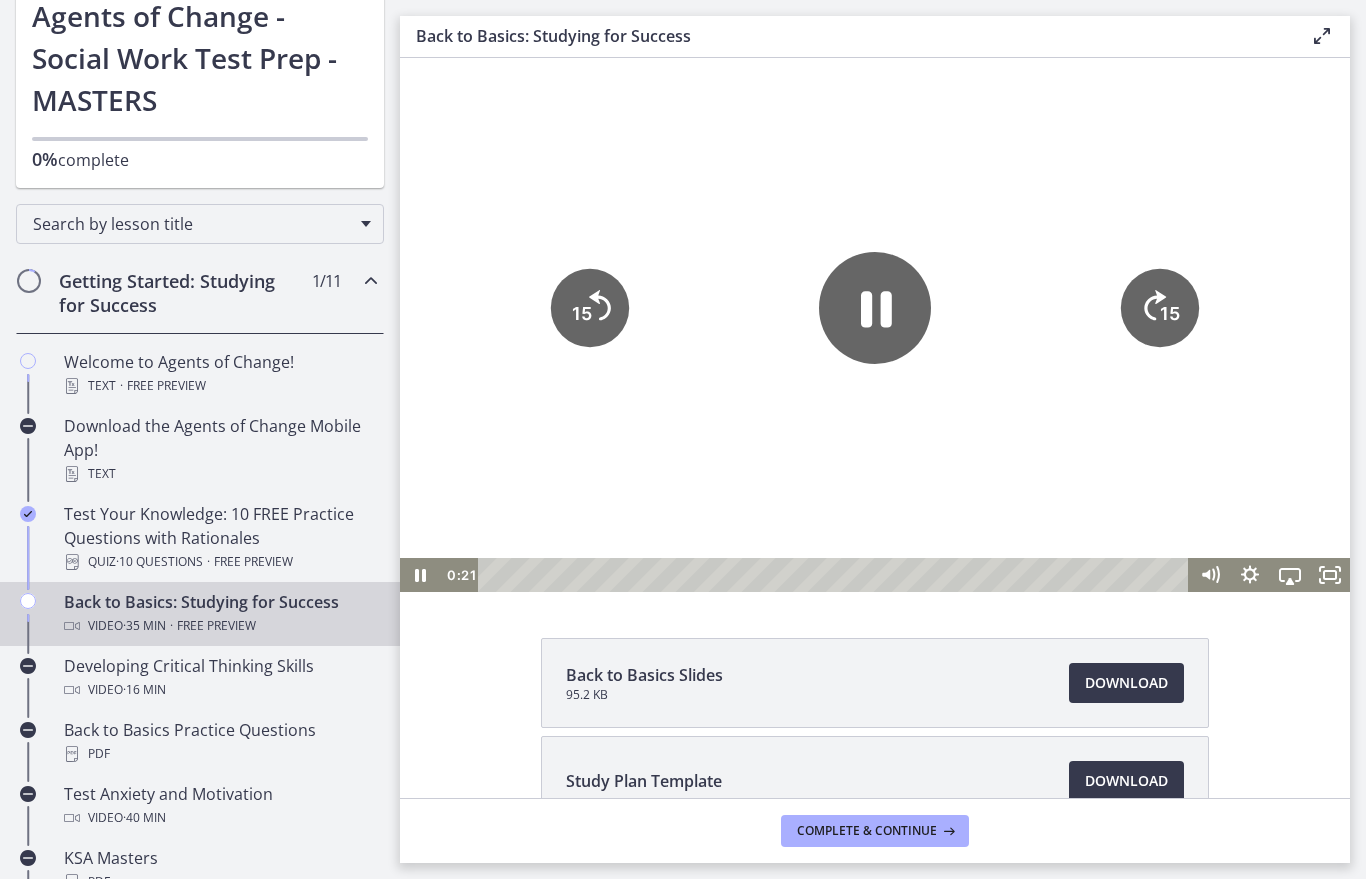 click 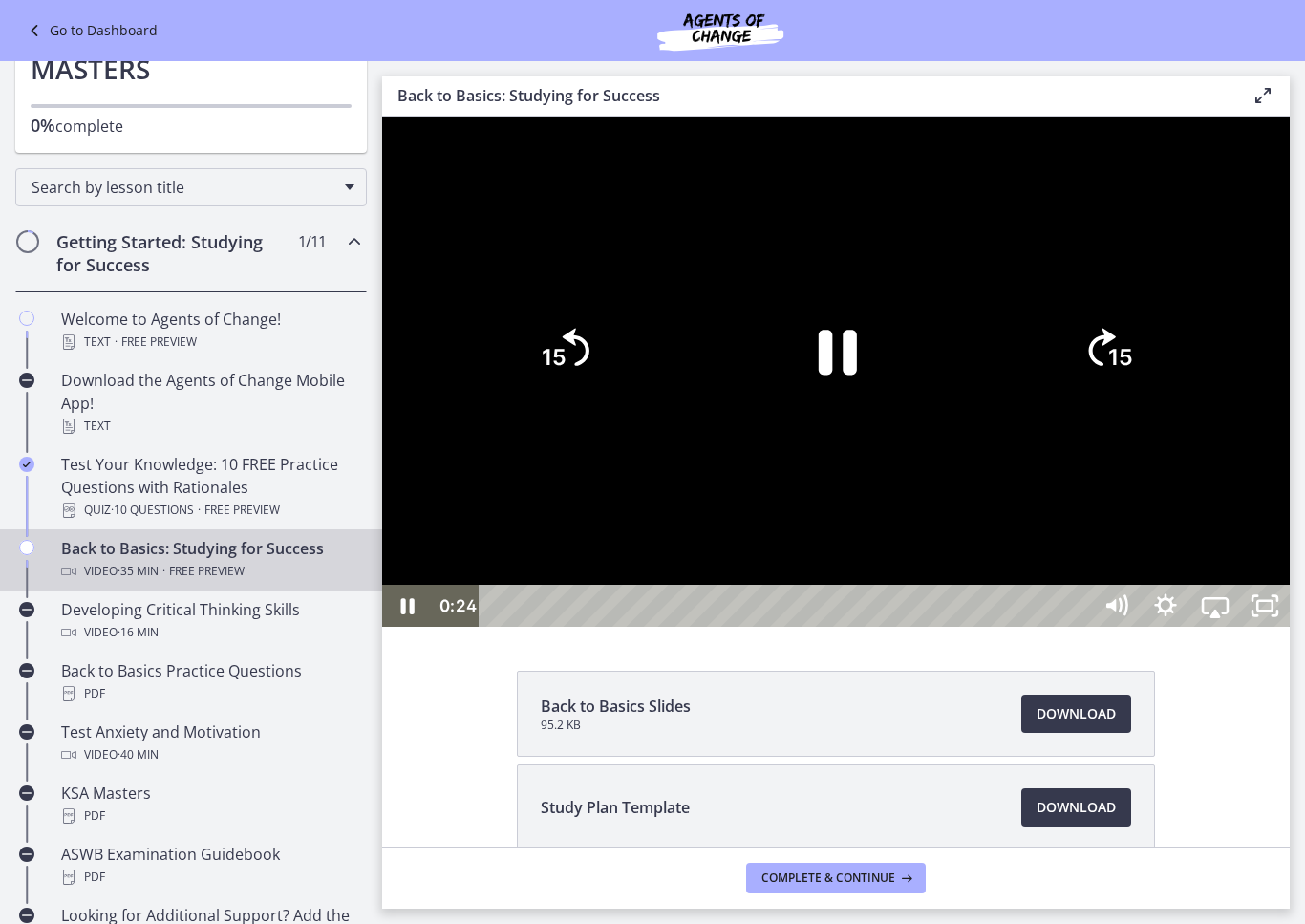 click on "15" 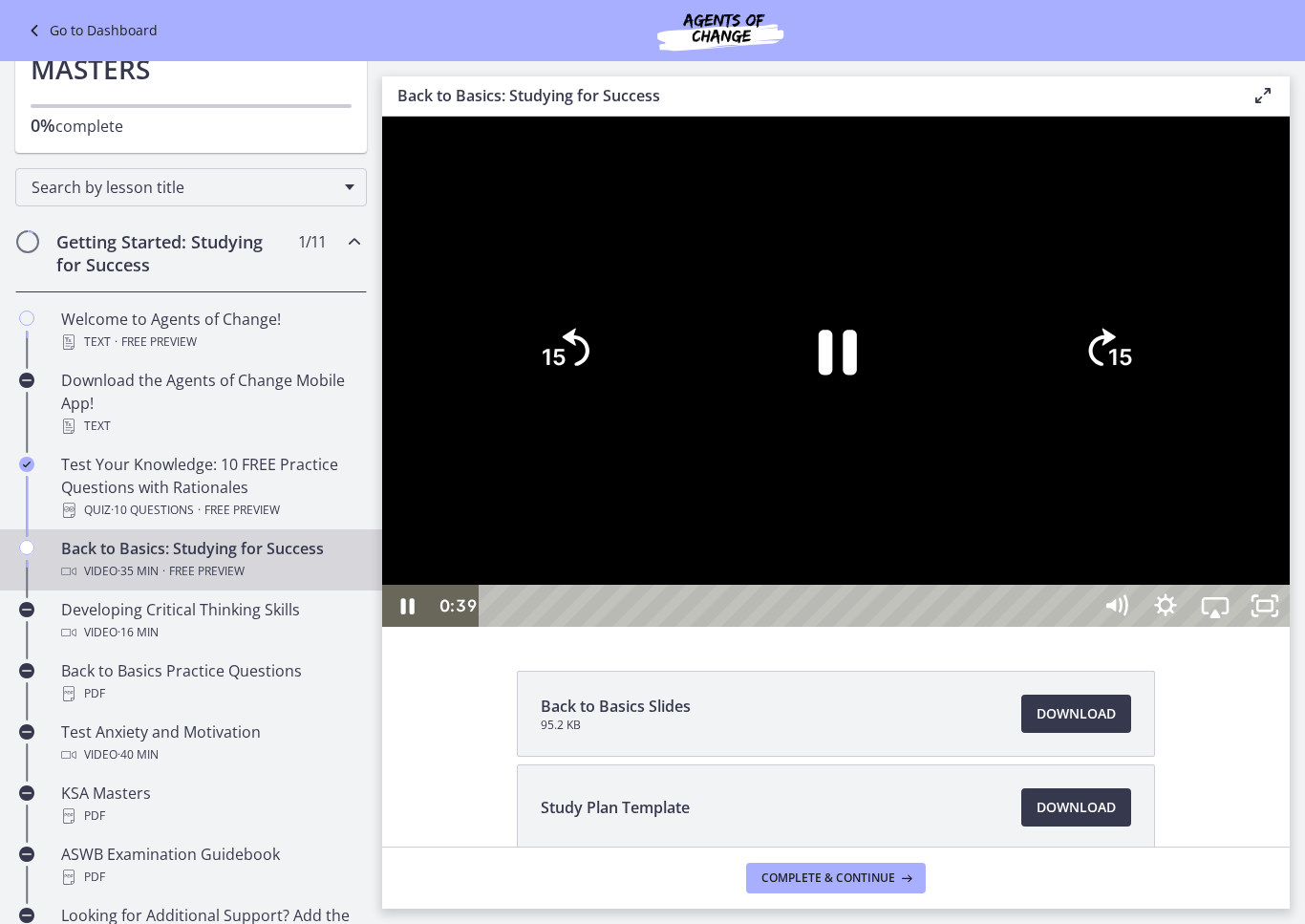 click on "15" 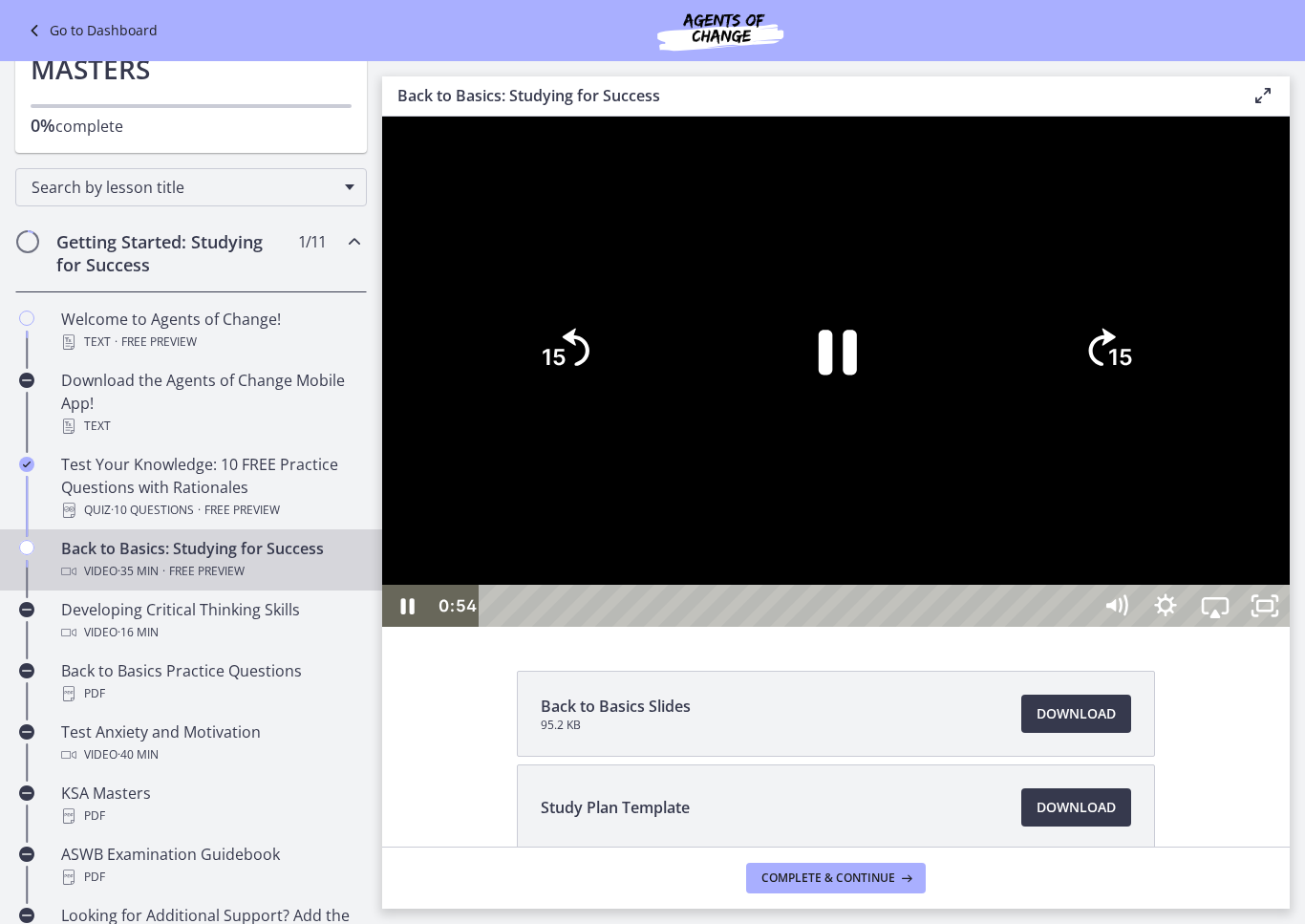 click on "15" 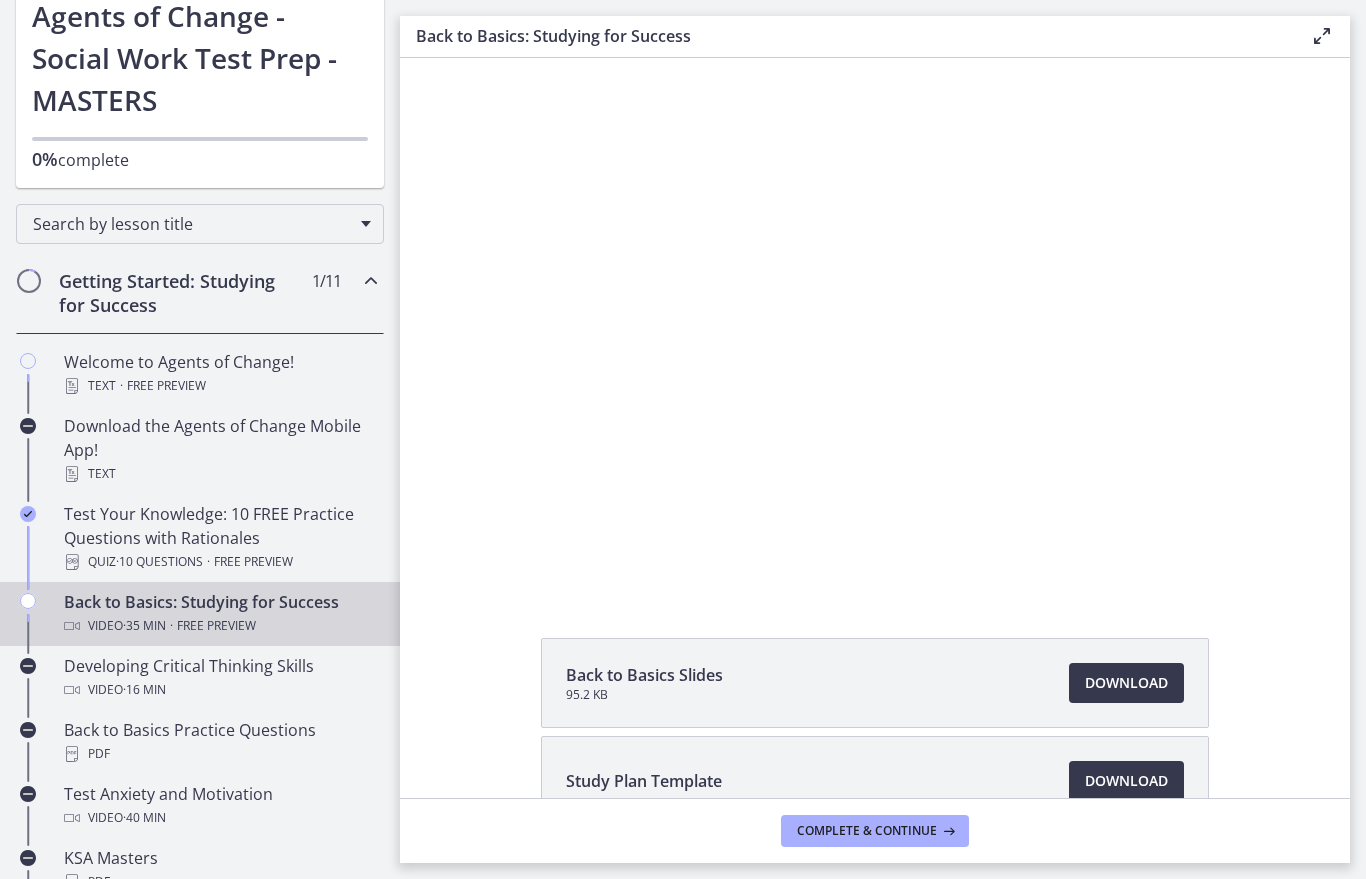 click on "95.2 KB" at bounding box center (644, 695) 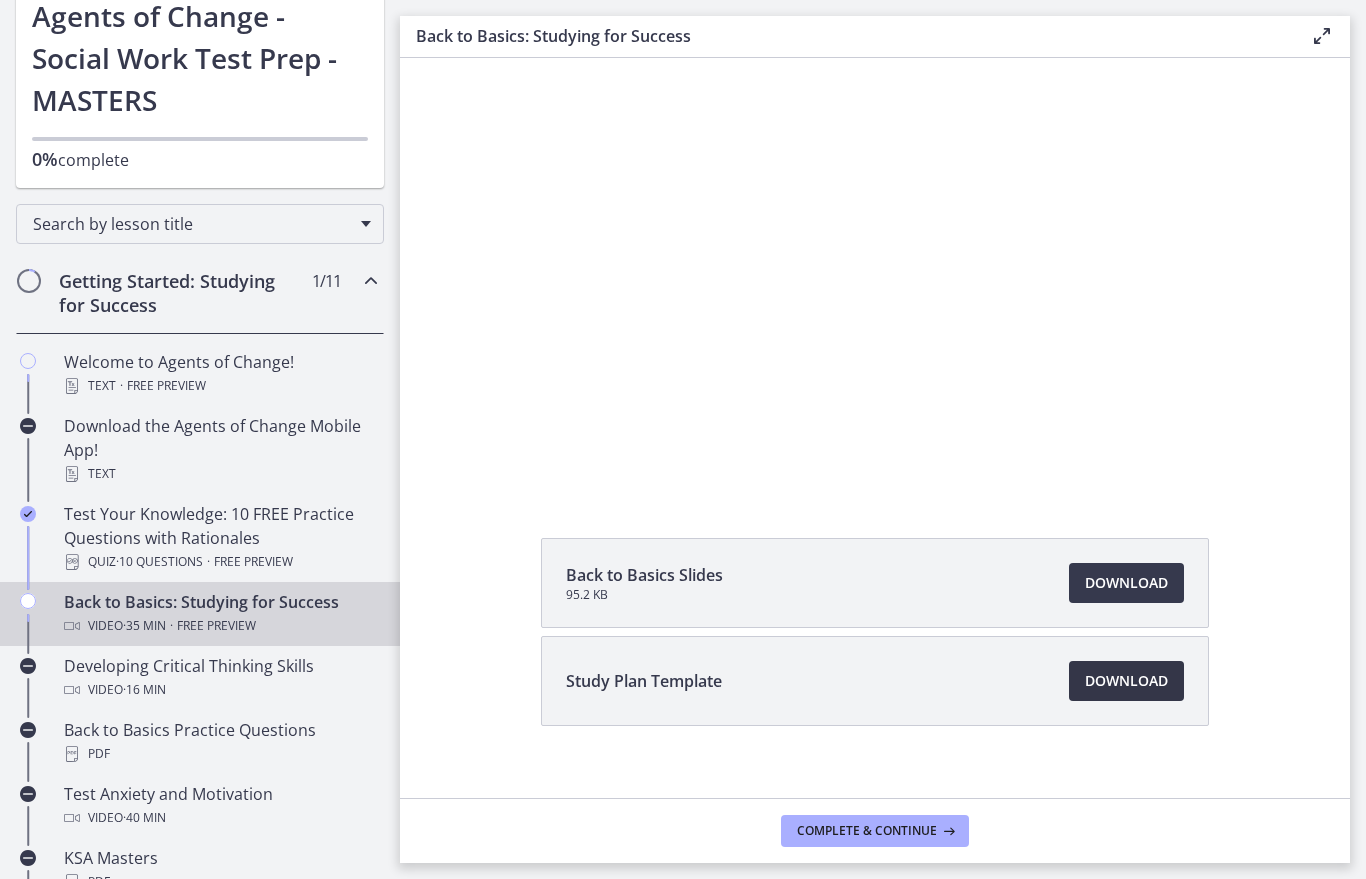scroll, scrollTop: 99, scrollLeft: 0, axis: vertical 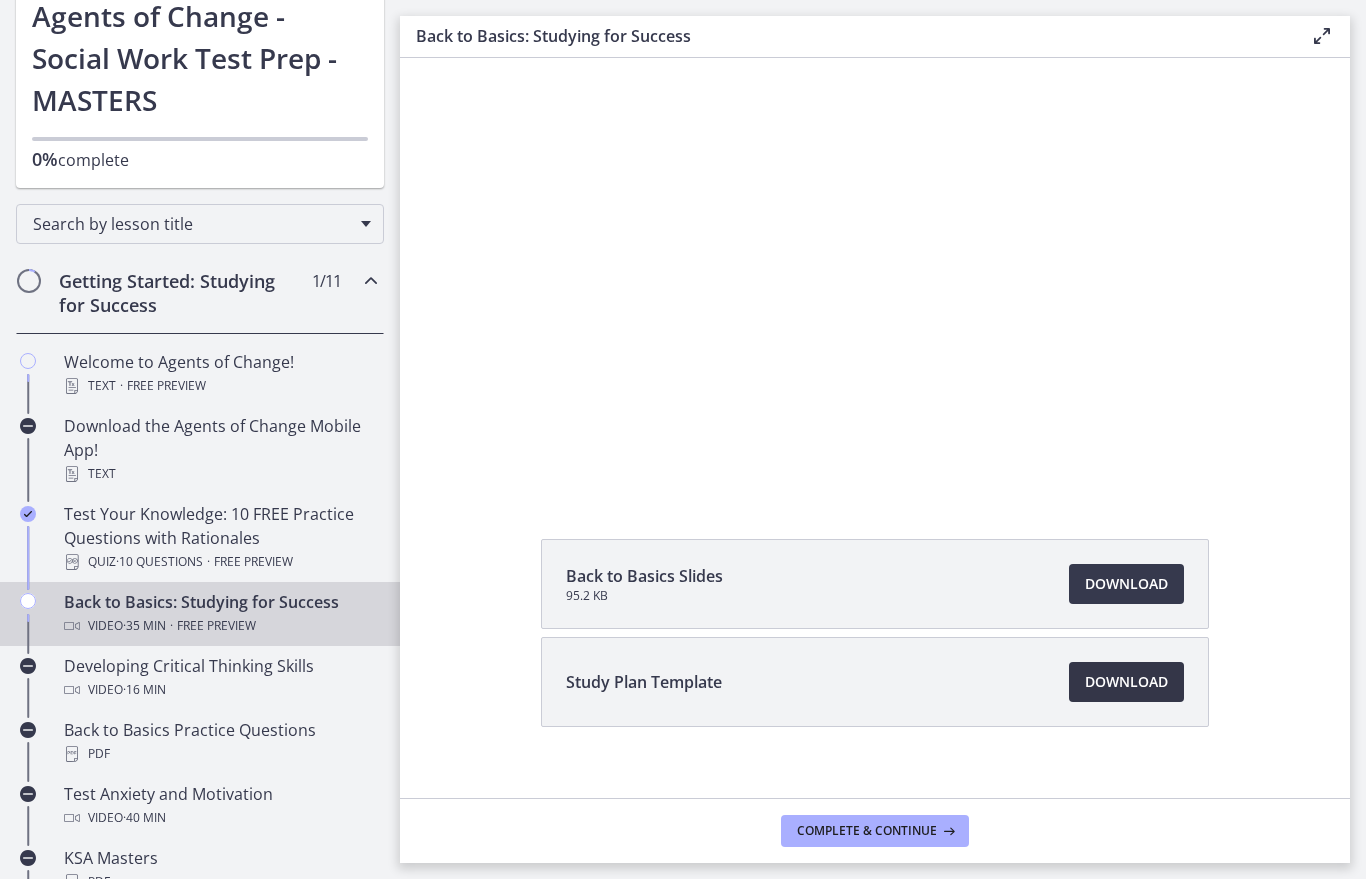 click on "Download
Opens in a new window" at bounding box center (1126, 682) 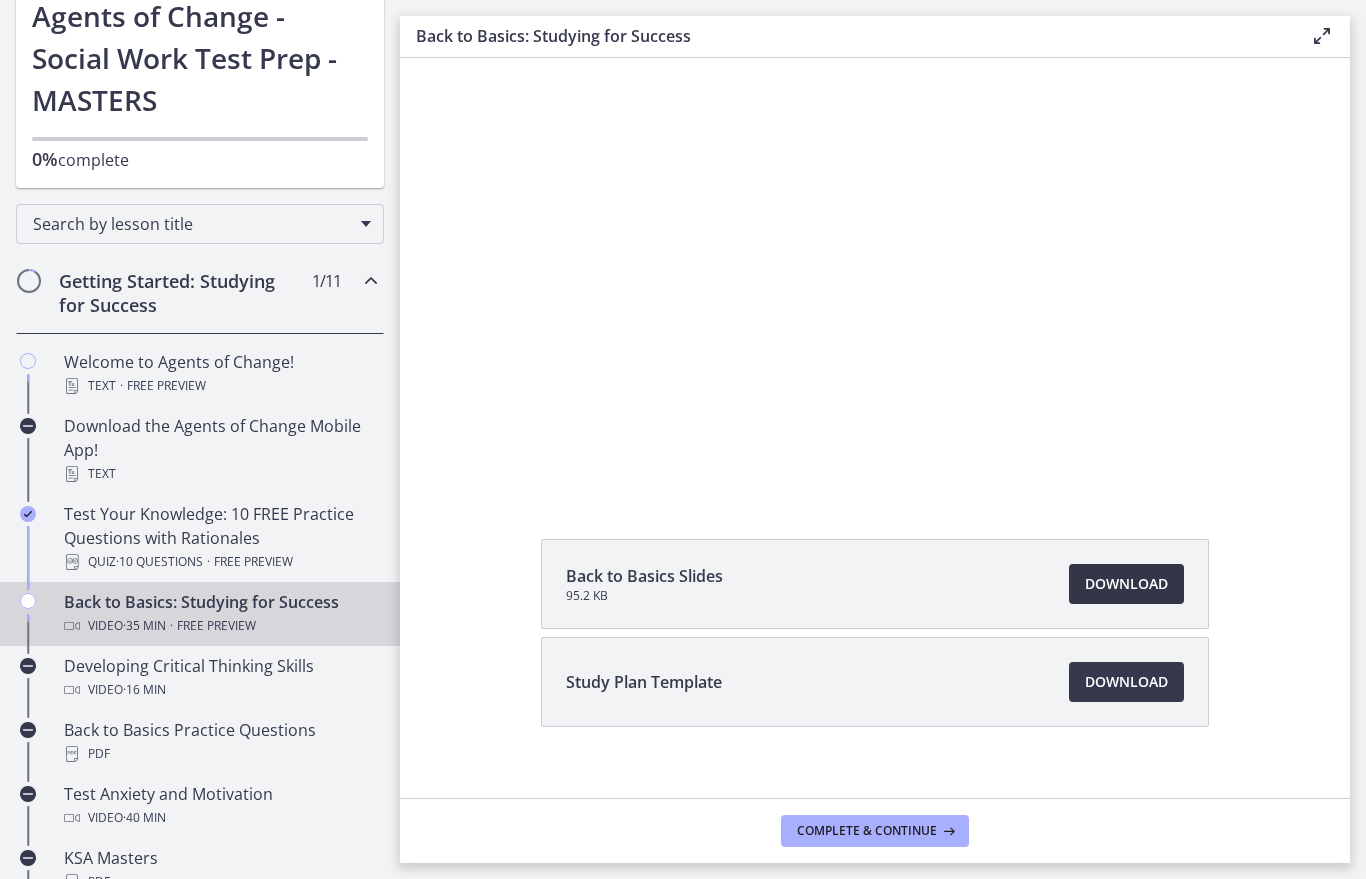 click on "Download
Opens in a new window" at bounding box center [1126, 584] 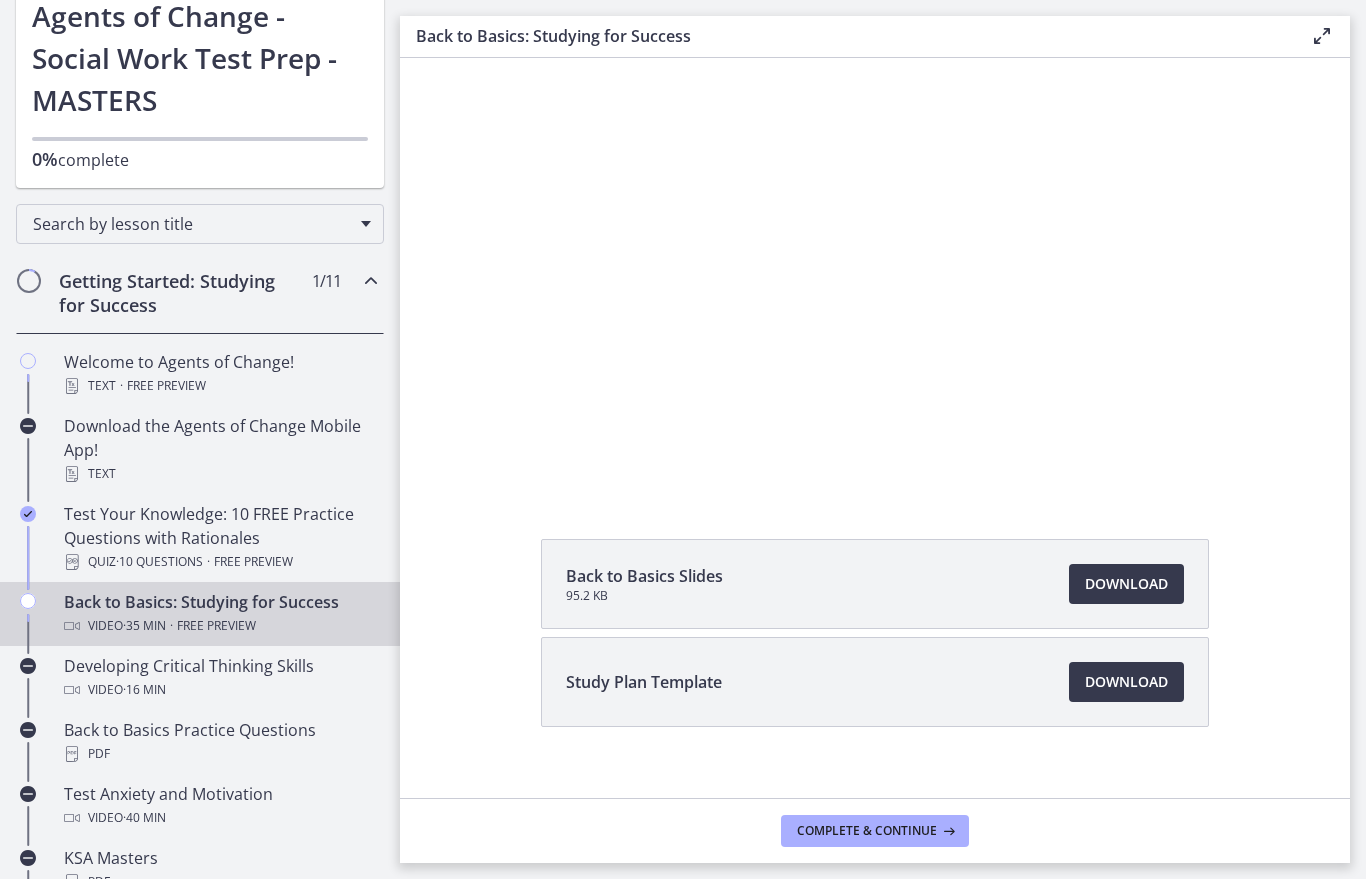 click at bounding box center [875, 226] 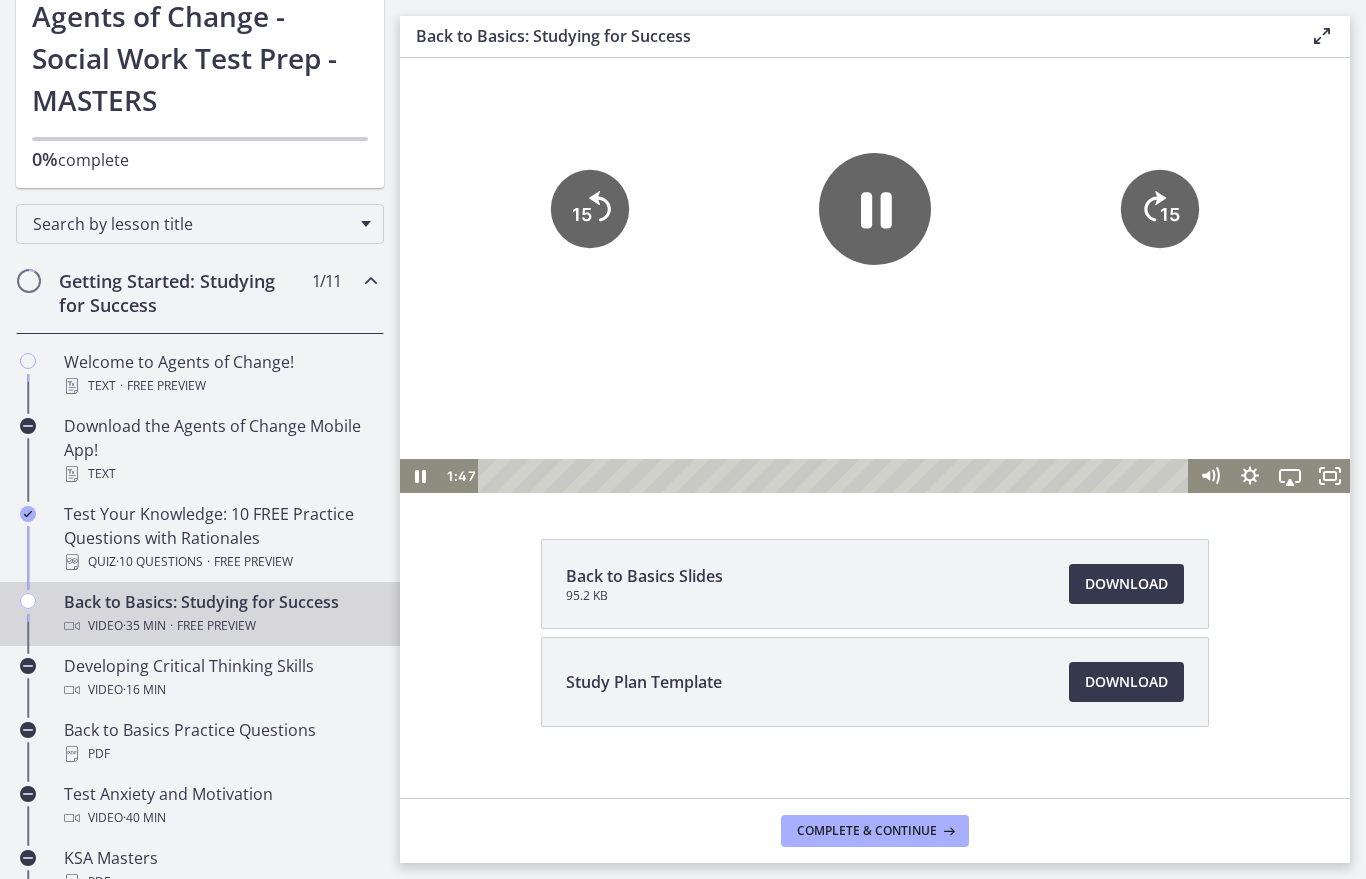click 